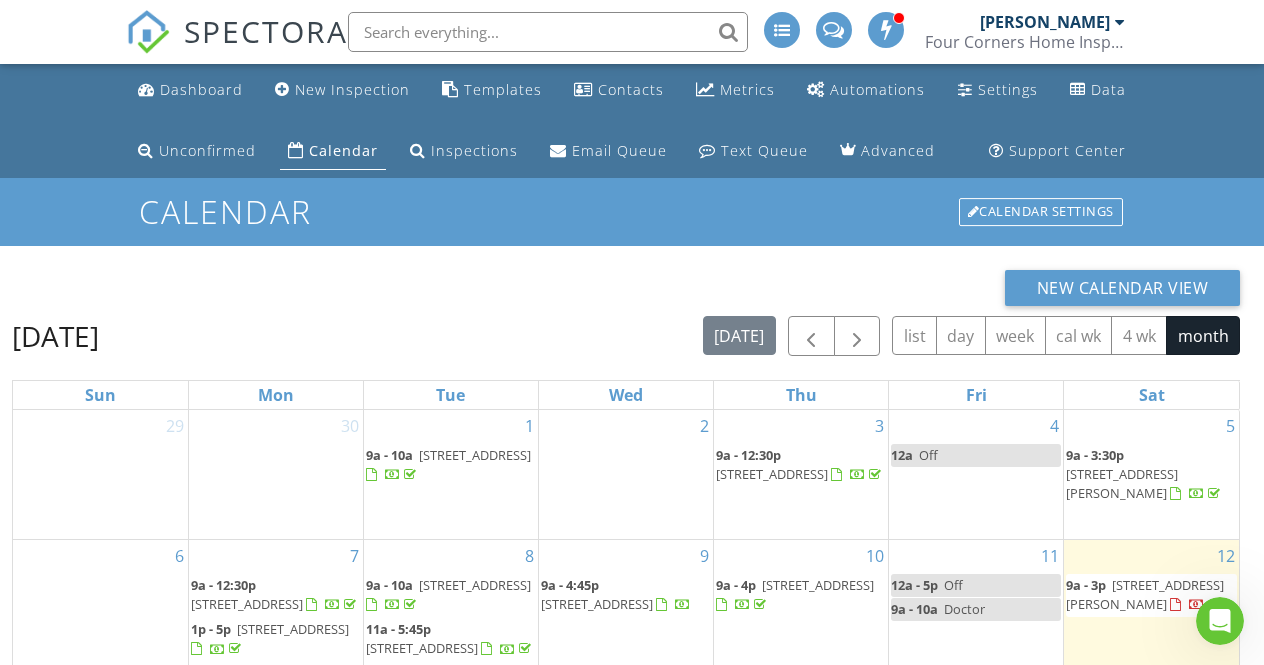 scroll, scrollTop: 327, scrollLeft: 0, axis: vertical 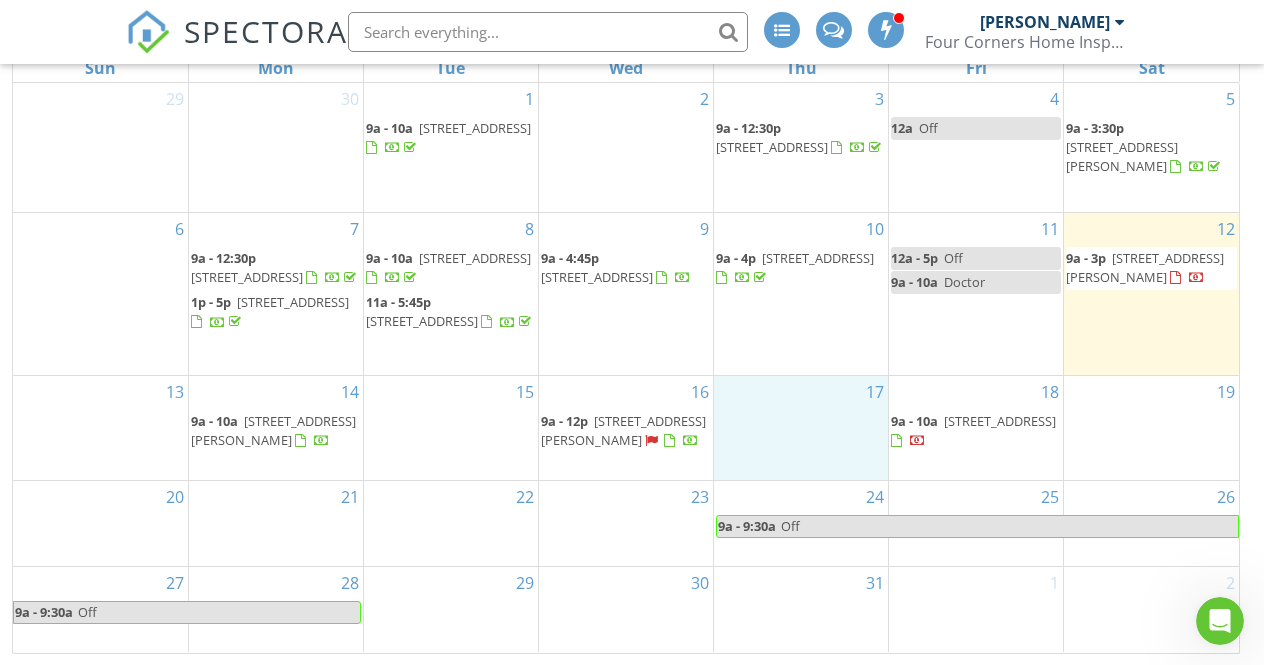 click on "17" at bounding box center [801, 428] 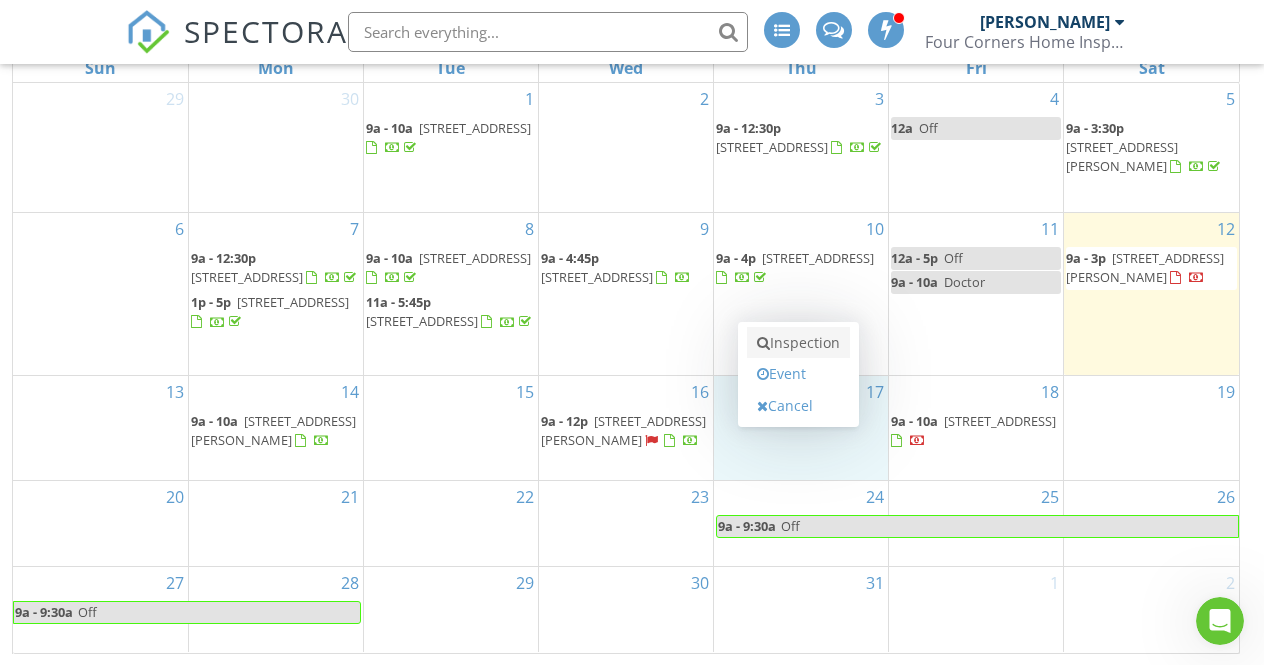 click on "Inspection" at bounding box center [798, 343] 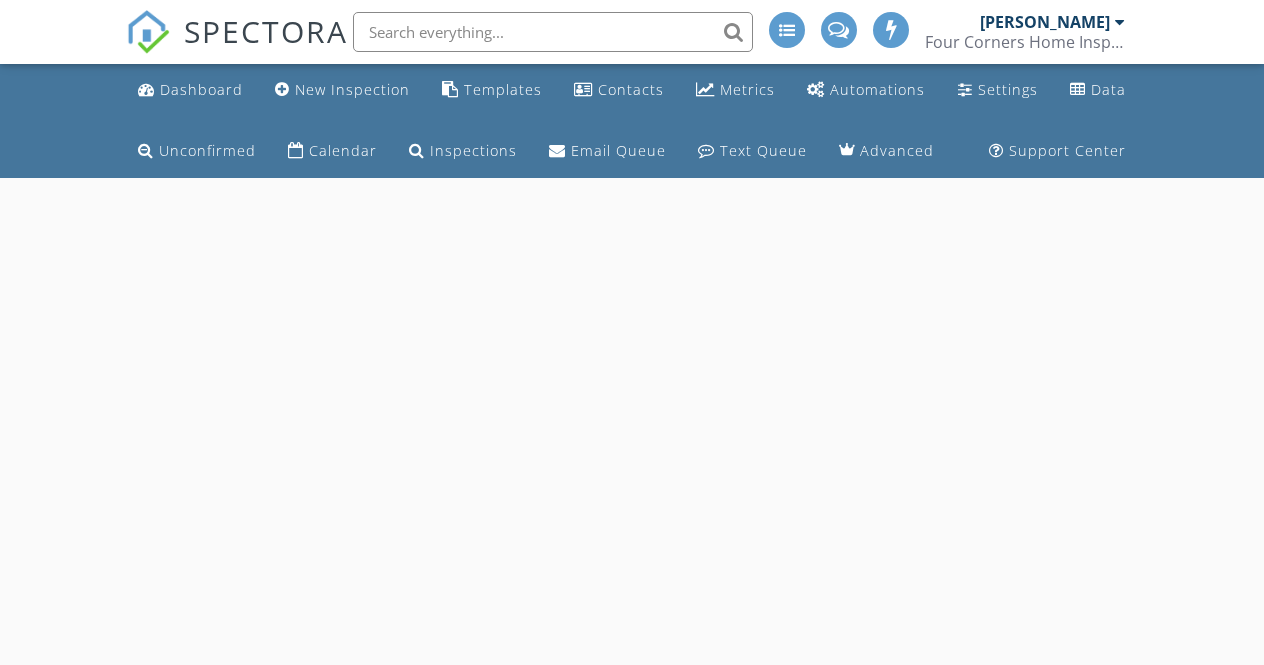 scroll, scrollTop: 0, scrollLeft: 0, axis: both 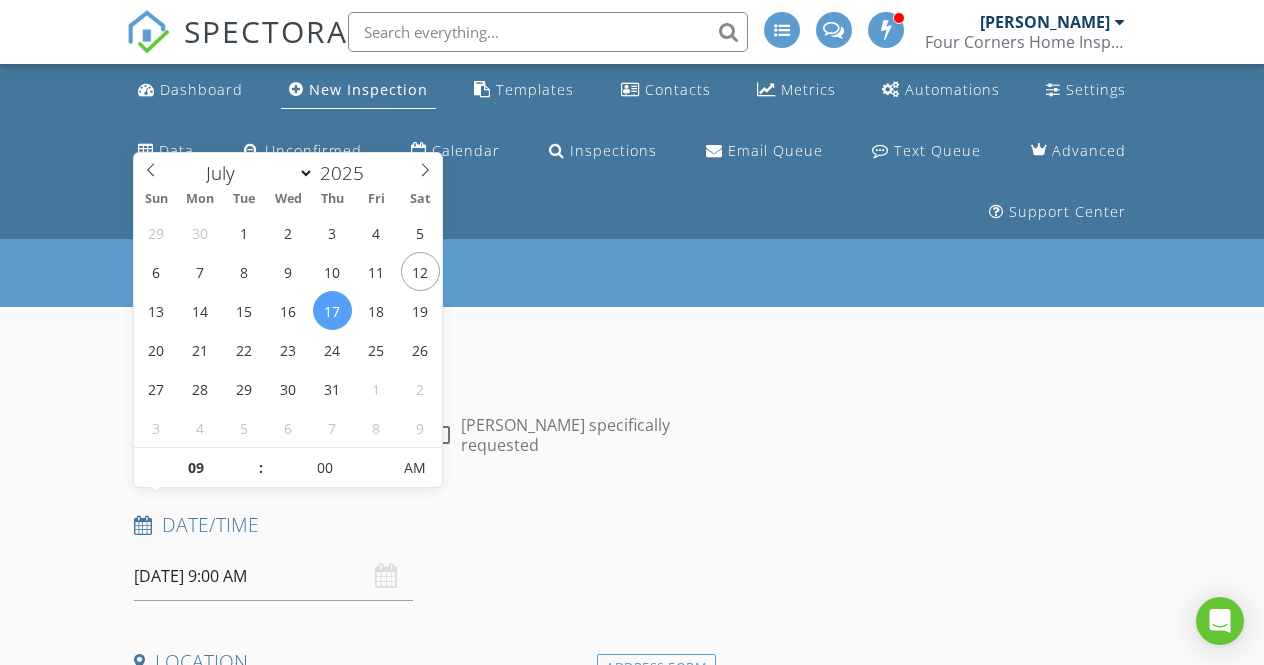click on "07/17/2025 9:00 AM" at bounding box center [273, 576] 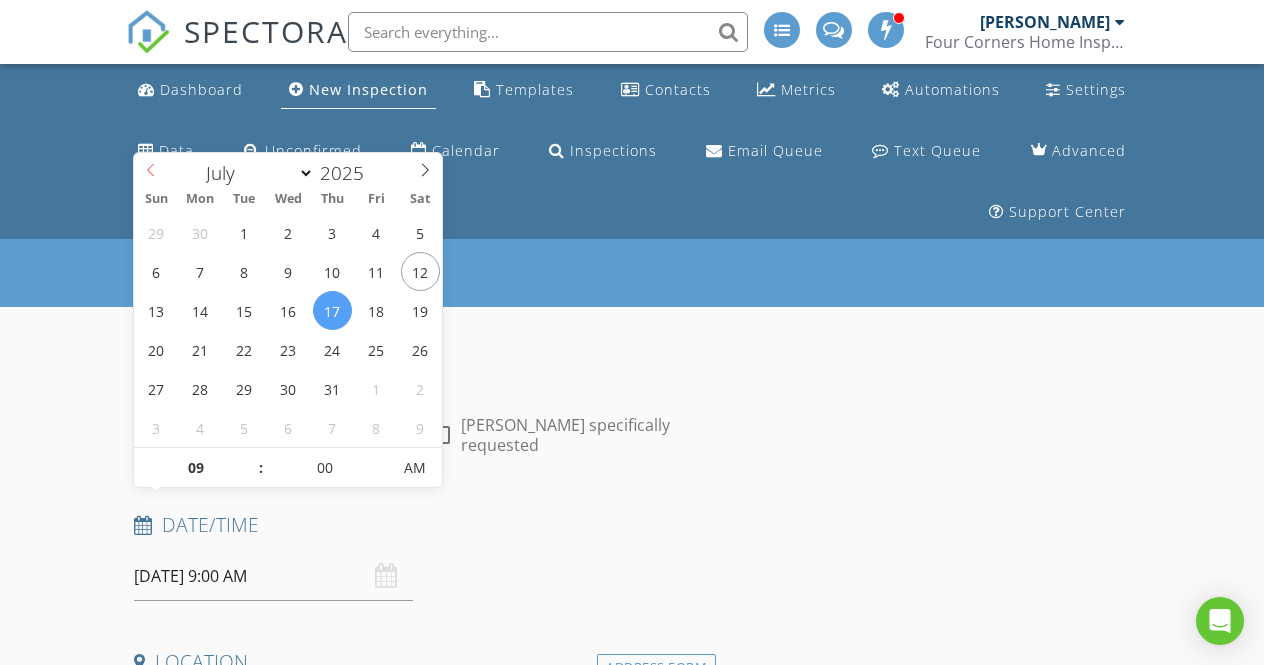 select on "5" 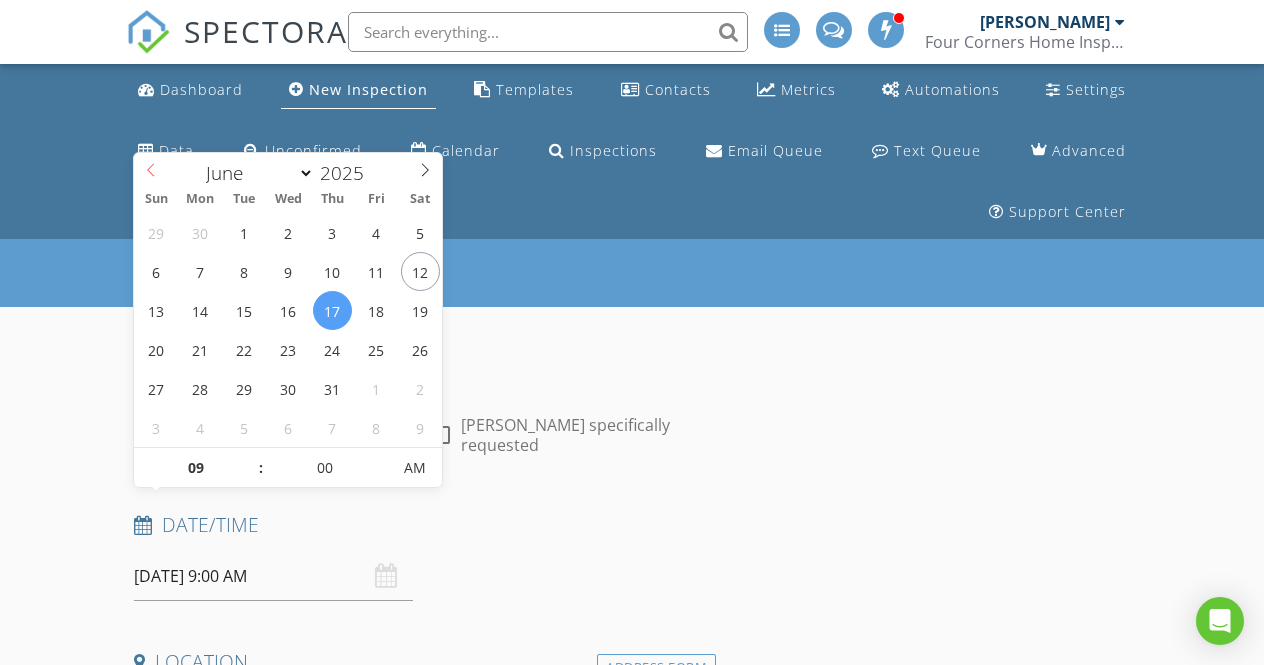 click 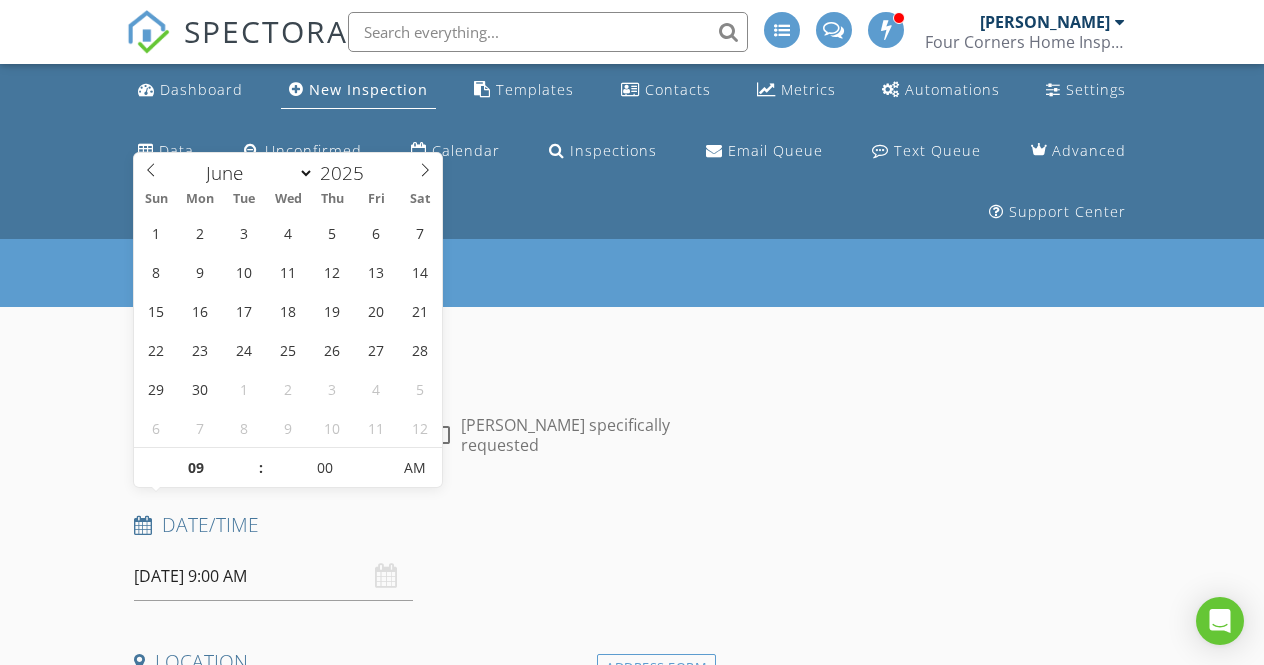 click on "New Inspection" at bounding box center (632, 272) 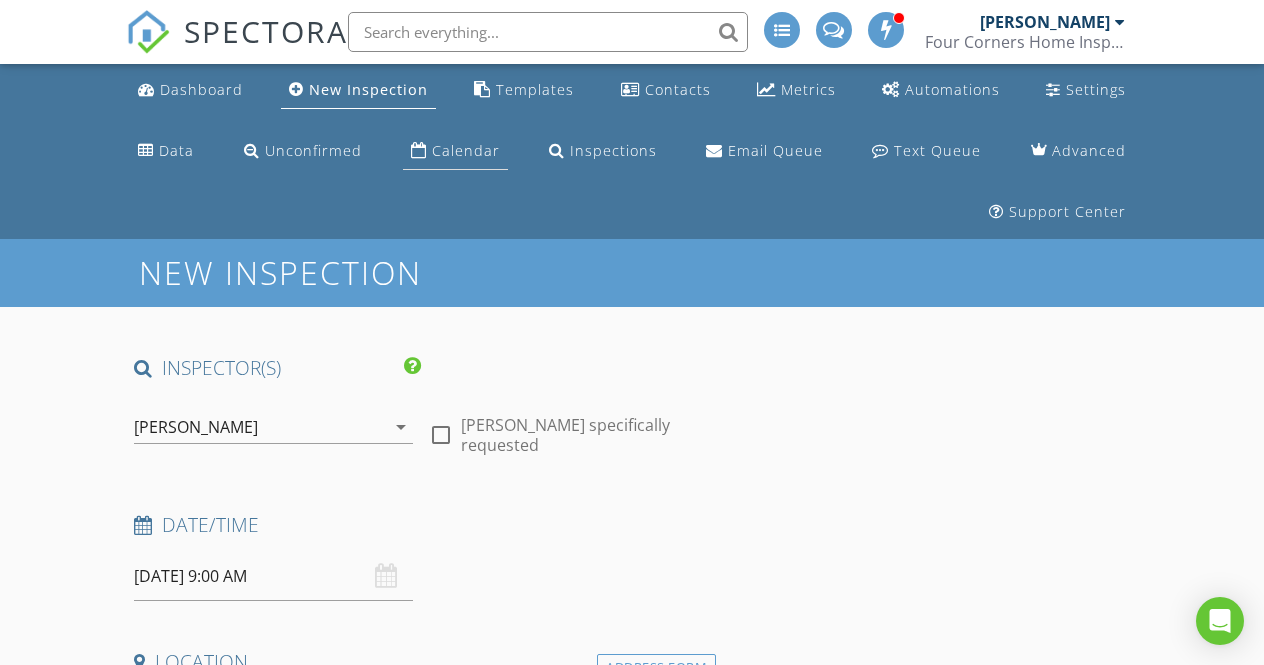 click on "Calendar" at bounding box center [466, 150] 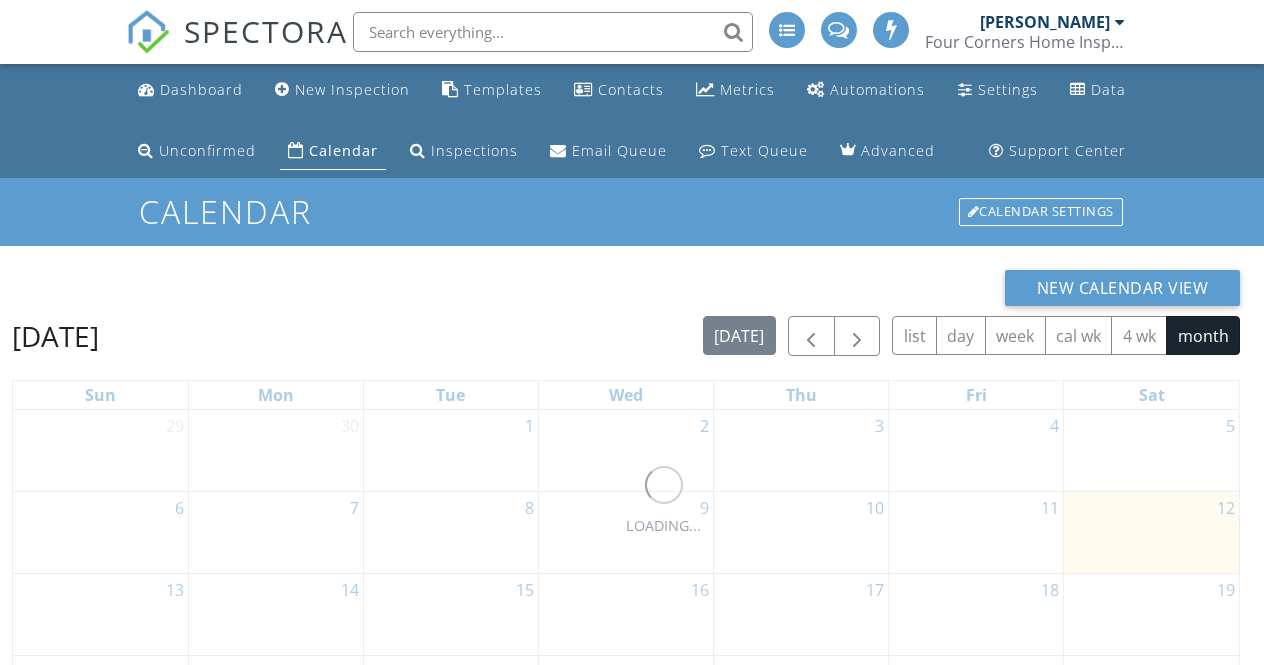 scroll, scrollTop: 0, scrollLeft: 0, axis: both 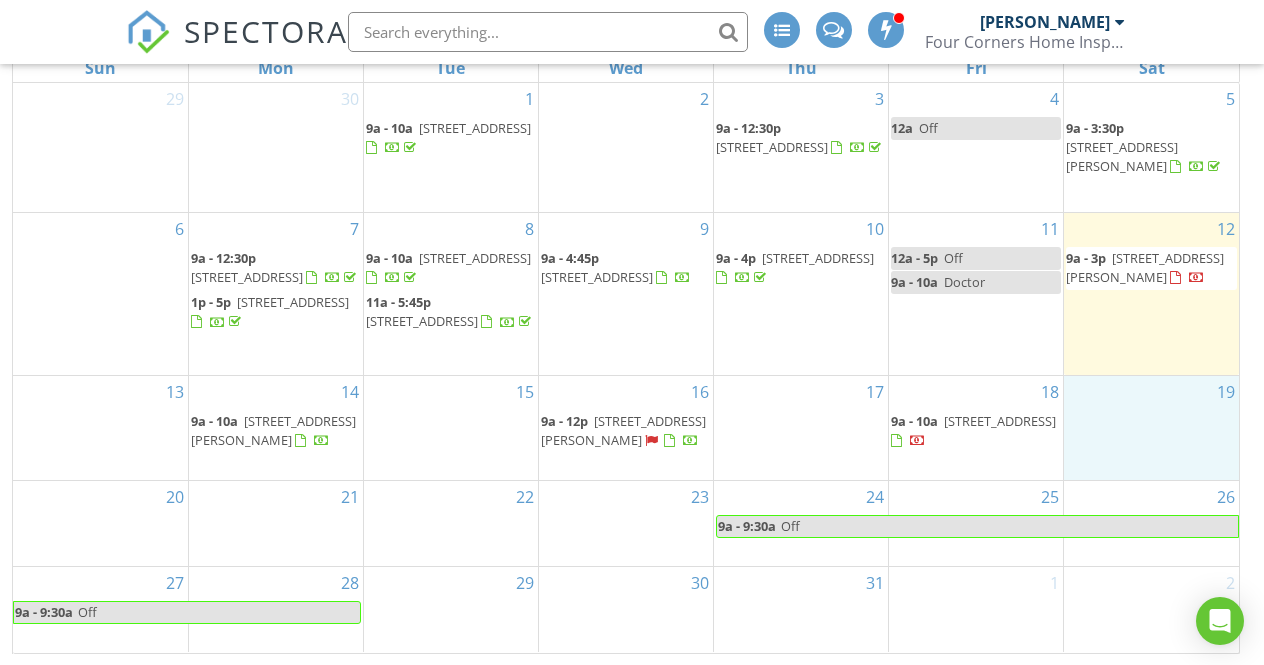 click on "19" at bounding box center (1151, 428) 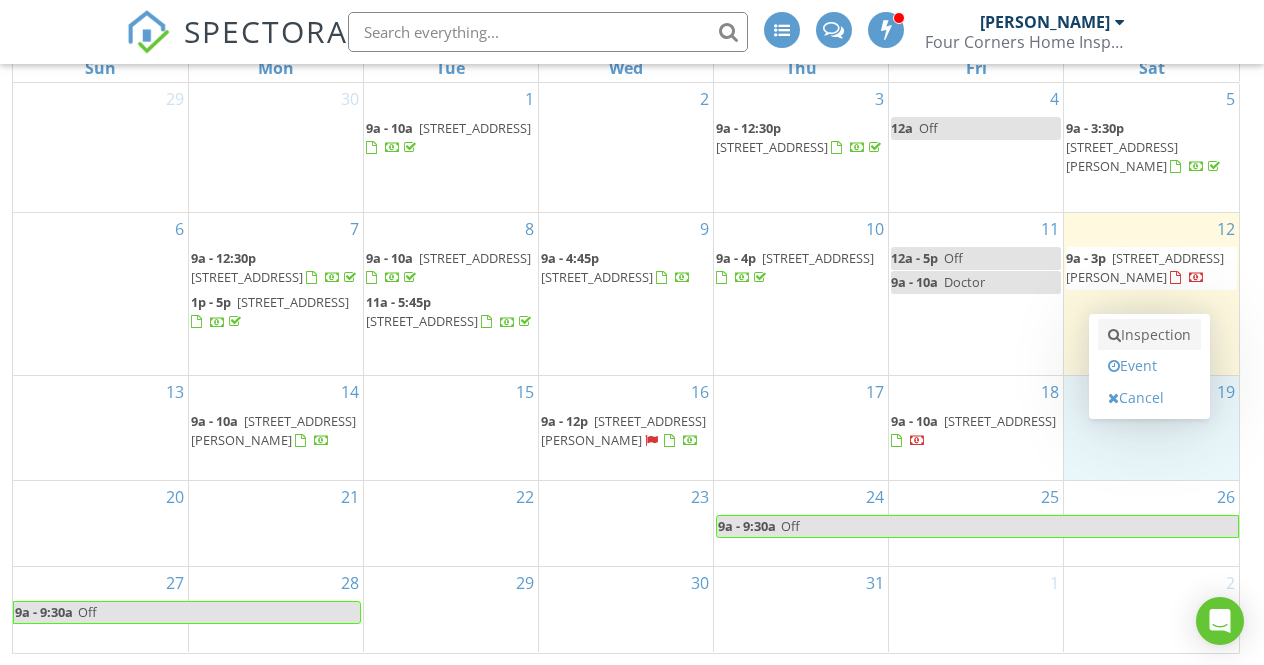 click on "Inspection" at bounding box center [1149, 335] 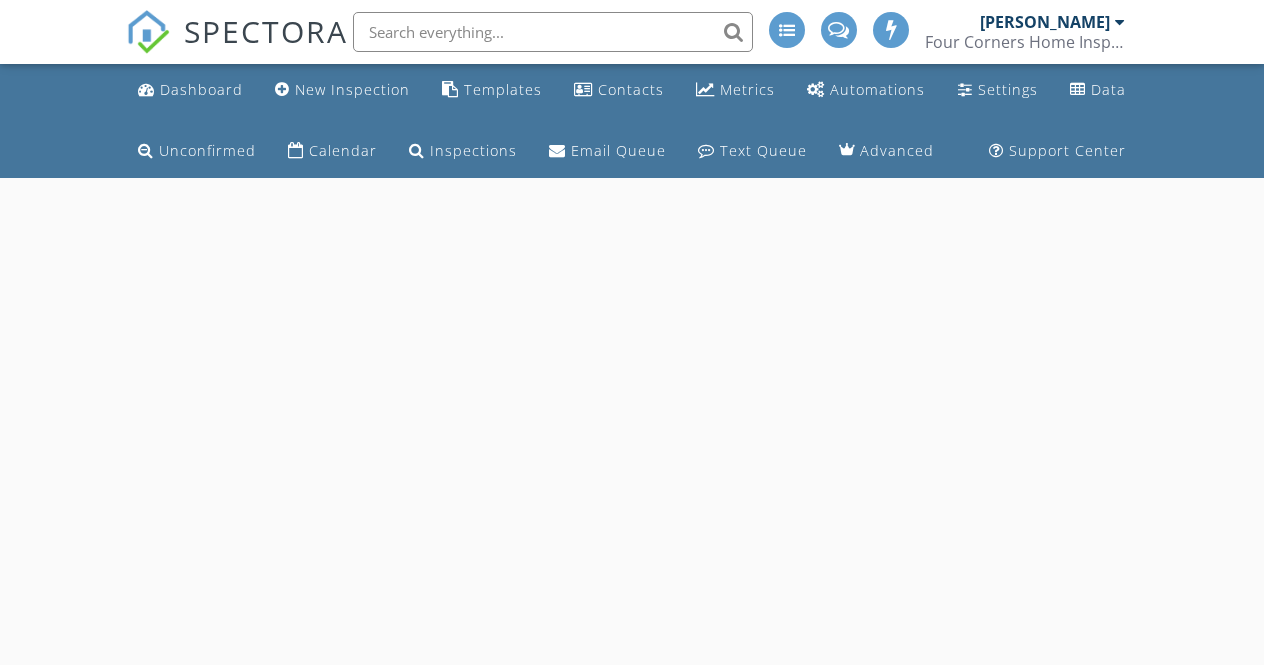 scroll, scrollTop: 0, scrollLeft: 0, axis: both 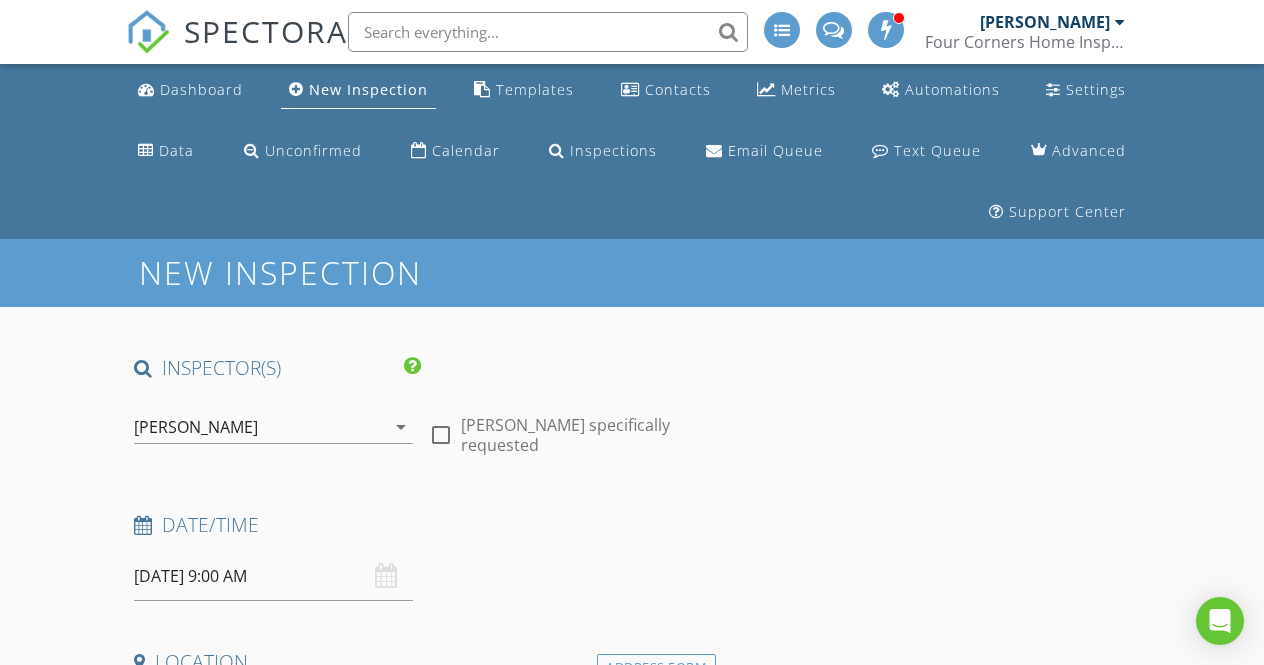 click at bounding box center [441, 435] 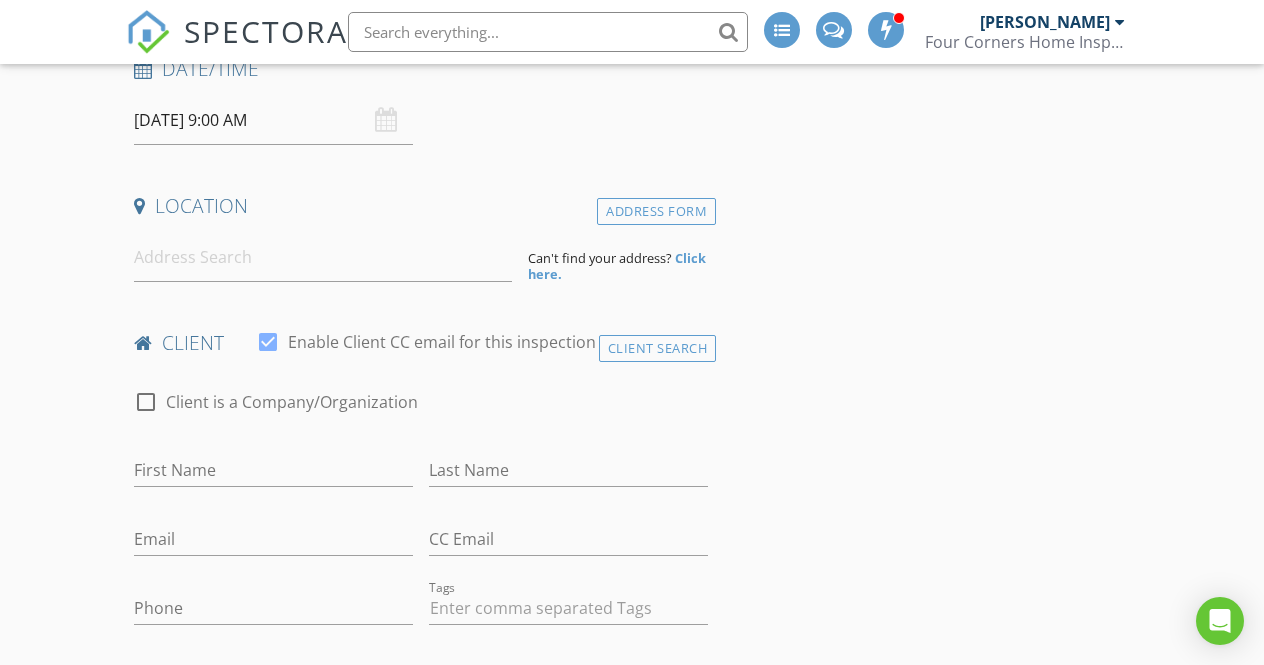 scroll, scrollTop: 457, scrollLeft: 0, axis: vertical 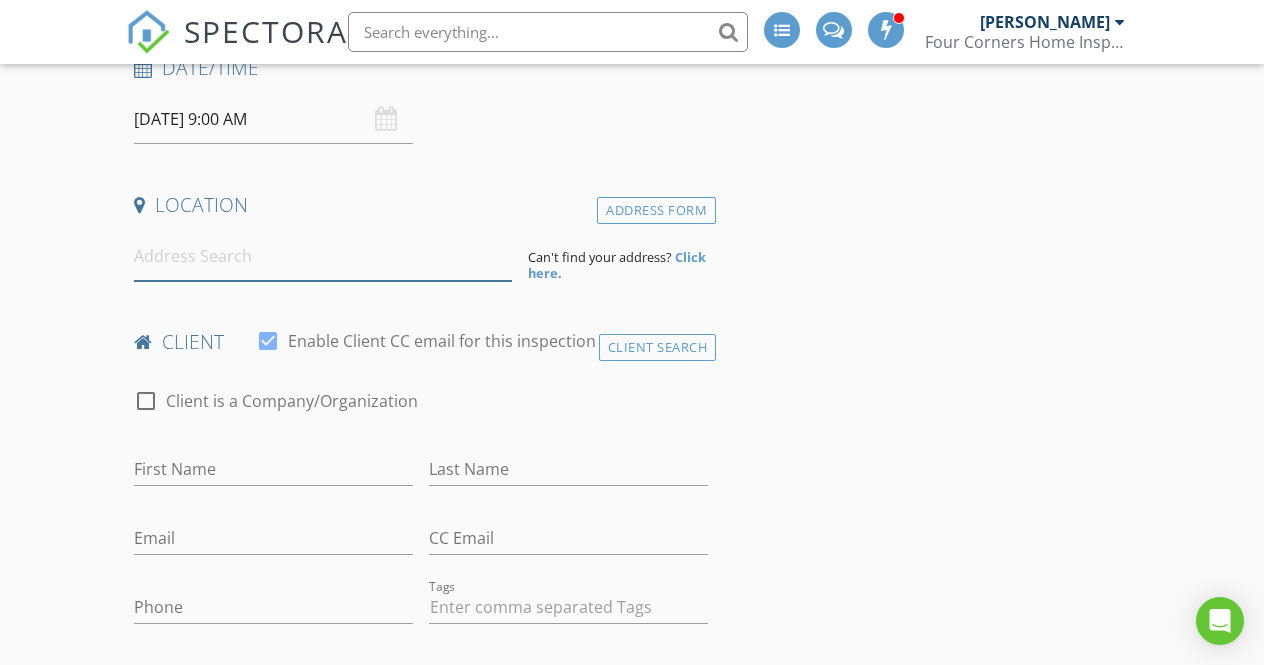 click at bounding box center (322, 256) 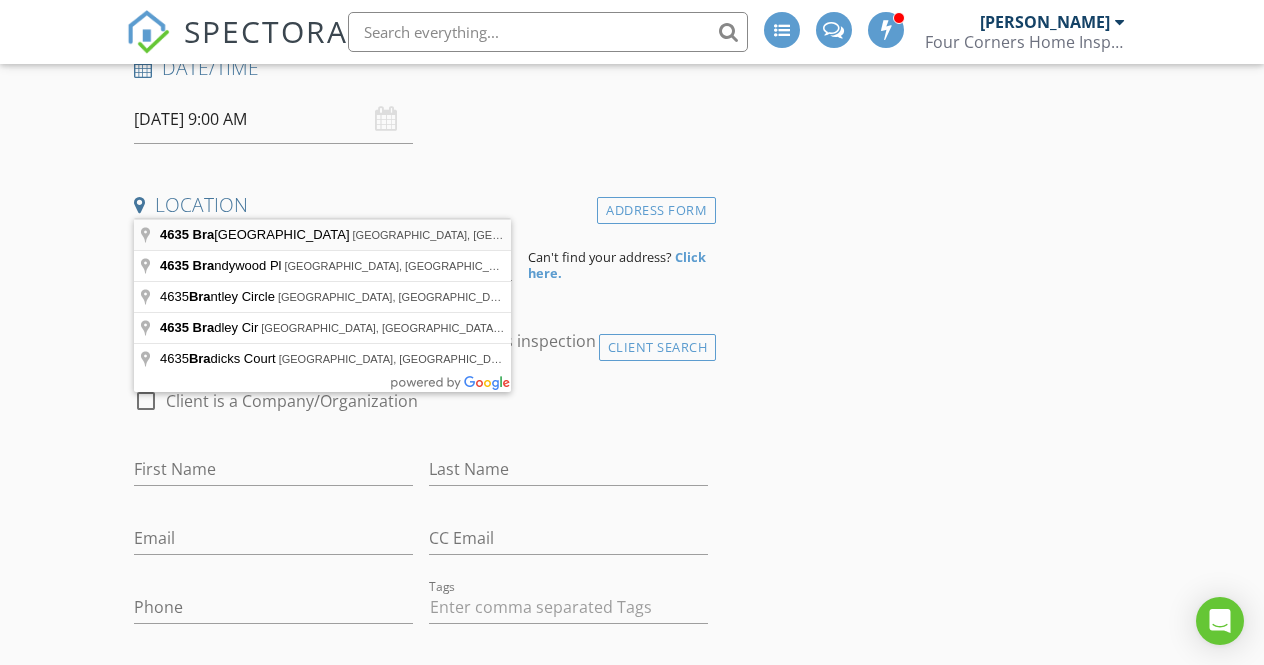 type on "4635 Brantley Road, Groveland, FL, USA" 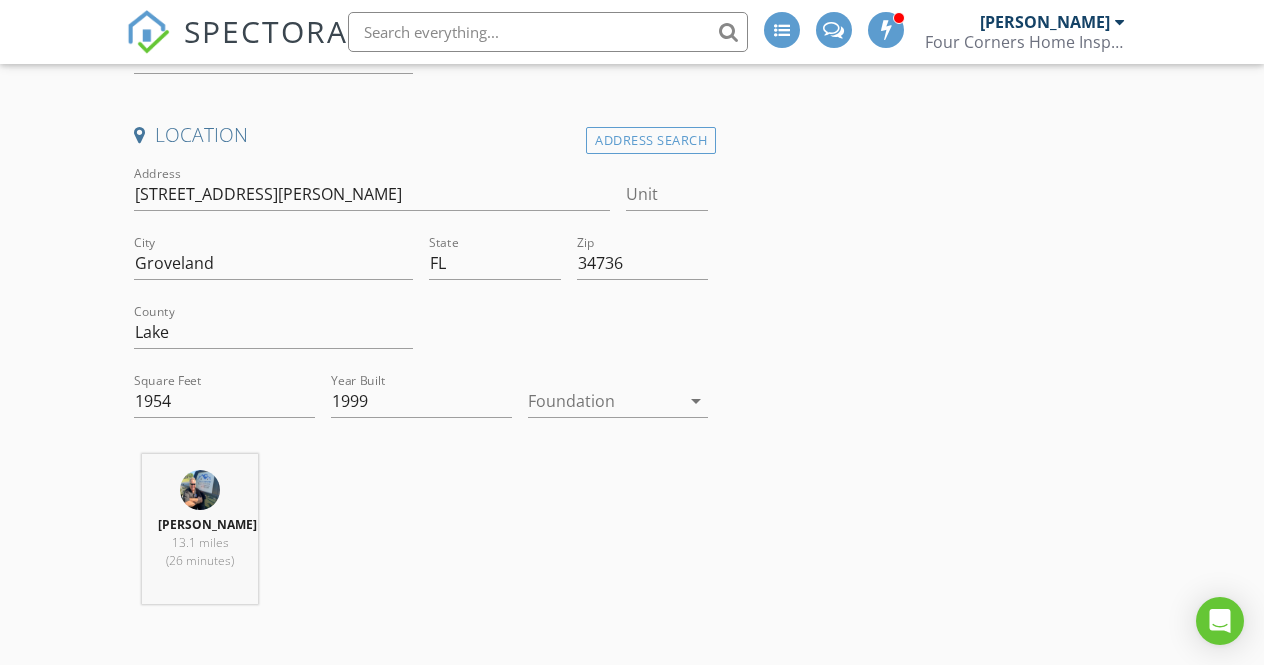 scroll, scrollTop: 531, scrollLeft: 0, axis: vertical 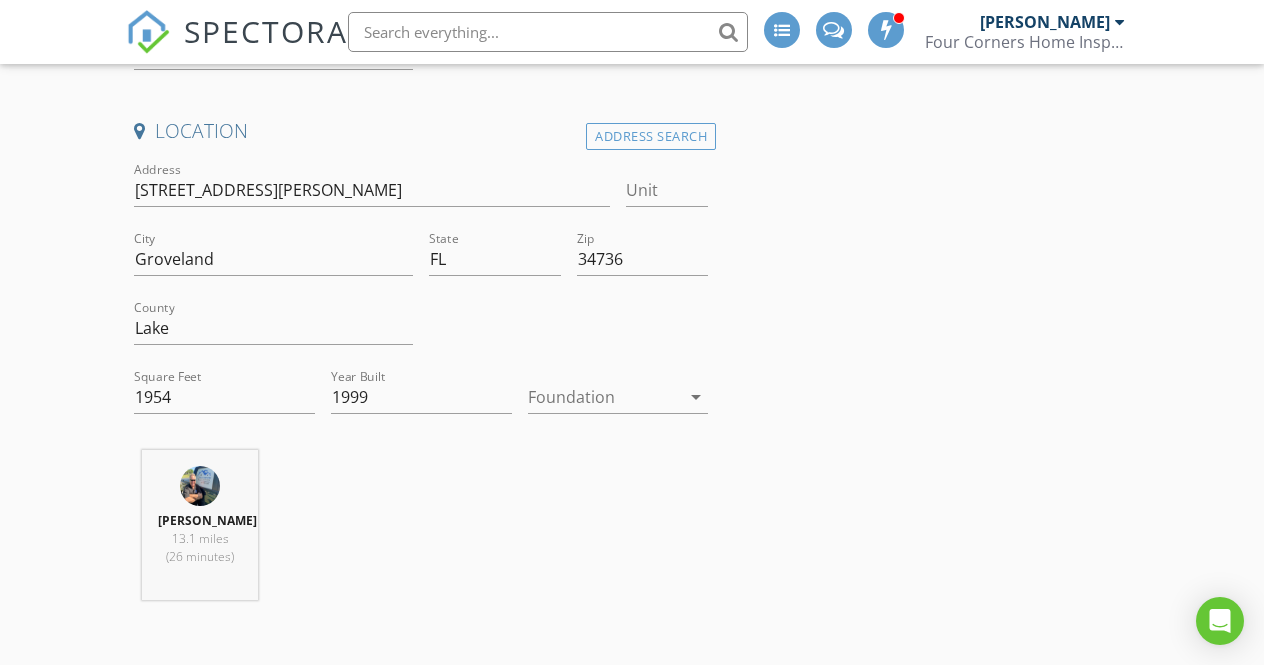click at bounding box center [604, 397] 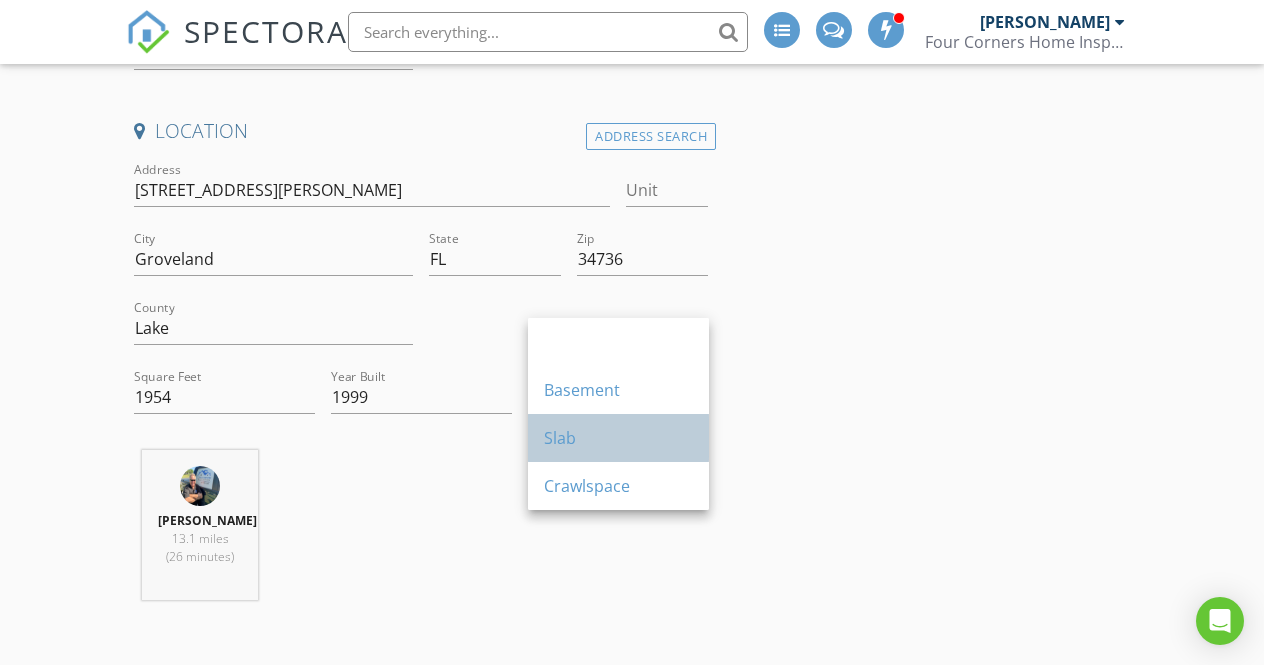 click on "Slab" at bounding box center (618, 438) 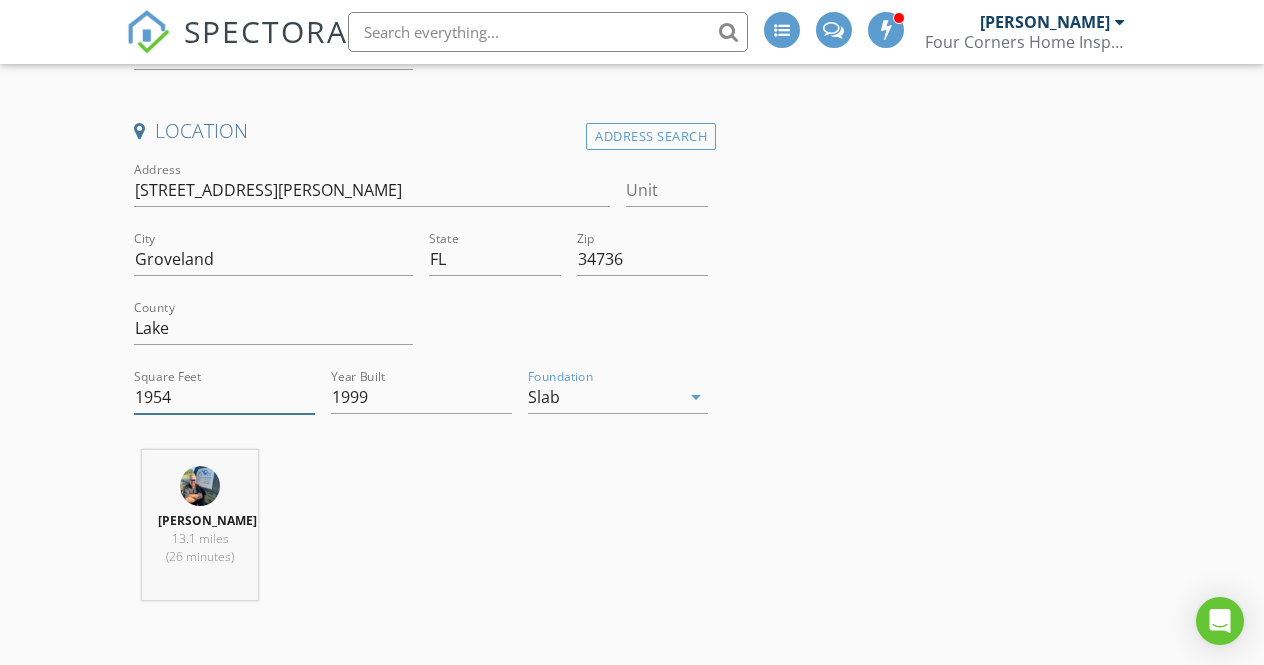 click on "1954" at bounding box center [224, 397] 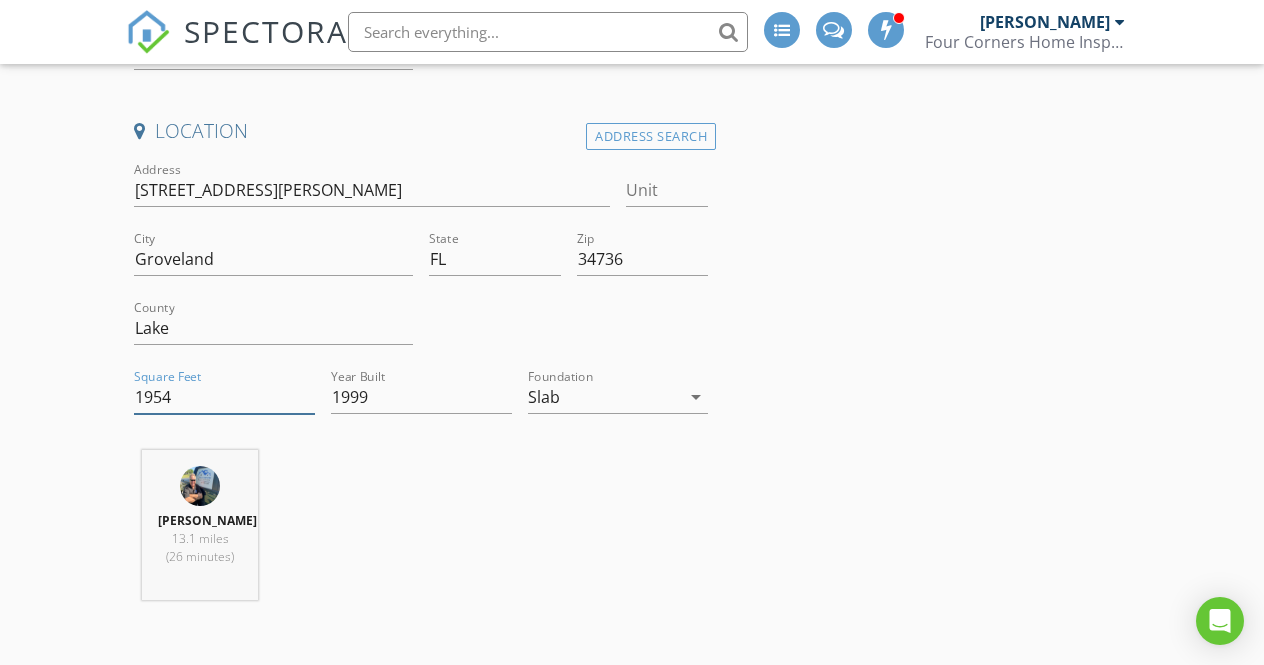 drag, startPoint x: 181, startPoint y: 334, endPoint x: 129, endPoint y: 336, distance: 52.03845 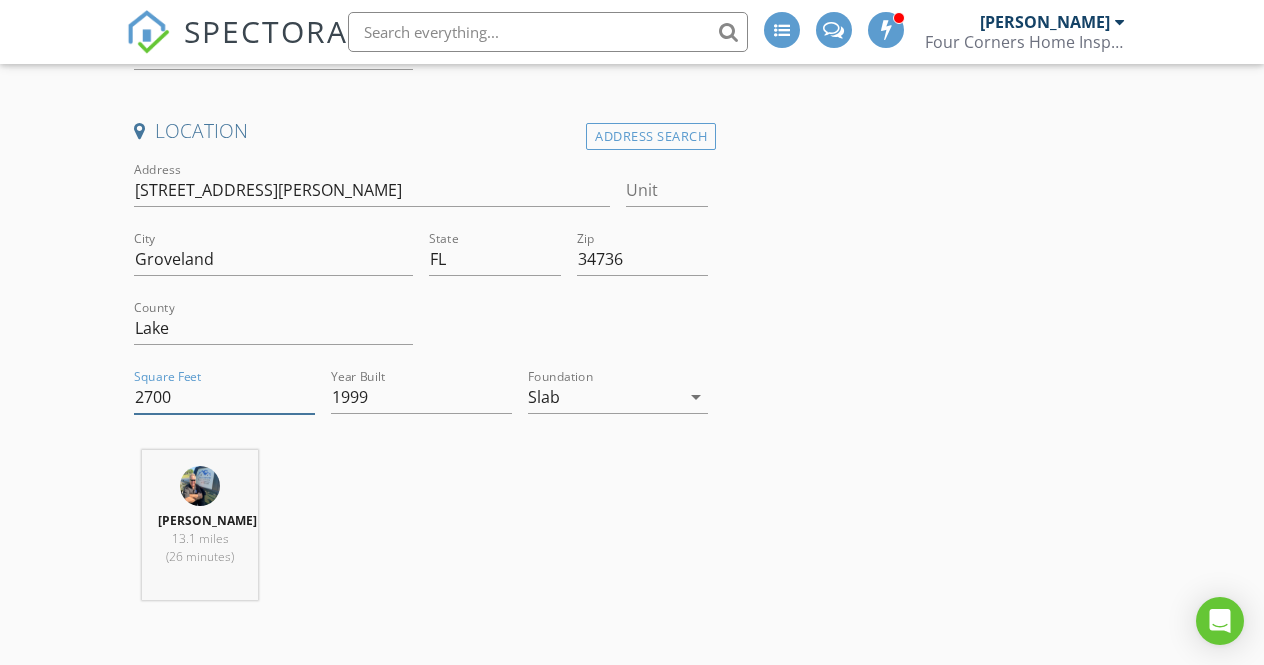 type on "2700" 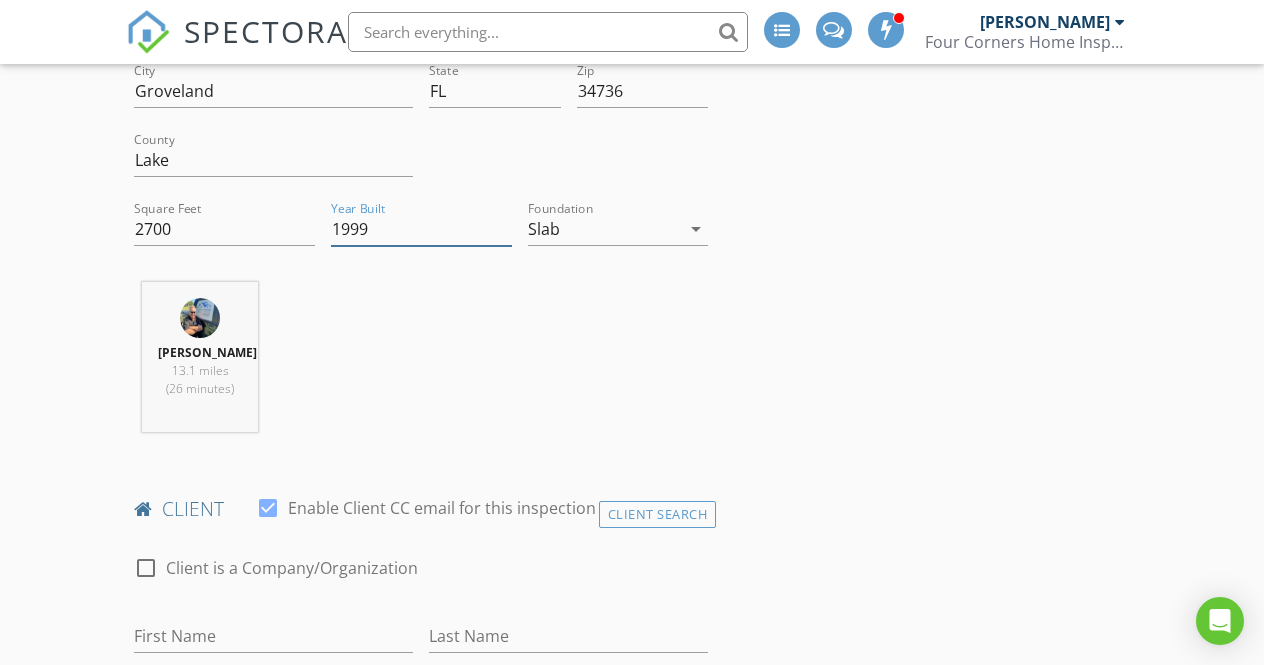 scroll, scrollTop: 701, scrollLeft: 0, axis: vertical 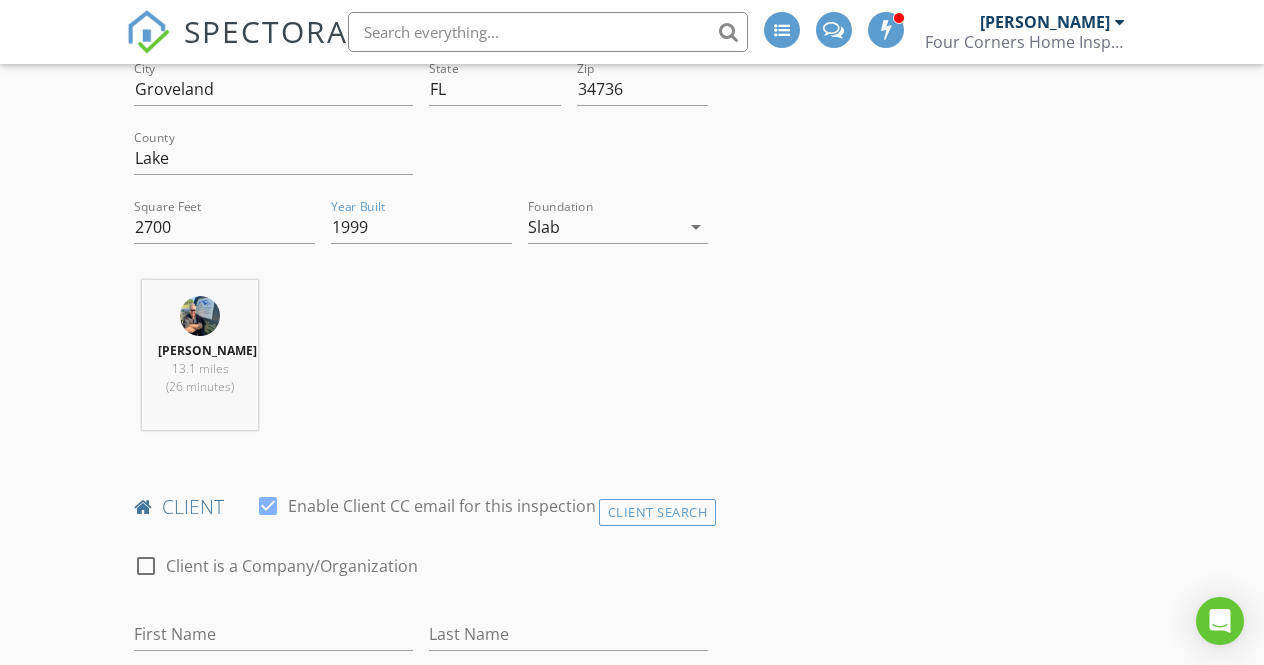 click on "INSPECTOR(S)
check_box   Grant Doutt   PRIMARY   Grant Doutt arrow_drop_down   check_box Grant Doutt specifically requested
Date/Time
07/19/2025 9:00 AM
Location
Address Search       Address 4635 Brantley Rd   Unit   City Groveland   State FL   Zip 34736   County Lake     Square Feet 2700   Year Built 1999   Foundation Slab arrow_drop_down     Grant Doutt     13.1 miles     (26 minutes)
client
check_box Enable Client CC email for this inspection   Client Search     check_box_outline_blank Client is a Company/Organization     First Name   Last Name   Email   CC Email   Phone         Tags         Notes   Private Notes
ADD ADDITIONAL client
SERVICES
check_box_outline_blank   Roof Inspection/ Certification   Four Corners Roof Inspection check_box_outline_blank" at bounding box center [421, 1772] 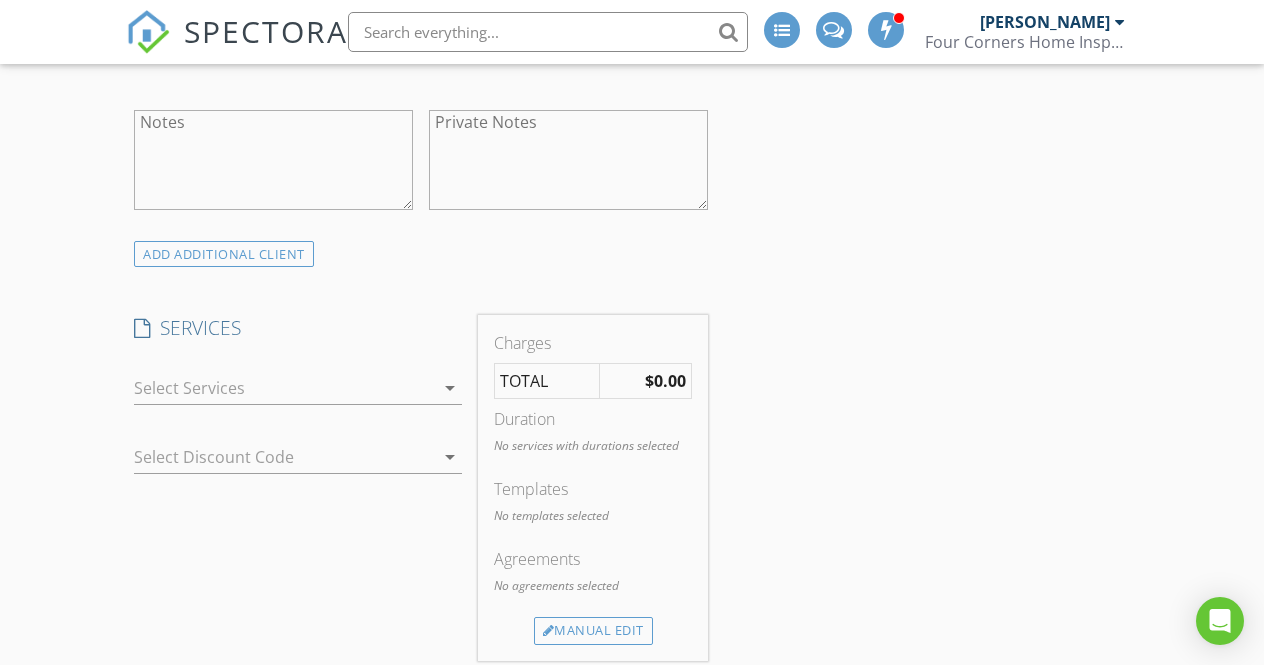 scroll, scrollTop: 1432, scrollLeft: 0, axis: vertical 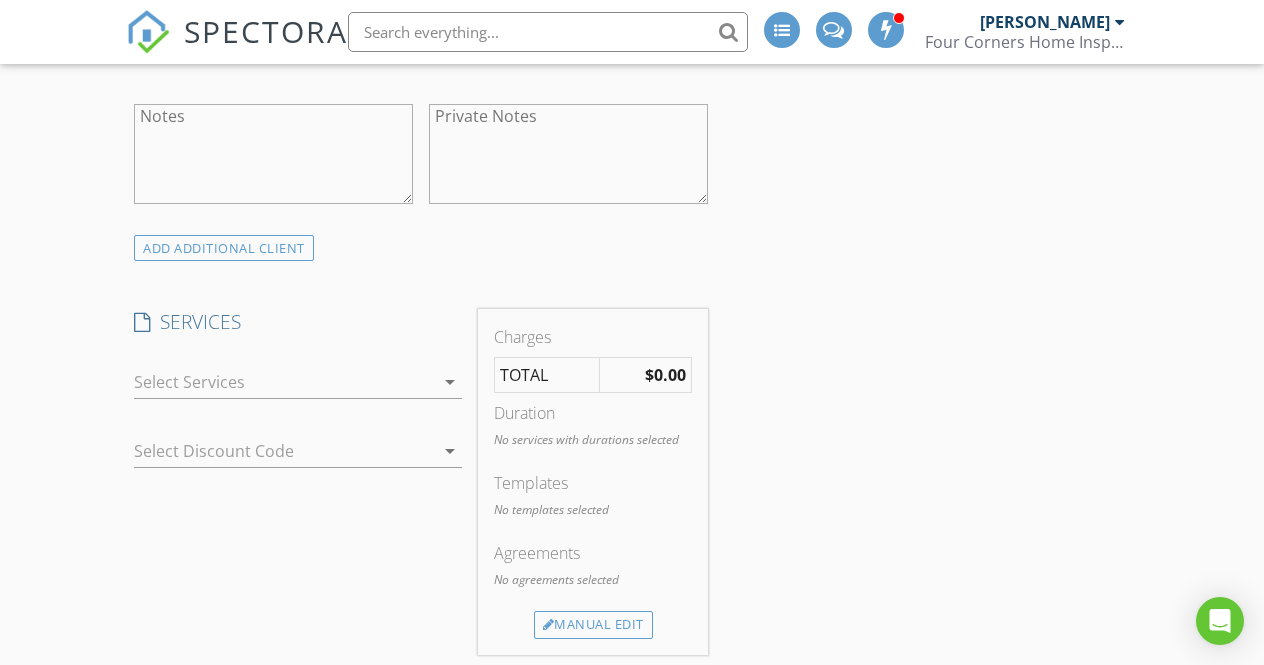 click at bounding box center (284, 382) 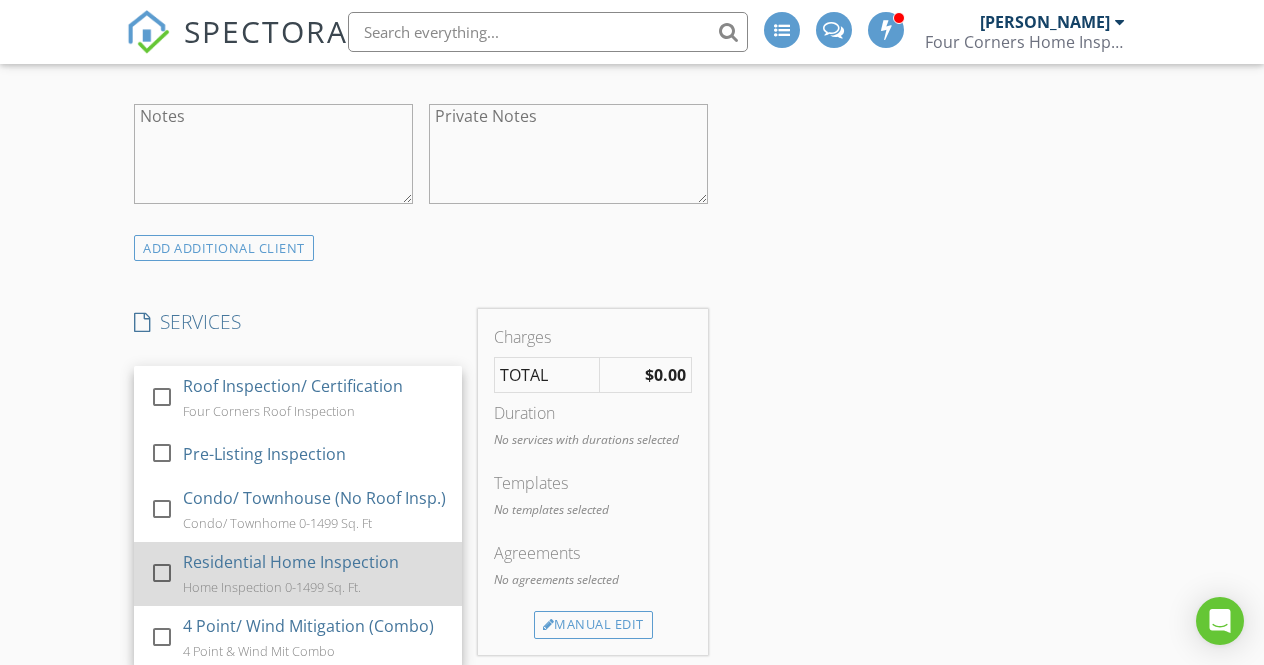 click on "Residential Home Inspection" at bounding box center [291, 562] 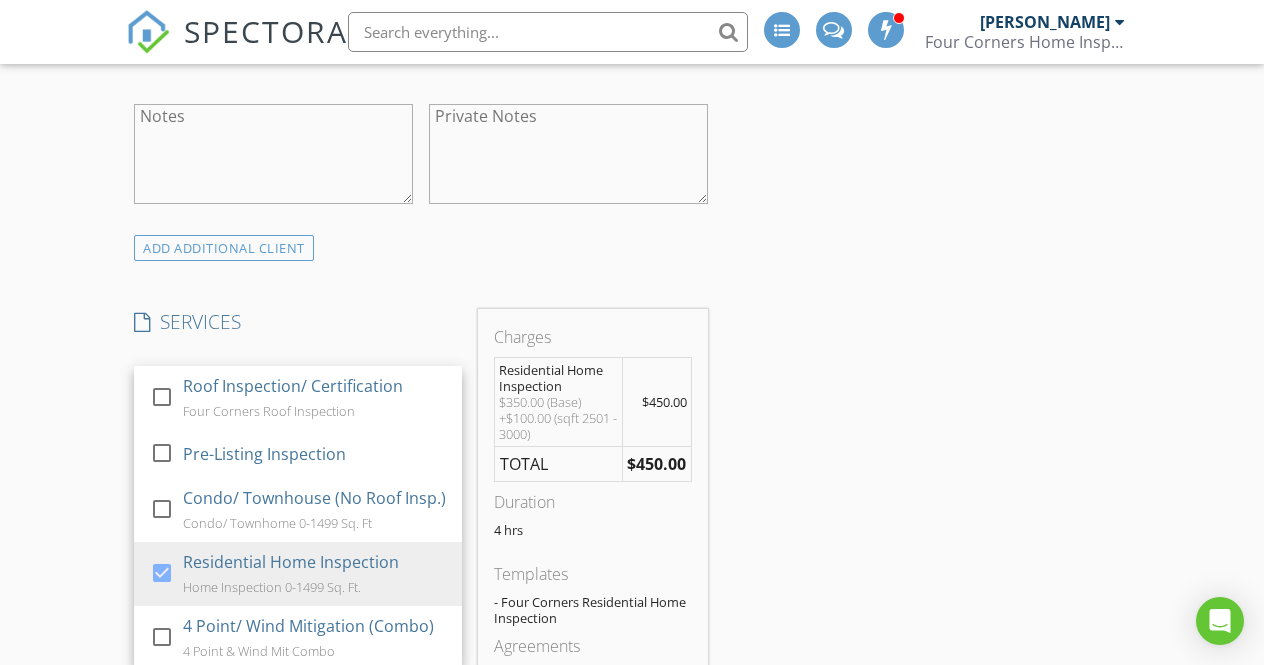 click on "INSPECTOR(S)
check_box   Grant Doutt   PRIMARY   Grant Doutt arrow_drop_down   check_box Grant Doutt specifically requested
Date/Time
07/19/2025 9:00 AM
Location
Address Search       Address 4635 Brantley Rd   Unit   City Groveland   State FL   Zip 34736   County Lake     Square Feet 2700   Year Built 1999   Foundation Slab arrow_drop_down     Grant Doutt     13.1 miles     (26 minutes)
client
check_box Enable Client CC email for this inspection   Client Search     check_box_outline_blank Client is a Company/Organization     First Name   Last Name   Email   CC Email   Phone         Tags         Notes   Private Notes
ADD ADDITIONAL client
SERVICES
check_box_outline_blank   Roof Inspection/ Certification   Four Corners Roof Inspection check_box_outline_blank         check_box" at bounding box center (421, 1088) 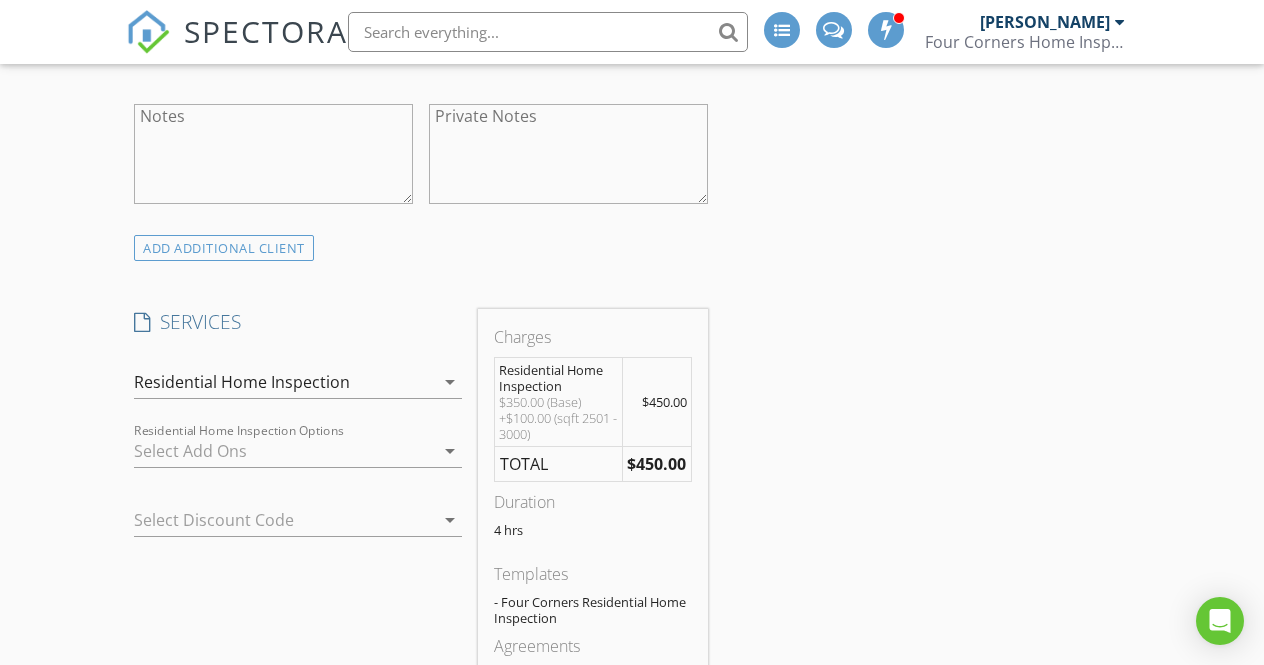 click on "arrow_drop_down" at bounding box center [450, 451] 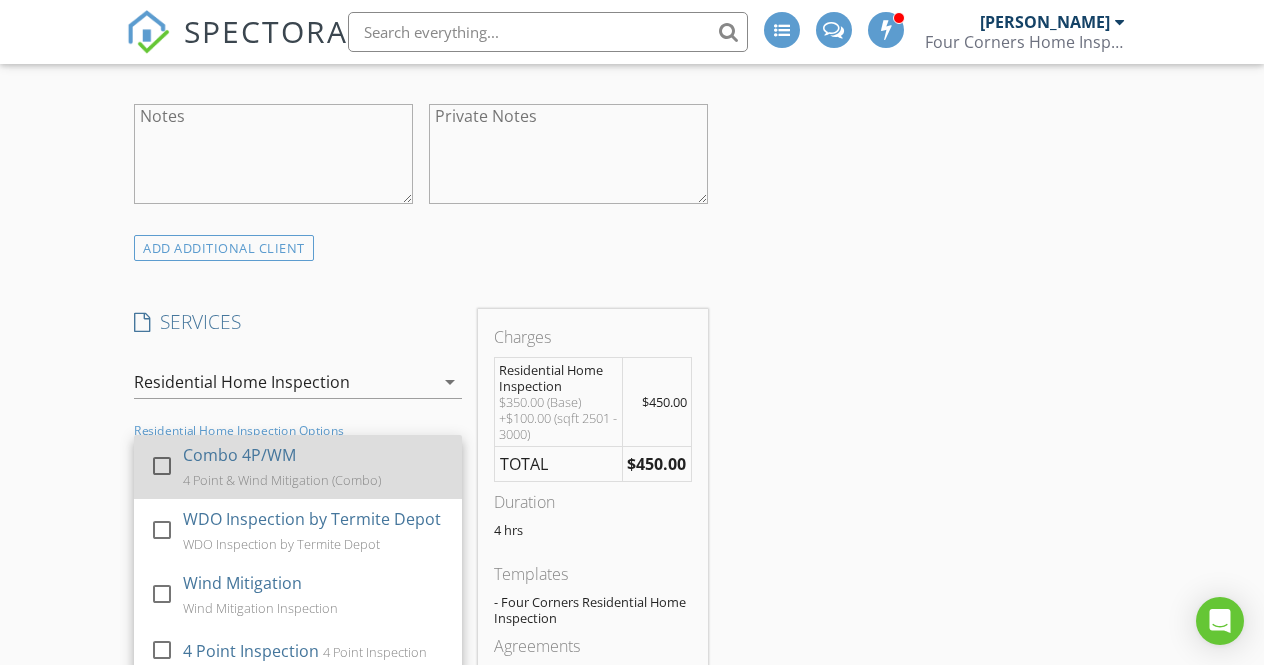 click at bounding box center (162, 465) 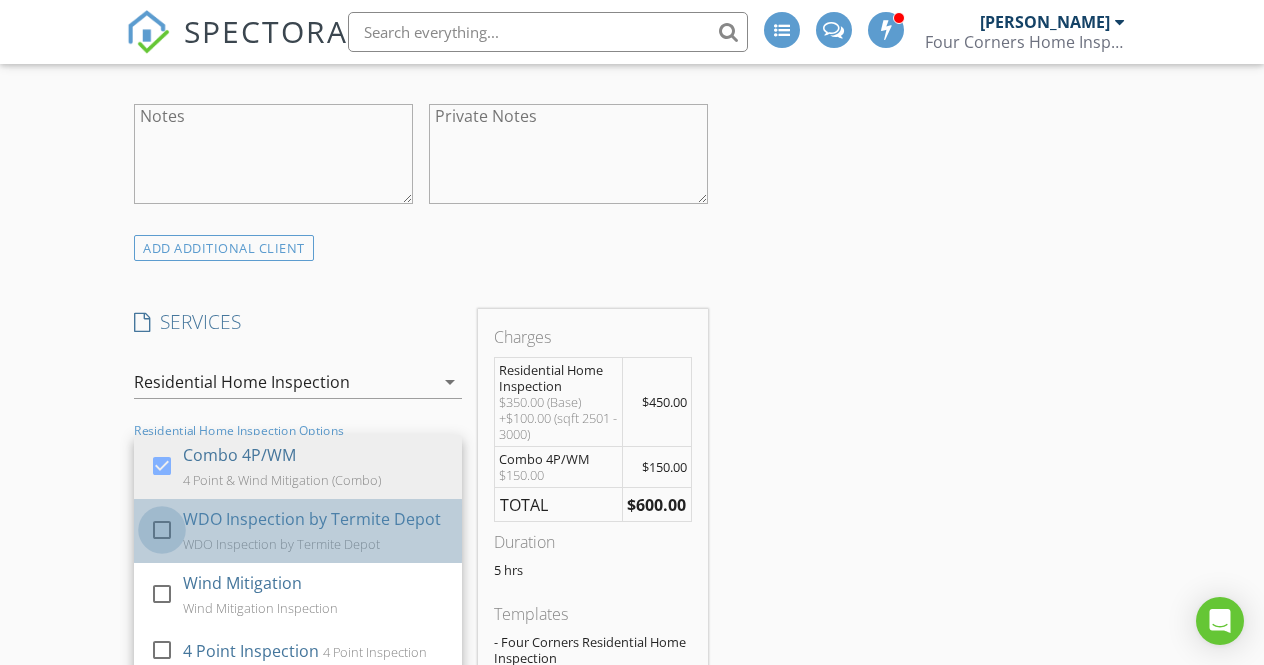 click at bounding box center [162, 529] 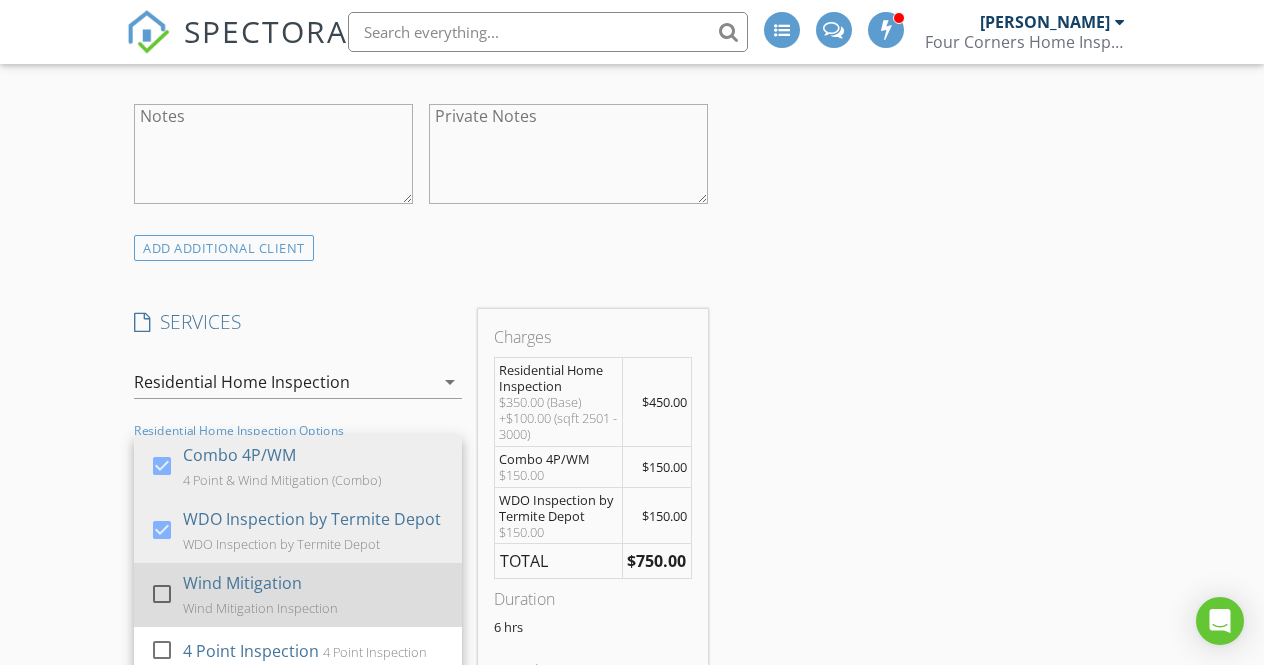 scroll, scrollTop: 0, scrollLeft: 0, axis: both 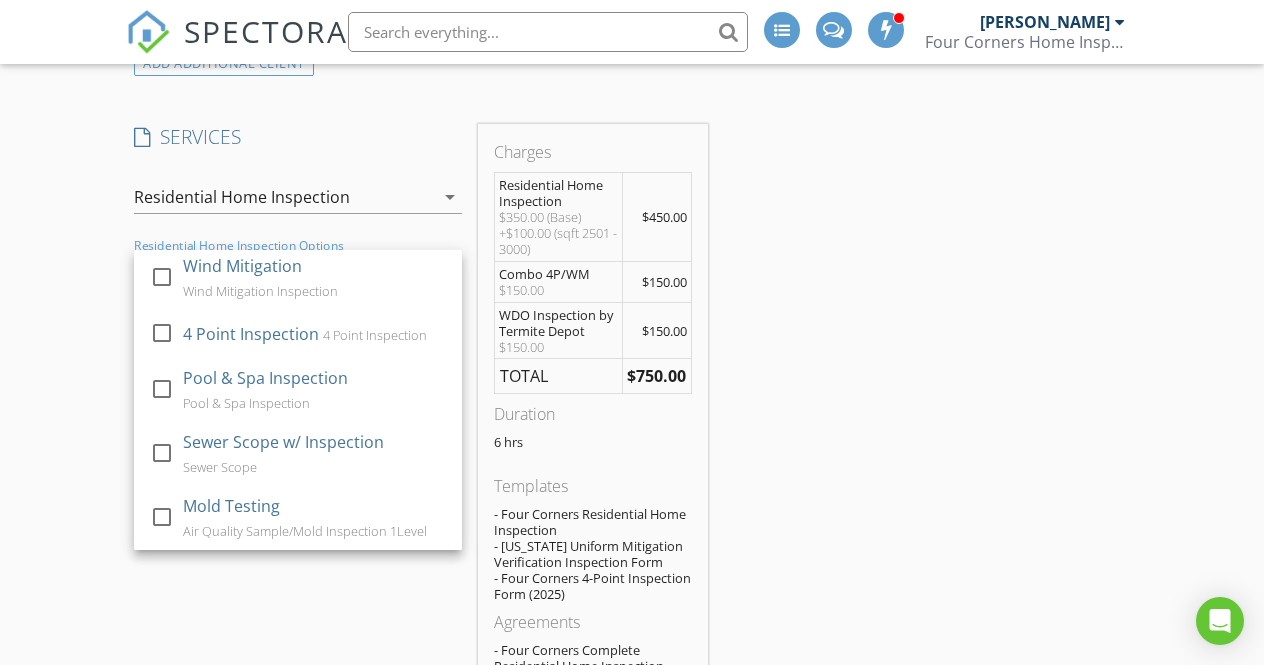 click on "New Inspection
INSPECTOR(S)
check_box   Grant Doutt   PRIMARY   Grant Doutt arrow_drop_down   check_box Grant Doutt specifically requested
Date/Time
07/19/2025 9:00 AM
Location
Address Search       Address 4635 Brantley Rd   Unit   City Groveland   State FL   Zip 34736   County Lake     Square Feet 2700   Year Built 1999   Foundation Slab arrow_drop_down     Grant Doutt     13.1 miles     (26 minutes)
client
check_box Enable Client CC email for this inspection   Client Search     check_box_outline_blank Client is a Company/Organization     First Name   Last Name   Email   CC Email   Phone         Tags         Notes   Private Notes
ADD ADDITIONAL client
SERVICES
check_box_outline_blank   Roof Inspection/ Certification   Four Corners Roof Inspection         check_box" at bounding box center (632, 1024) 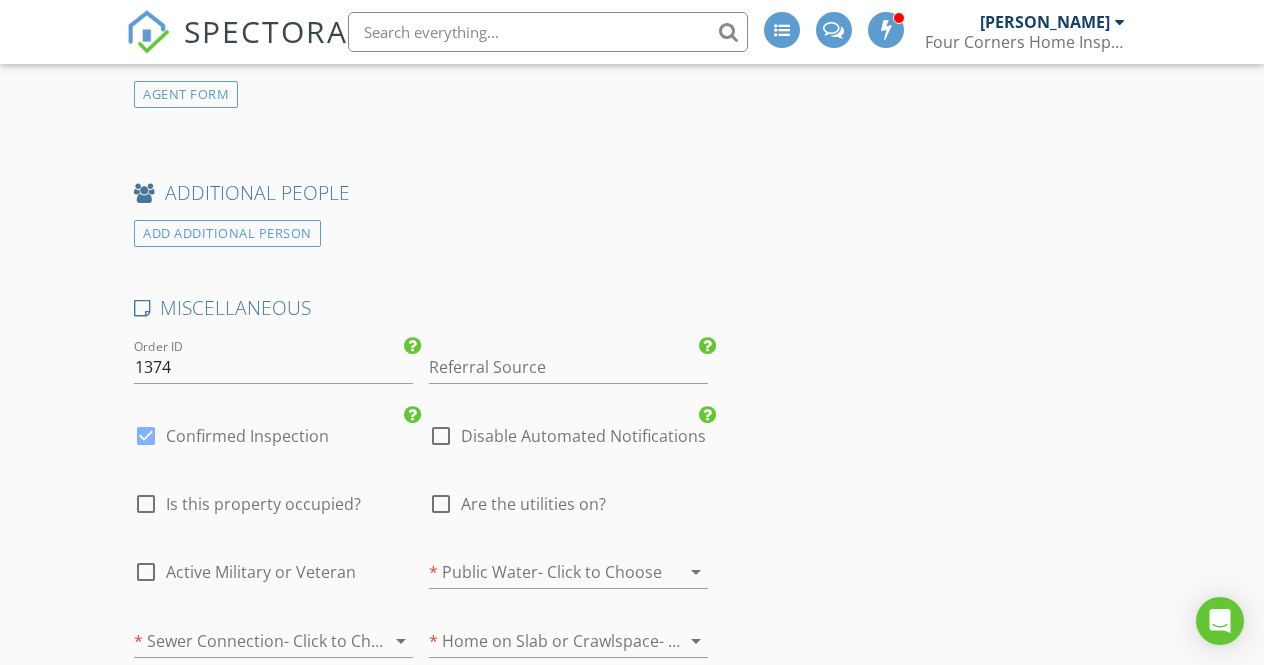 scroll, scrollTop: 3084, scrollLeft: 0, axis: vertical 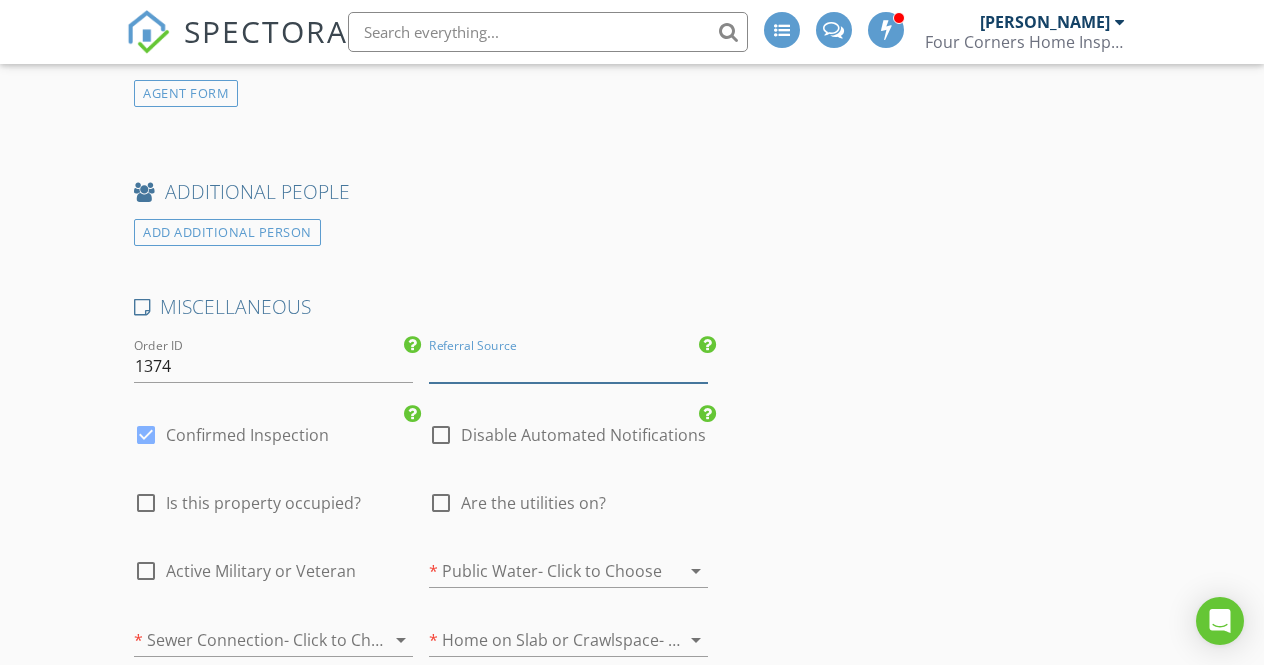 click at bounding box center [568, 366] 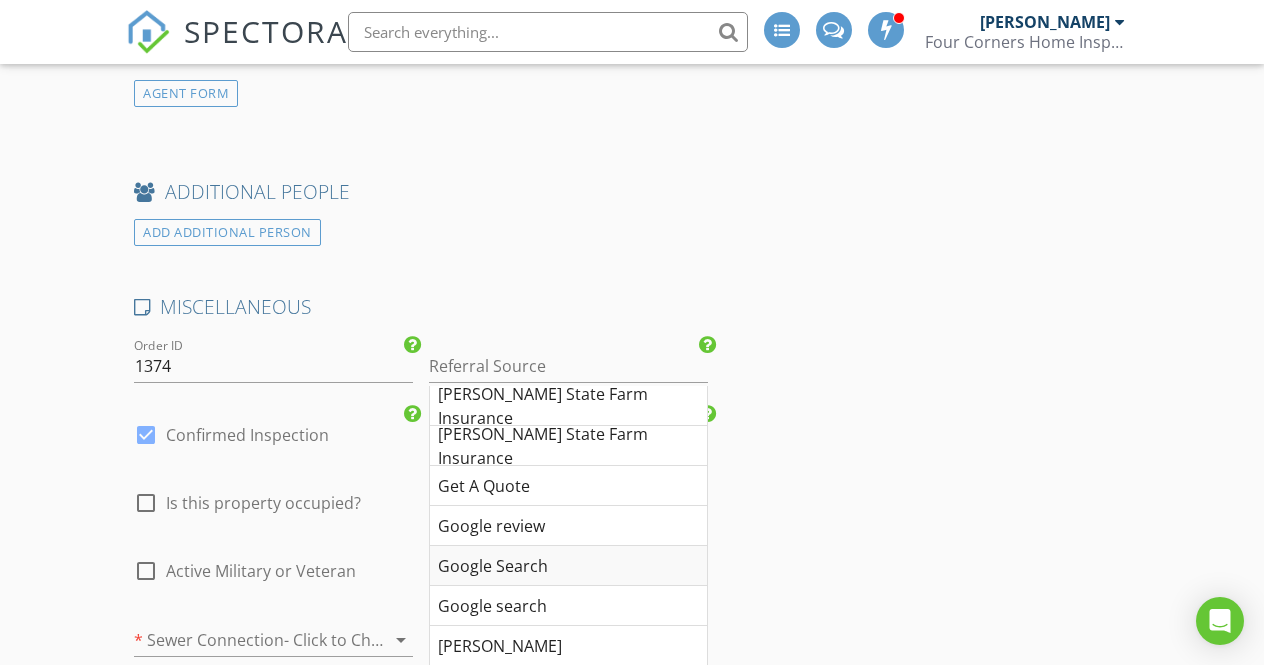 click on "MISCELLANEOUS
Order ID 1374     Referral Source
Bob Dennis State Farm Insurance
Bob Denis State Farm Insurance
Get A Quote
Google review
Google Search
Google search
Abby Nelson
Google Maps
Repeat Customer
Online
Best Buy
Joe Jan Quiwa Realtor
Derek Greene
Joe Monaco Jr.
Ivan Cruz
Google
A
State Farm
Carlos Nieto
Joamey Morales
Suzanne Martin
Web search
Jerry Barker Group
Neighbors
Previous Client
Edward Liam
Family
Neighbor
Lauren Deem
Ariya Mabed
Agent-
Ariya Mobed
Abney Insurance Agency
Joe Cooper
Jill Small
Allstate
Marleni
AAA" at bounding box center [421, 776] 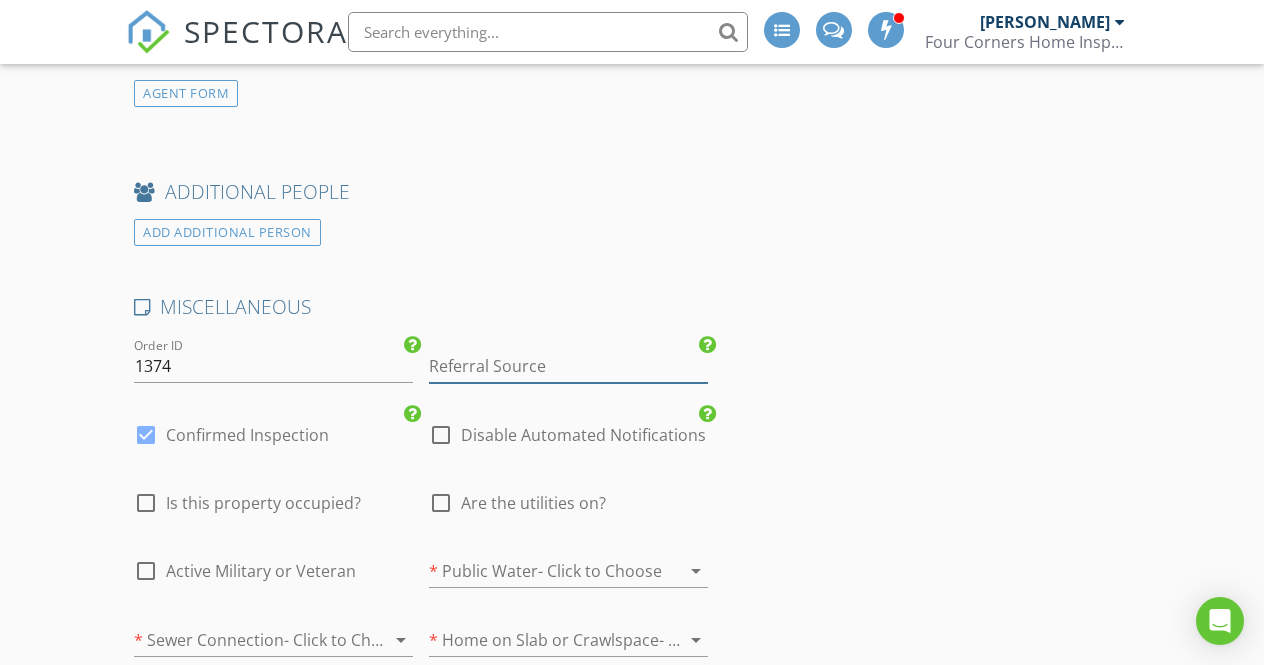 click at bounding box center [568, 366] 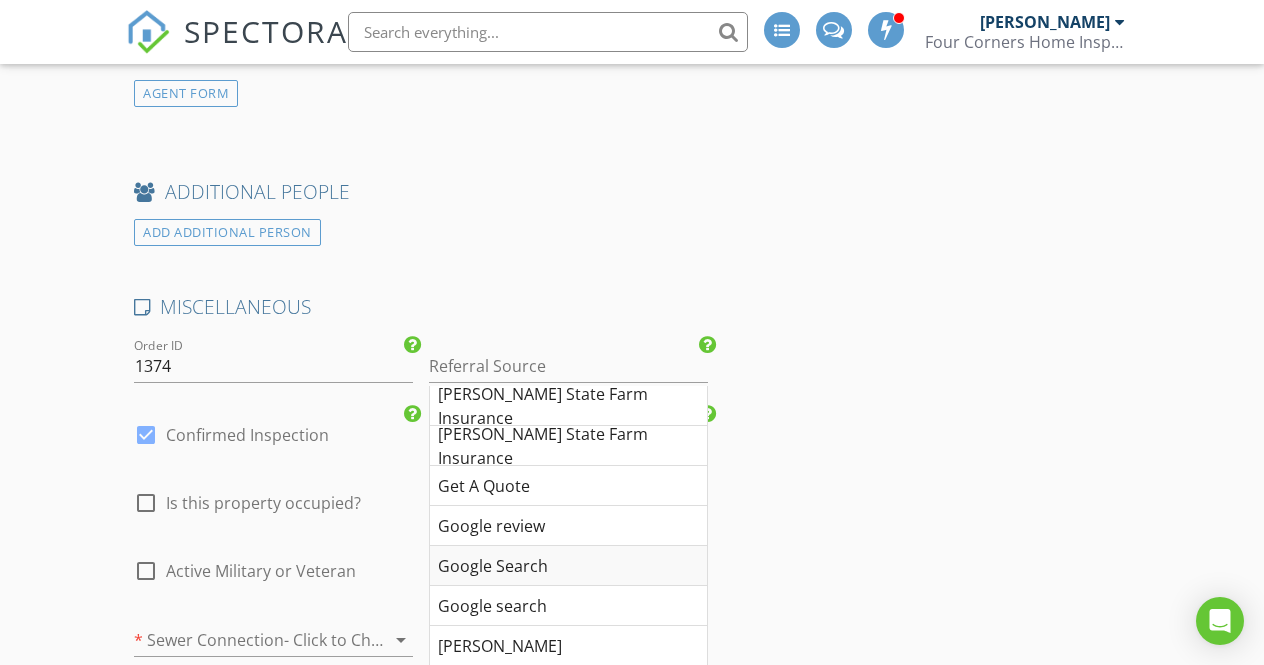 click on "Google Search" at bounding box center (568, 566) 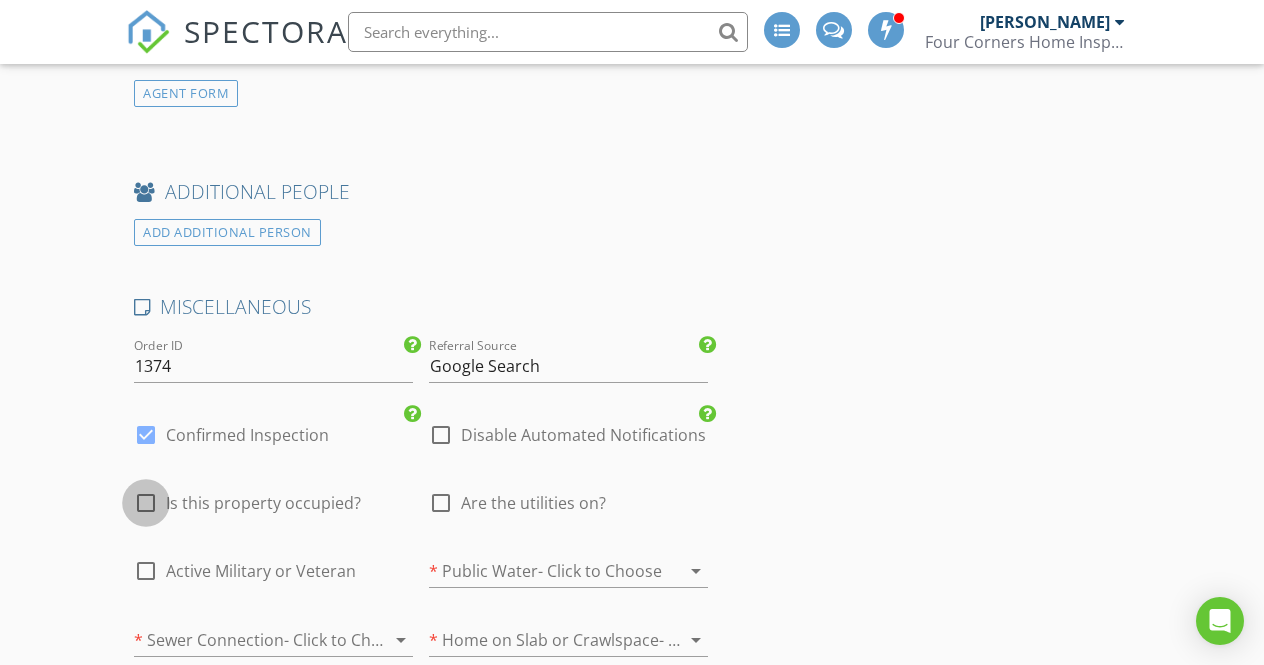 click at bounding box center (146, 503) 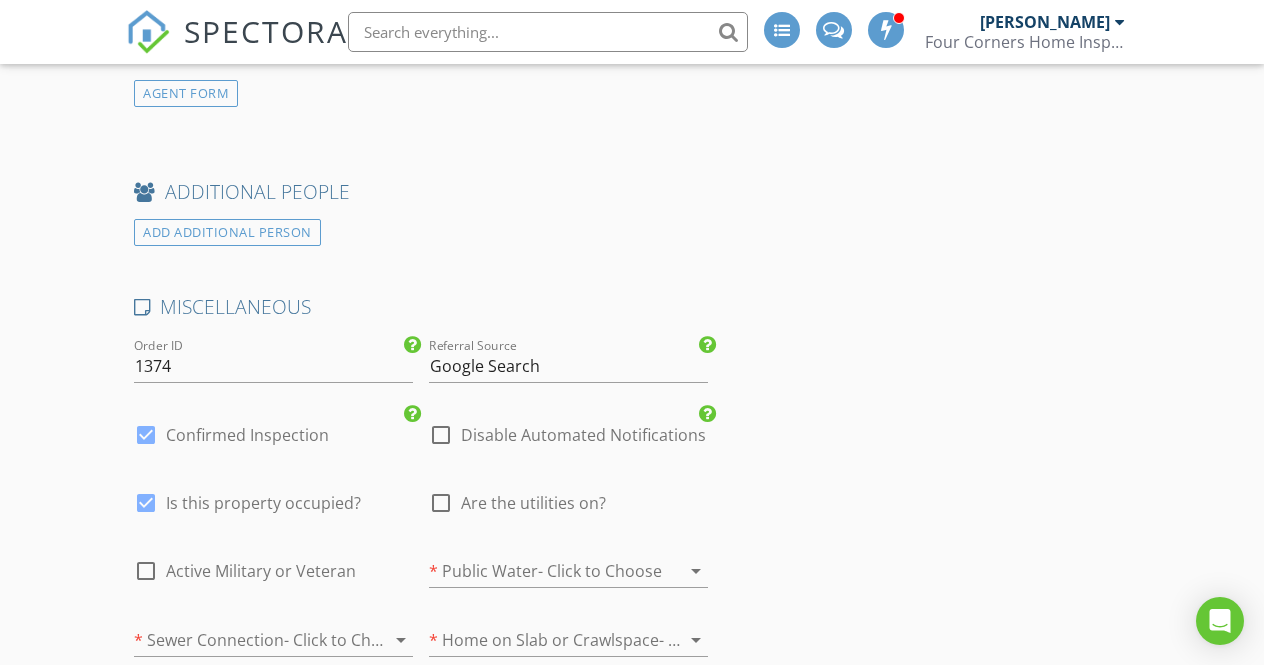 click at bounding box center [441, 503] 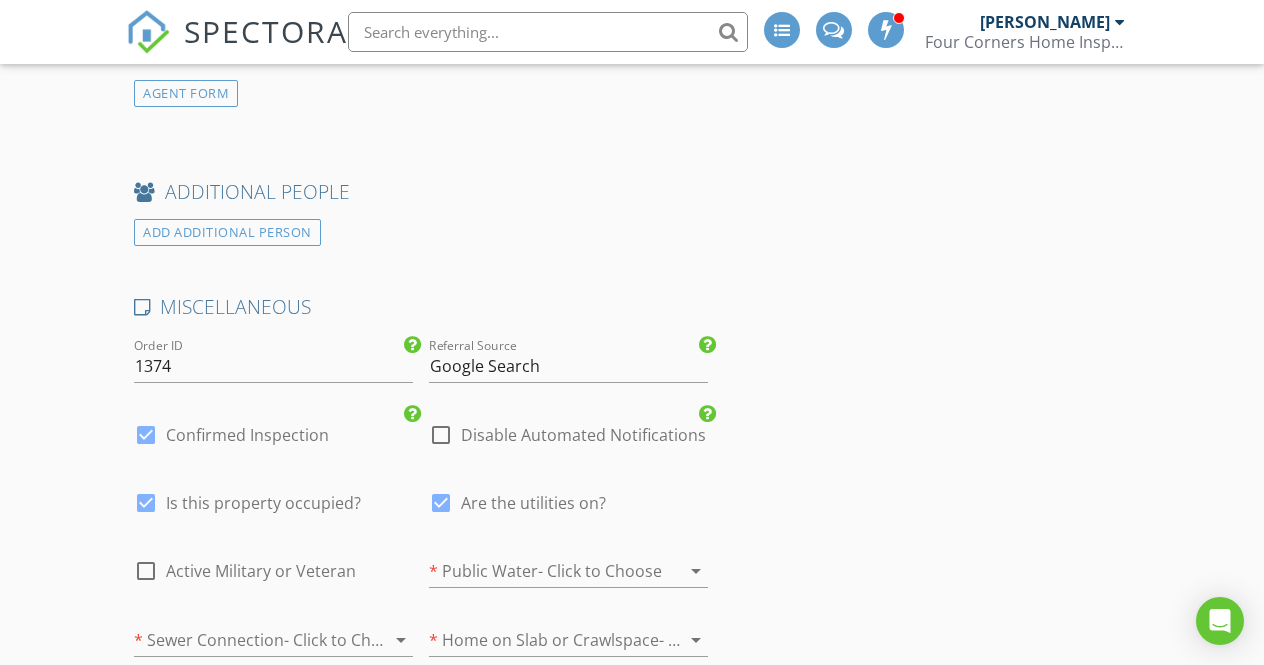 click at bounding box center [540, 571] 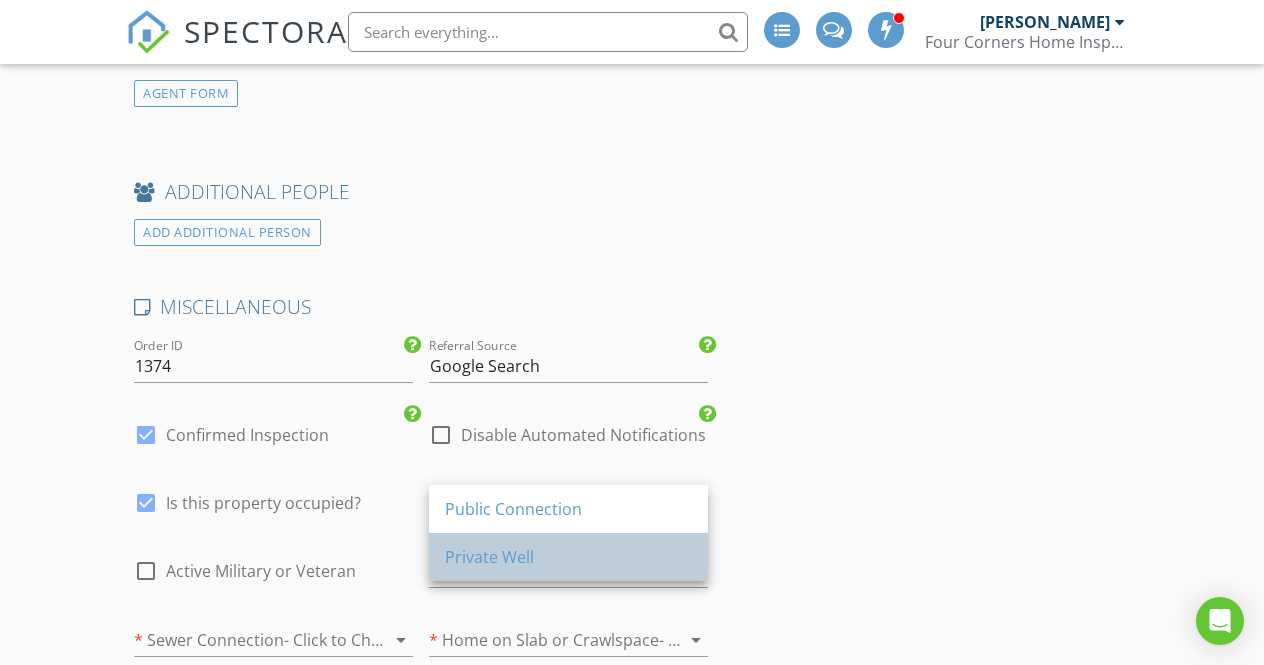 click on "Private Well" at bounding box center [568, 557] 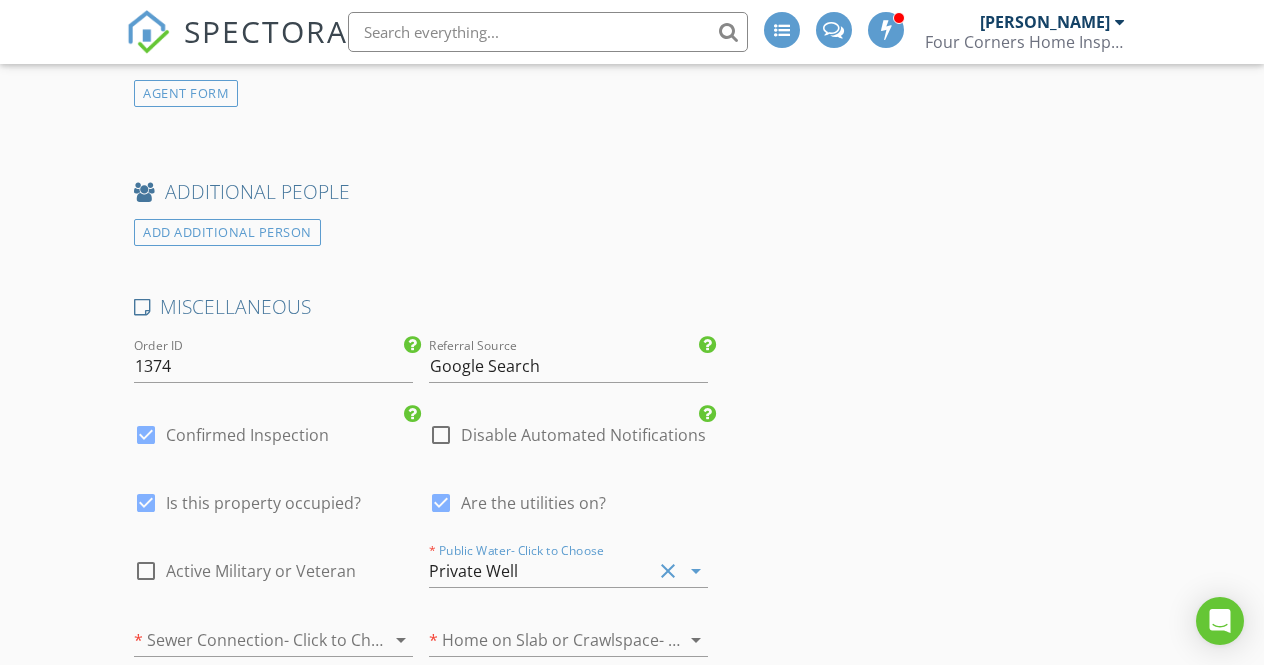 click at bounding box center (540, 640) 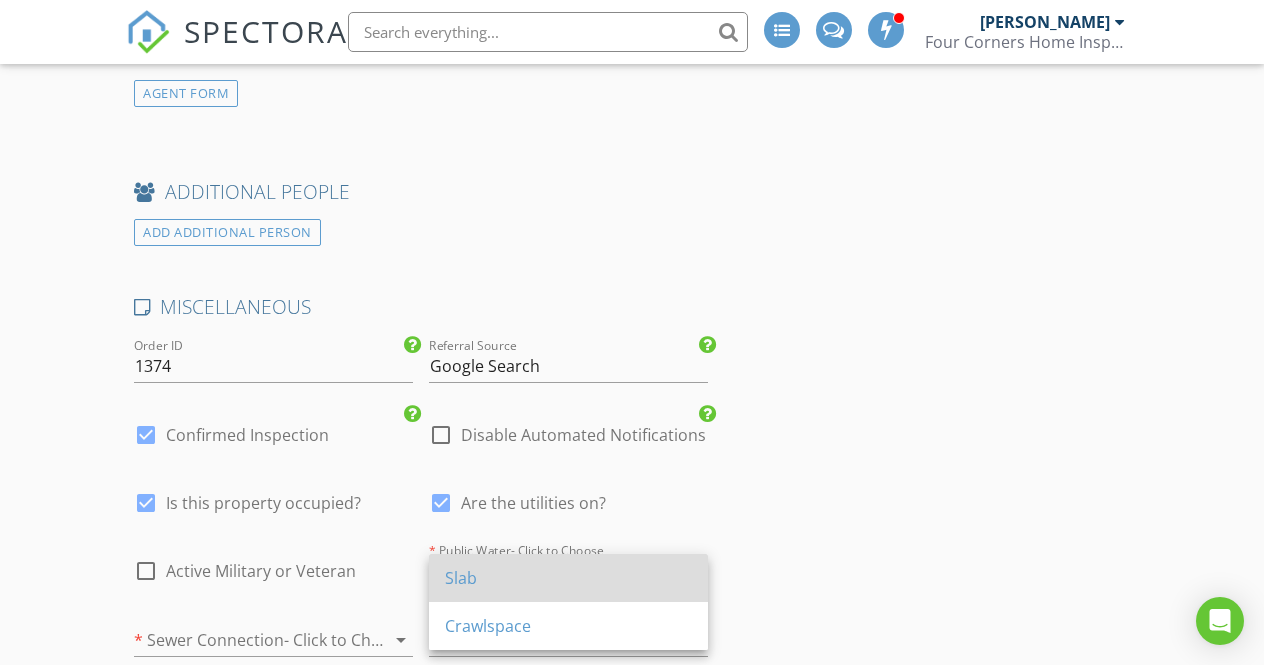 click on "Slab" at bounding box center (568, 578) 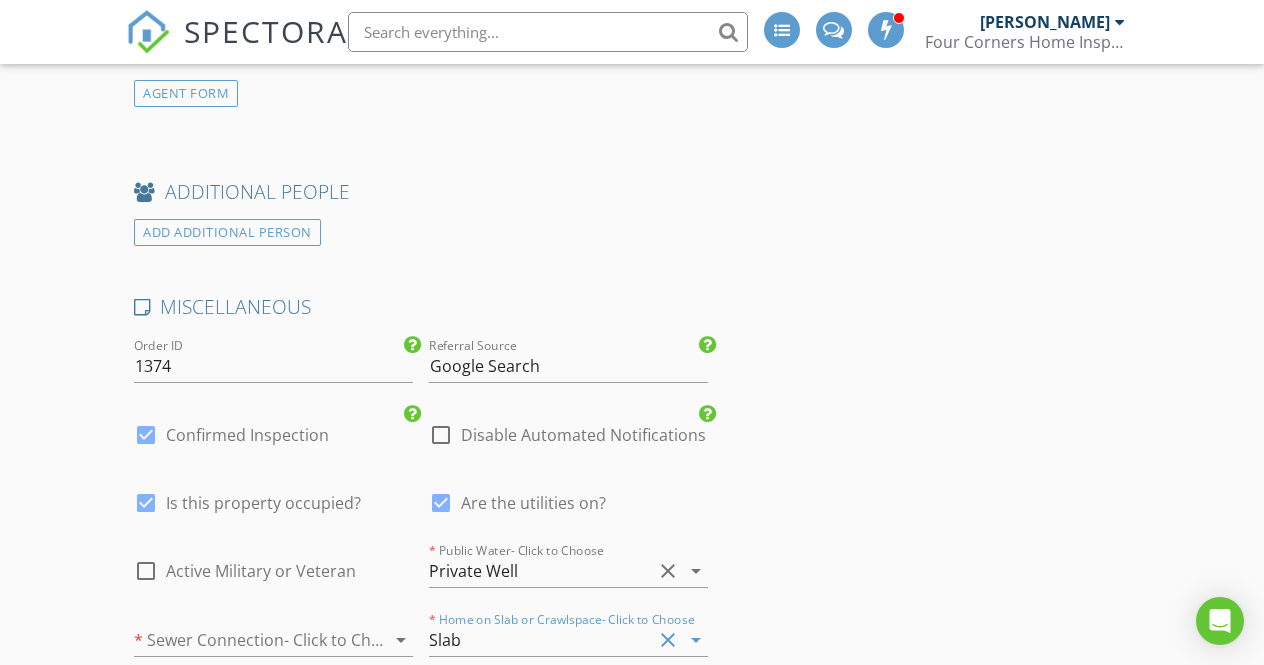 click at bounding box center (245, 640) 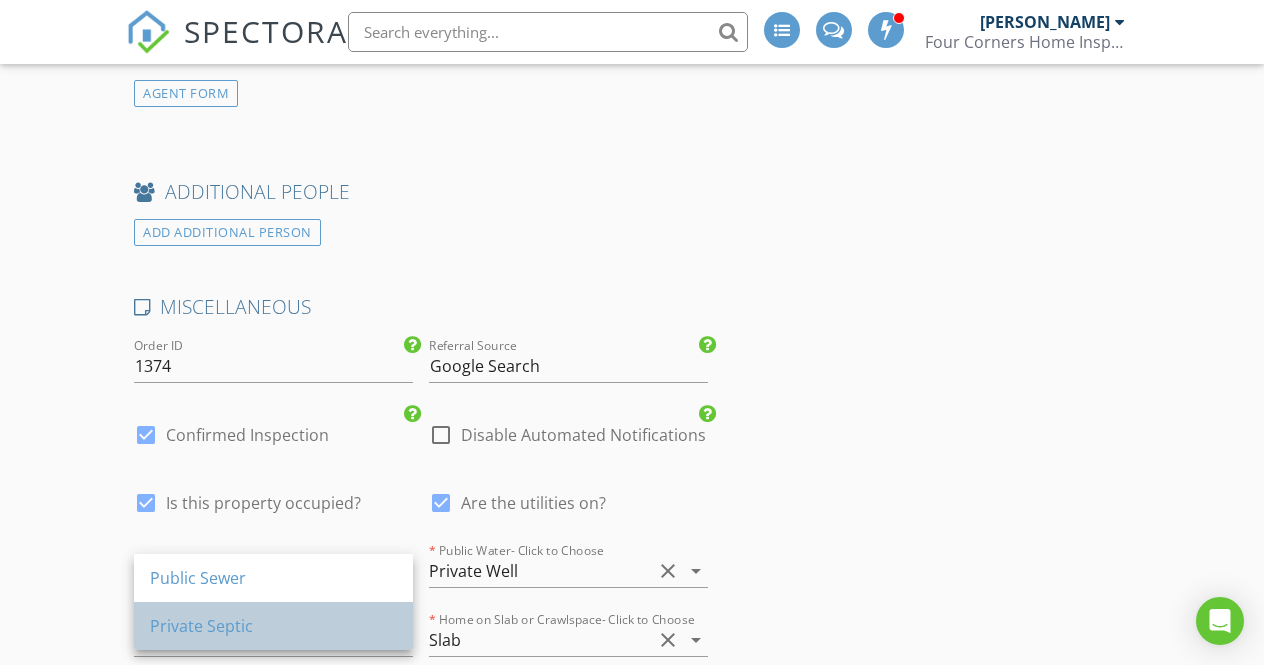 click on "Private Septic" at bounding box center (273, 626) 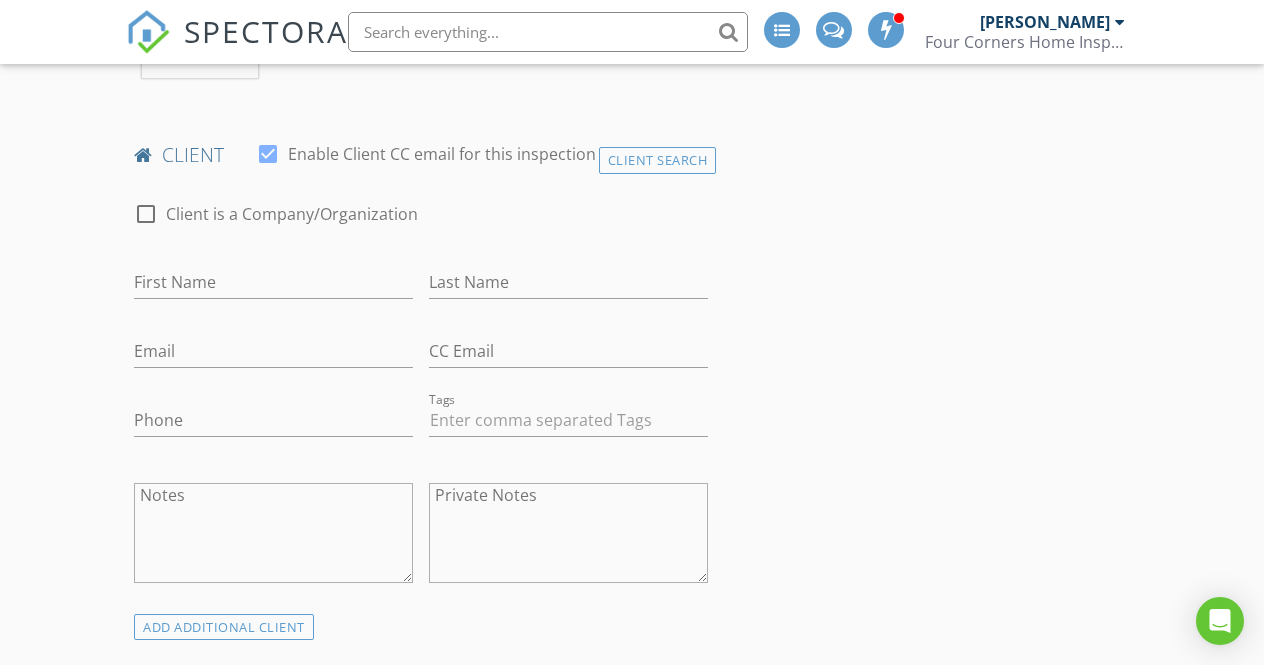 scroll, scrollTop: 1049, scrollLeft: 0, axis: vertical 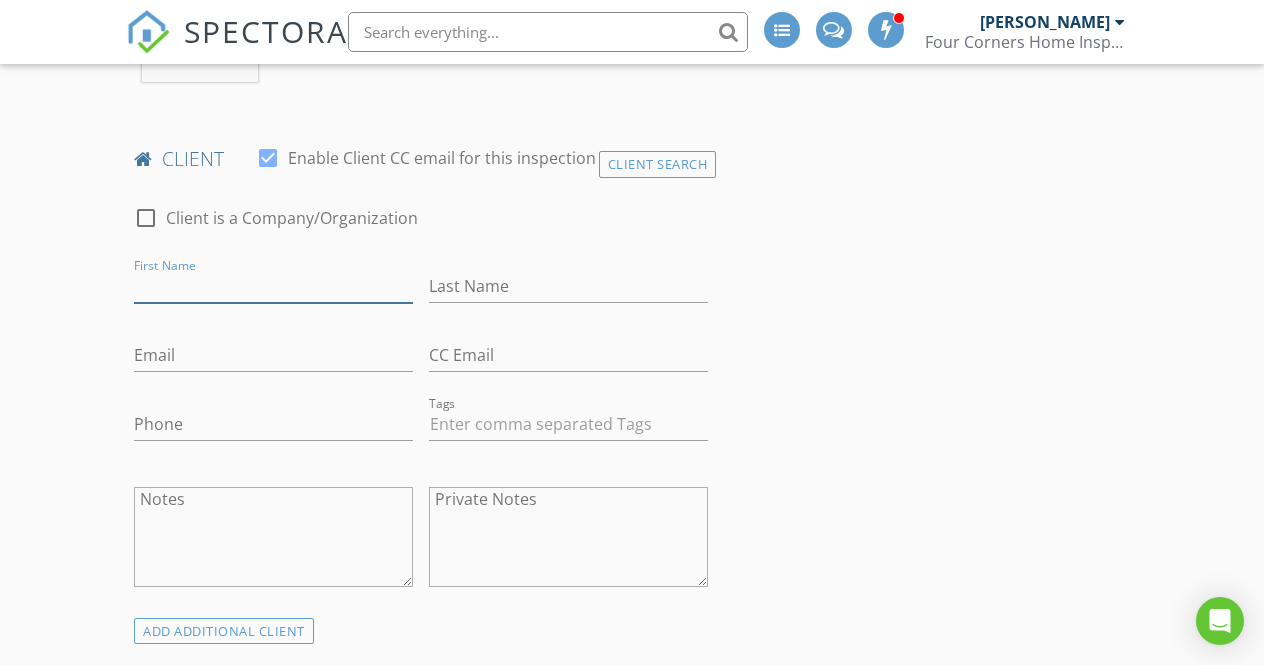 click on "First Name" at bounding box center [273, 286] 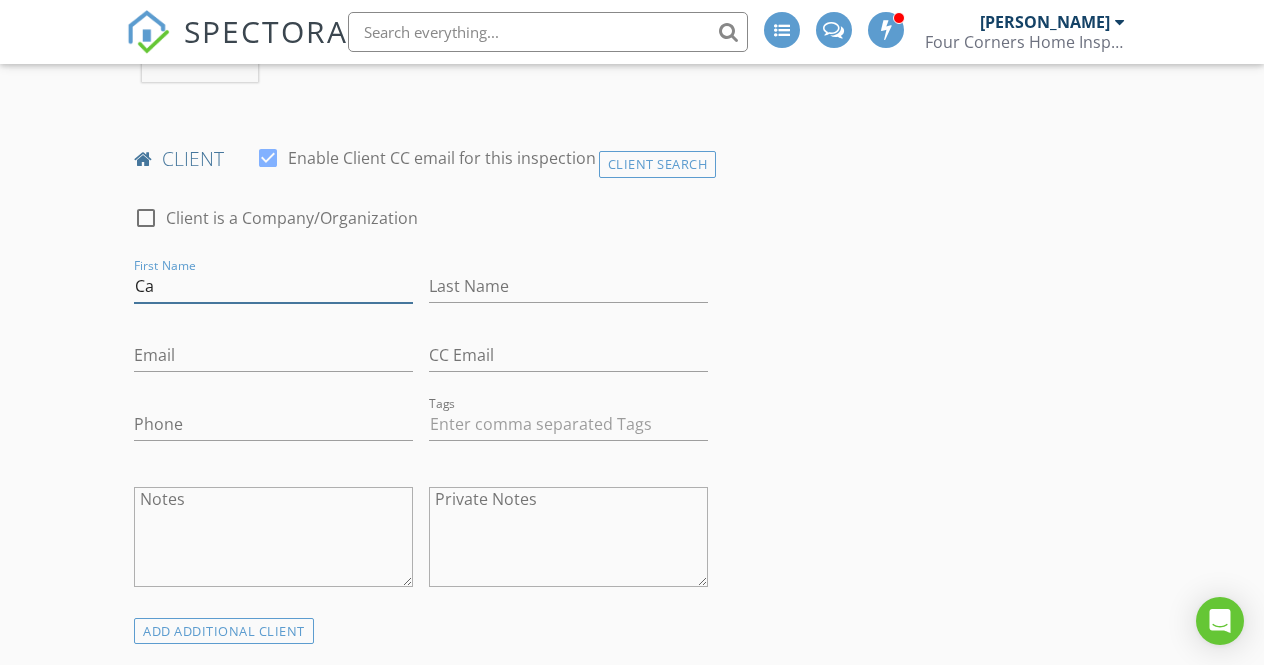 type on "C" 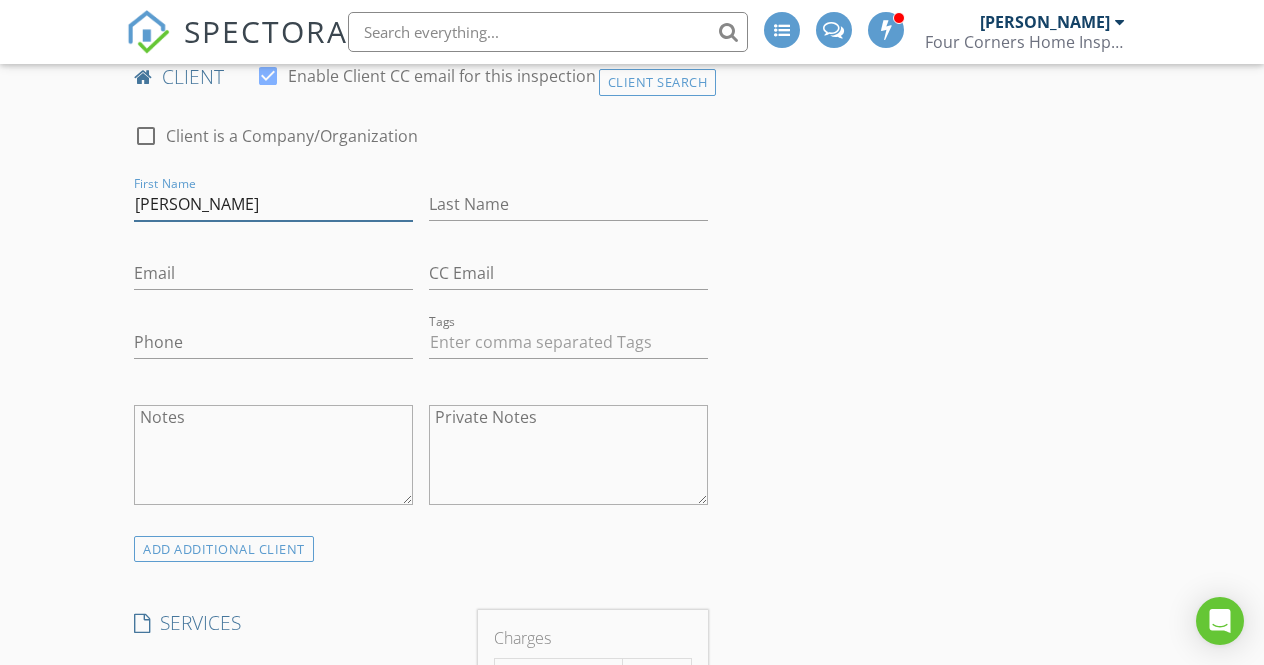 scroll, scrollTop: 1127, scrollLeft: 0, axis: vertical 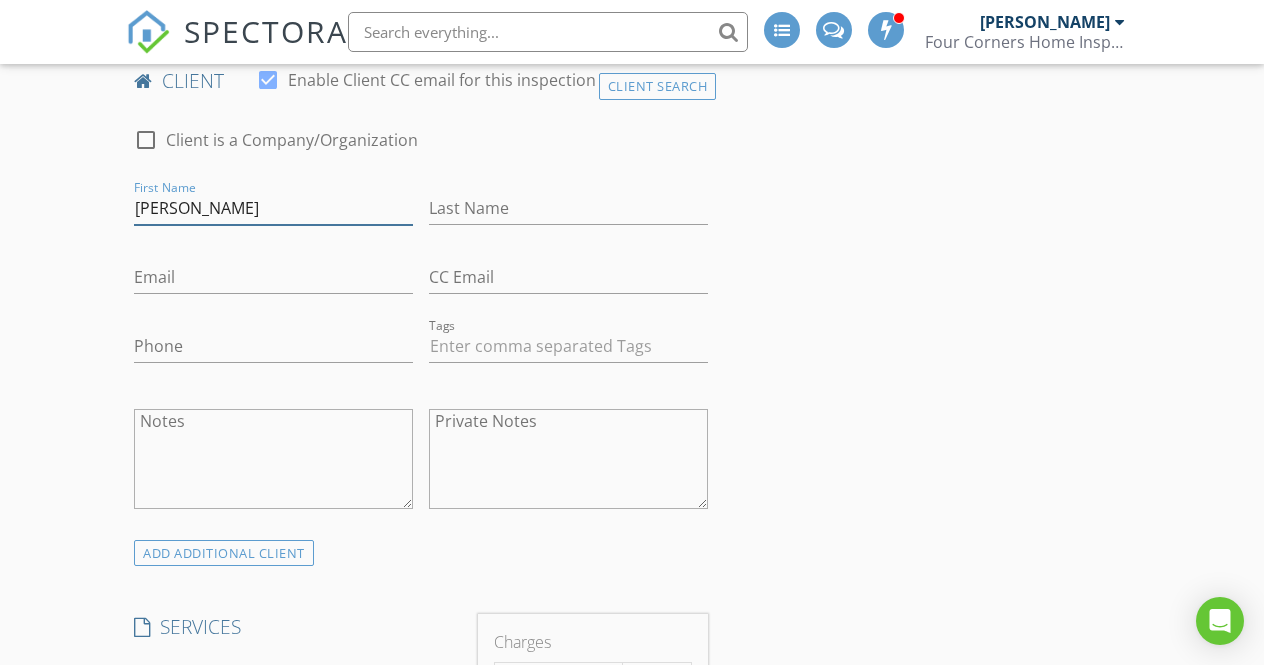 type on "Karilyn" 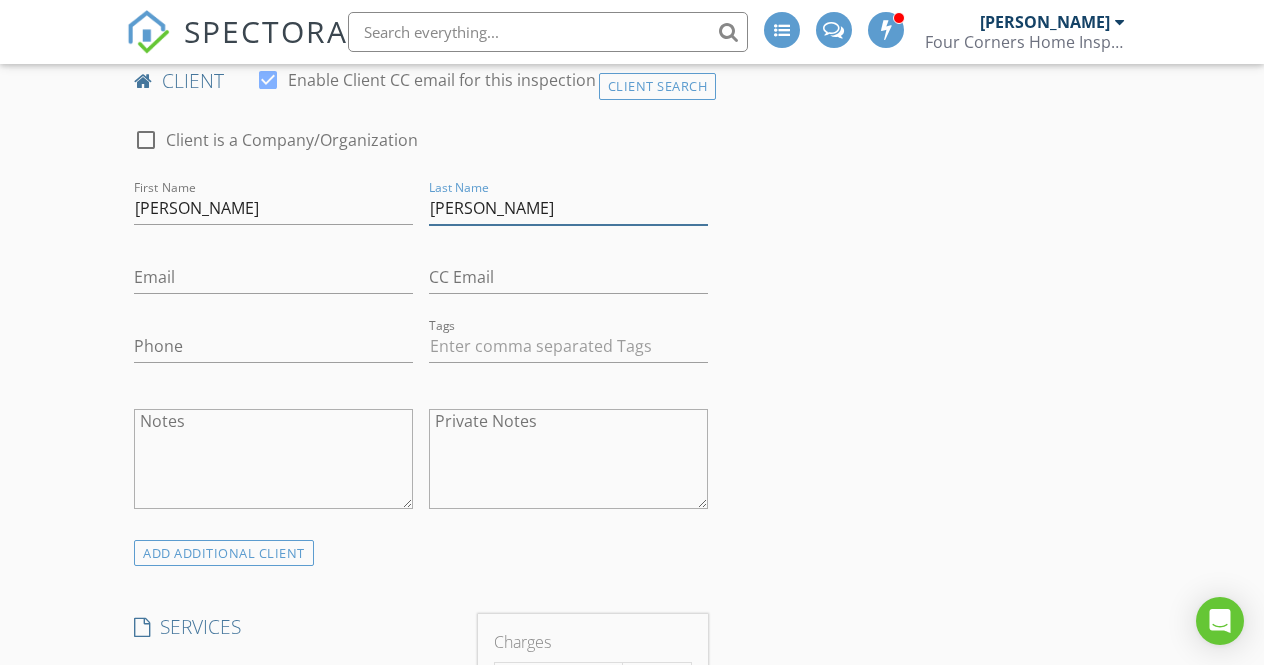 type on "Johnson" 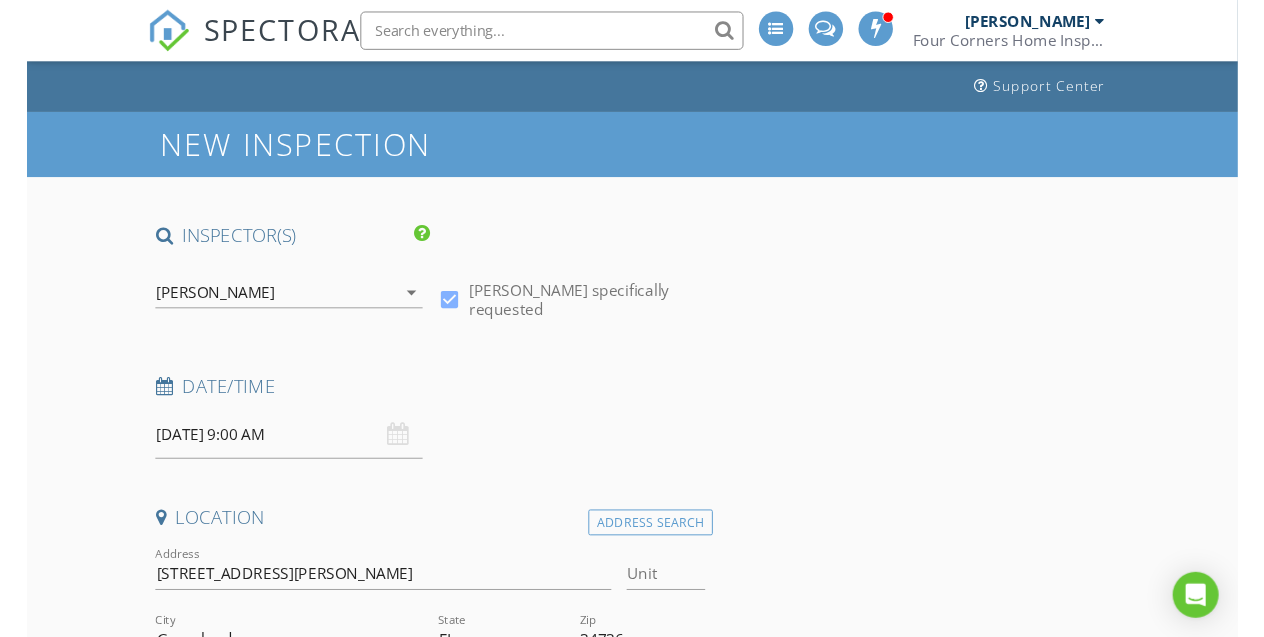 scroll, scrollTop: 118, scrollLeft: 0, axis: vertical 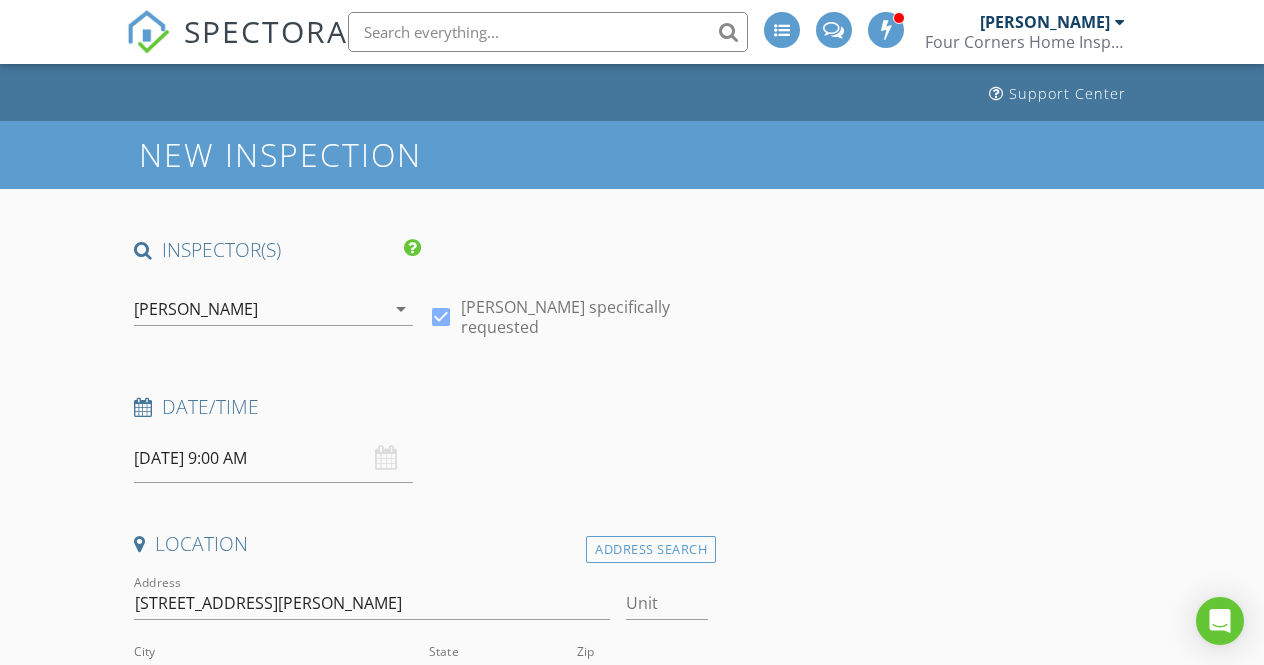 type on "718-809-2322" 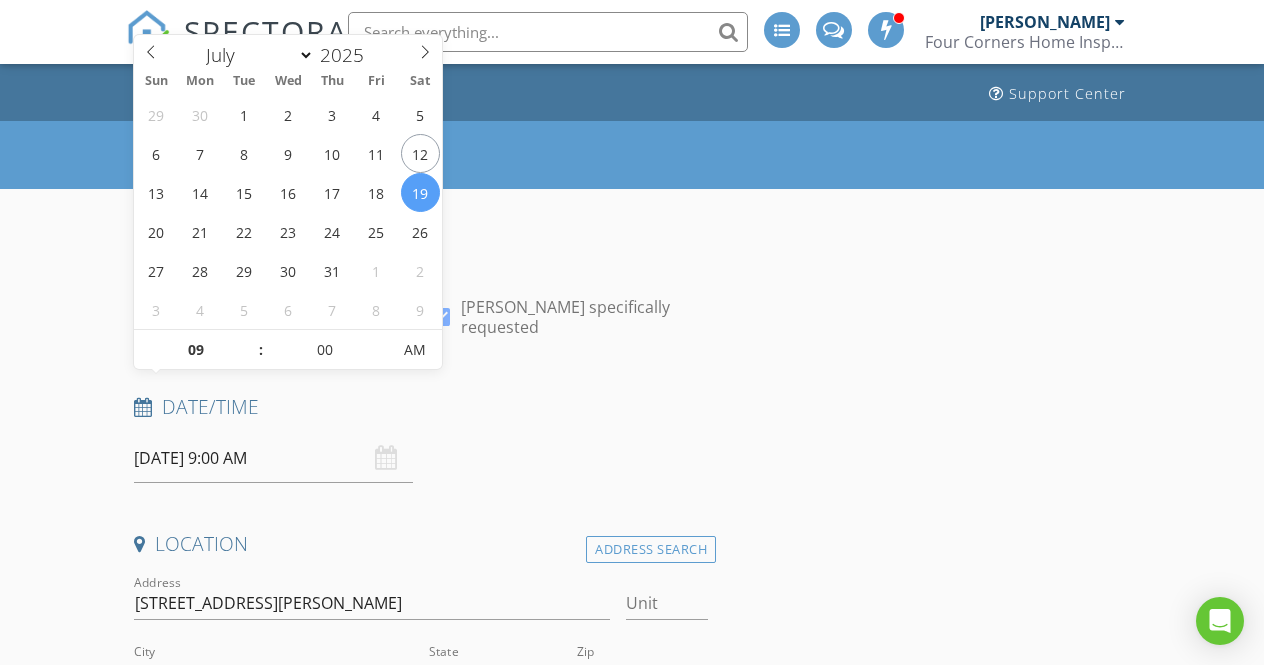 click on "07/19/2025 9:00 AM" at bounding box center (273, 458) 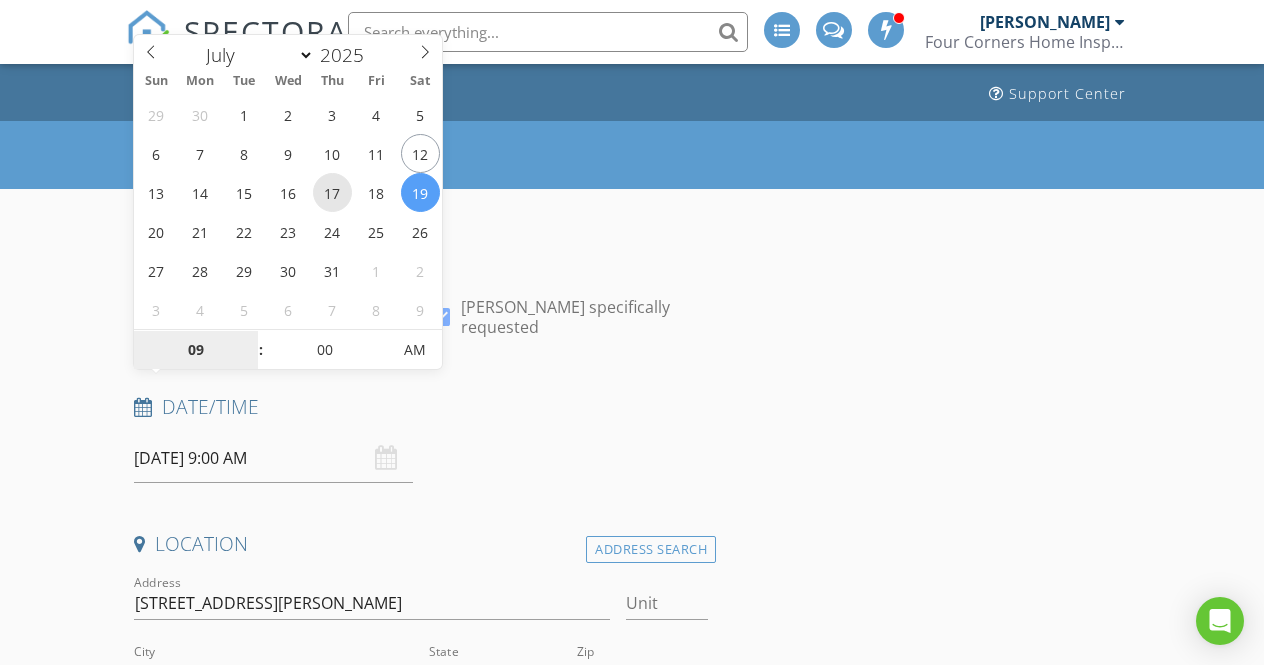 type on "07/17/2025 9:00 AM" 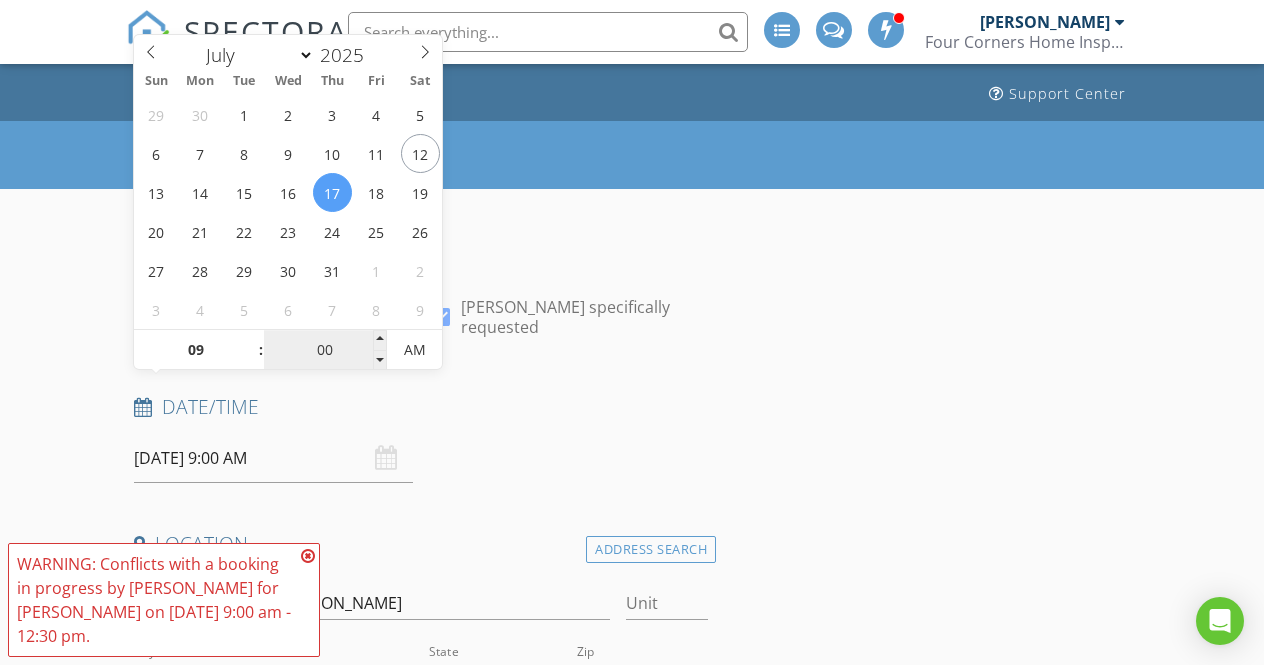 click on "00" at bounding box center [325, 351] 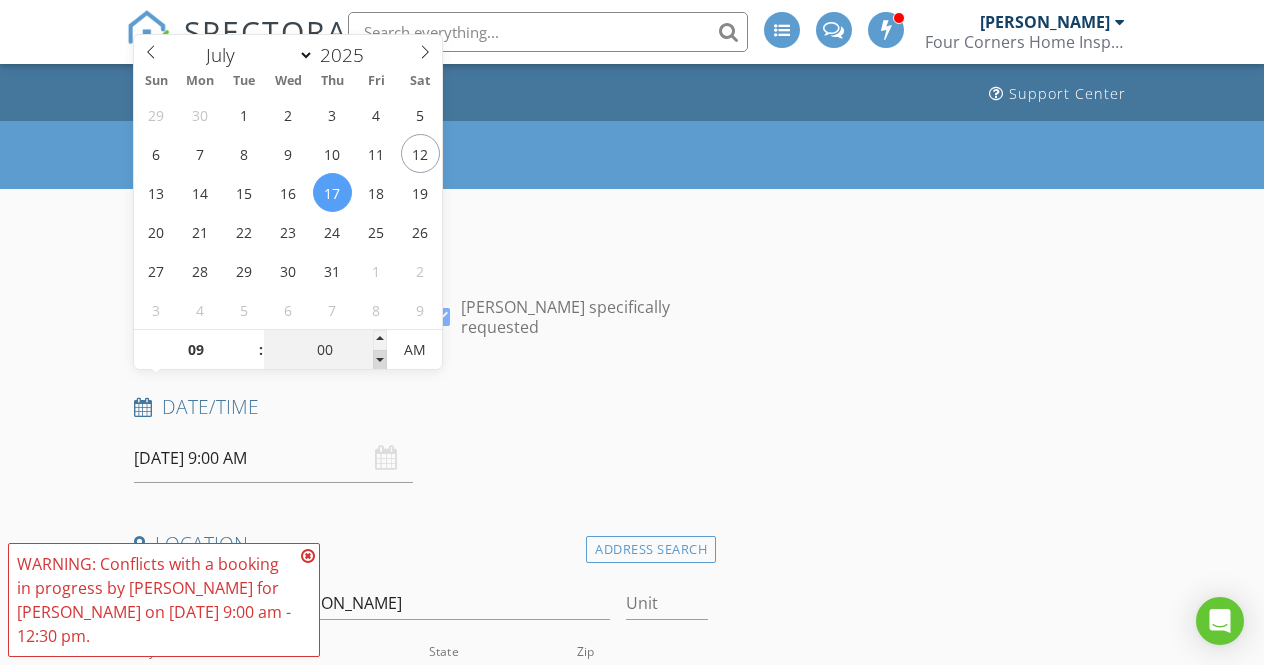 type on "08" 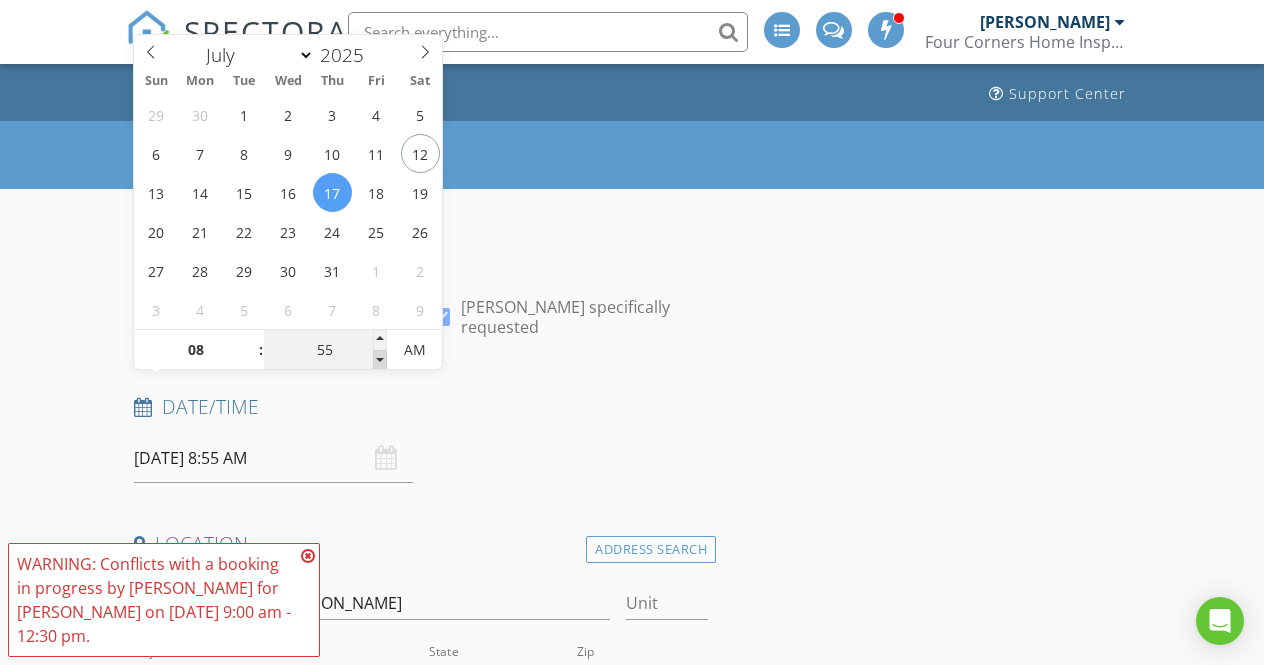 click at bounding box center [380, 360] 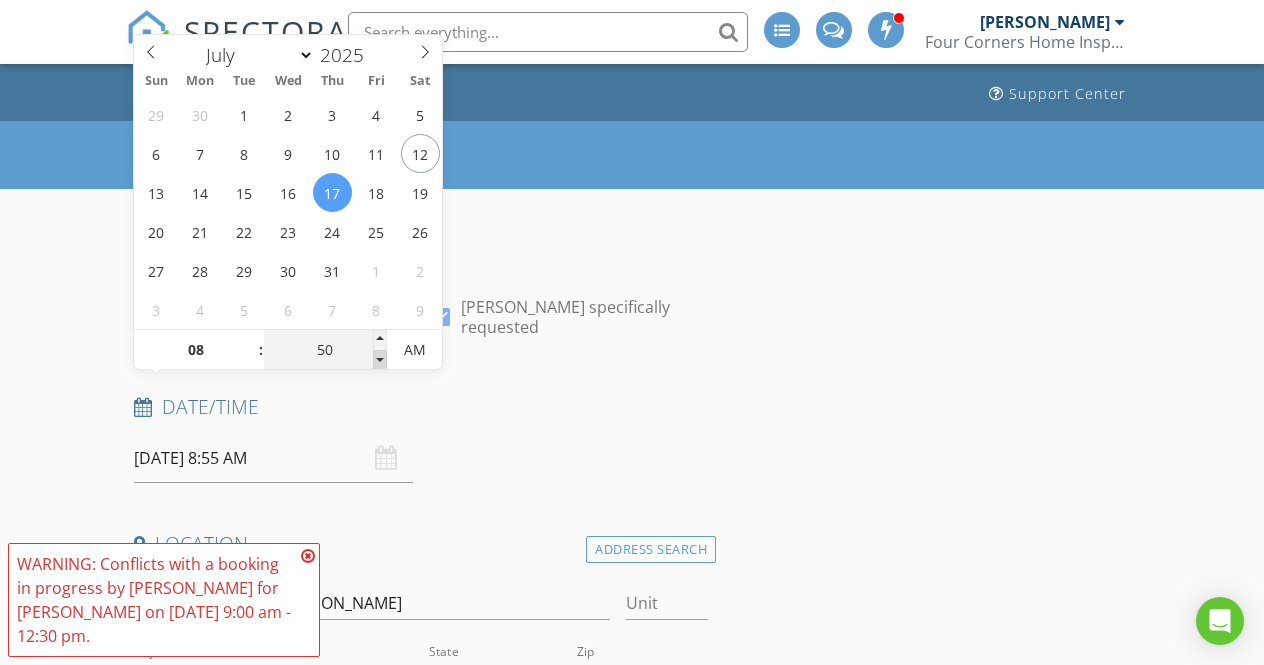 type on "07/17/2025 8:50 AM" 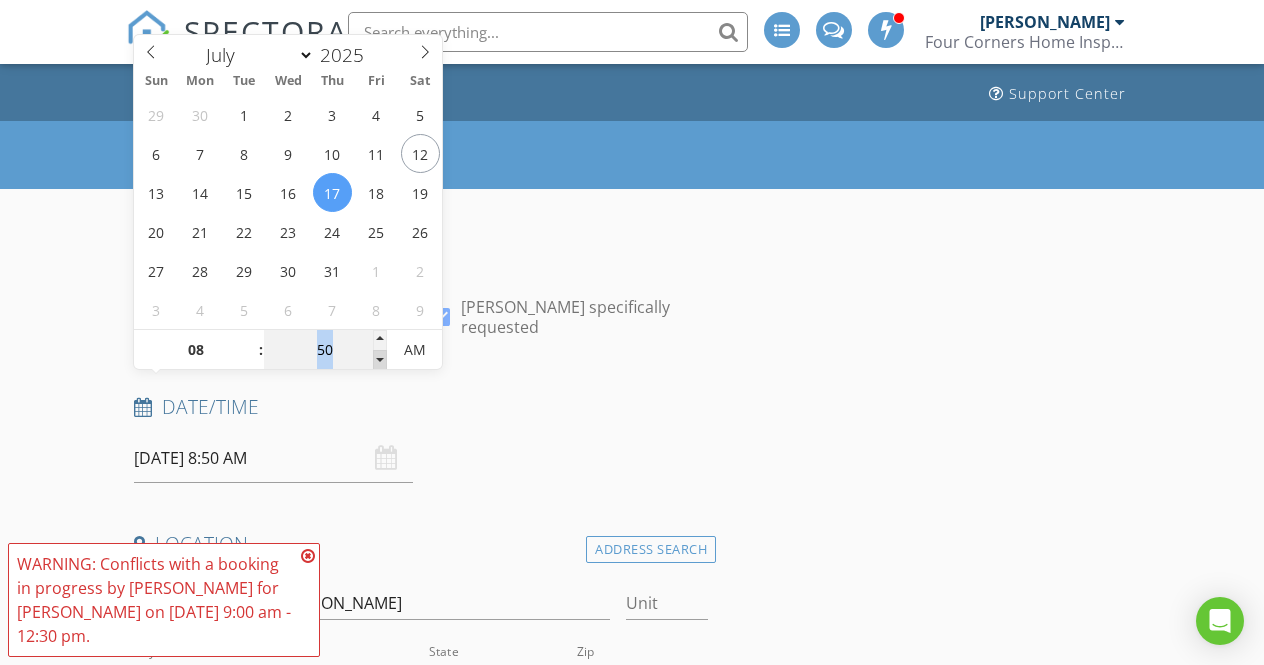 click at bounding box center (380, 360) 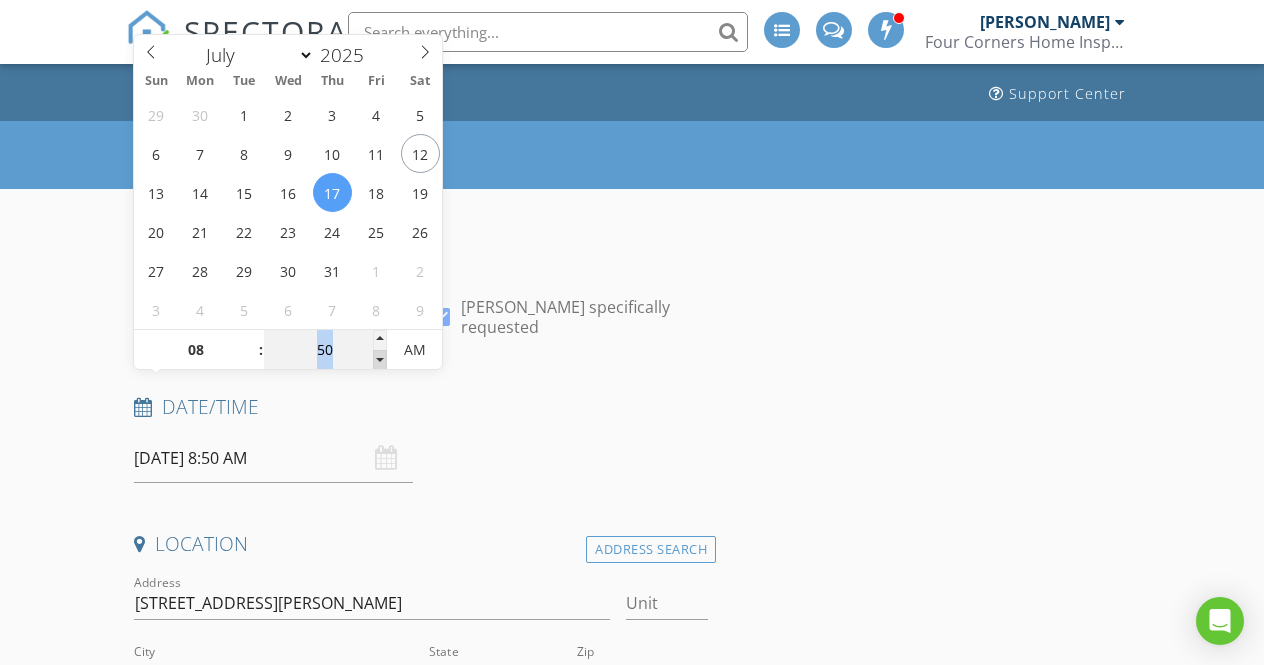 type on "45" 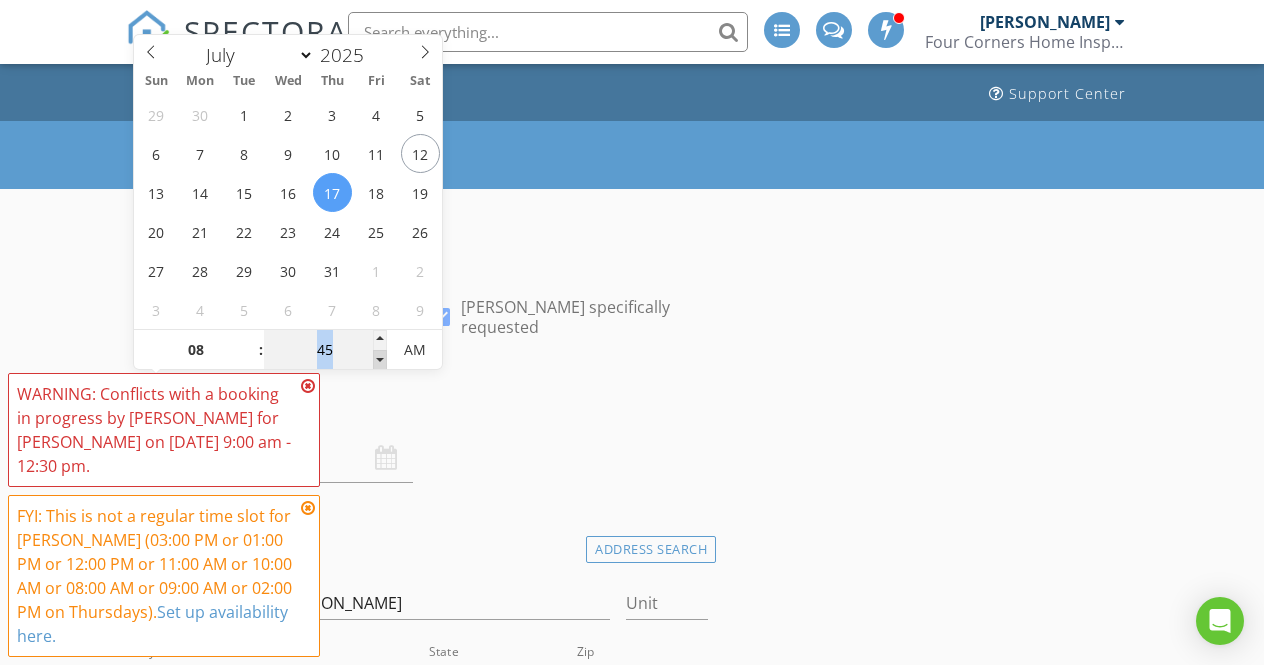 click at bounding box center [380, 360] 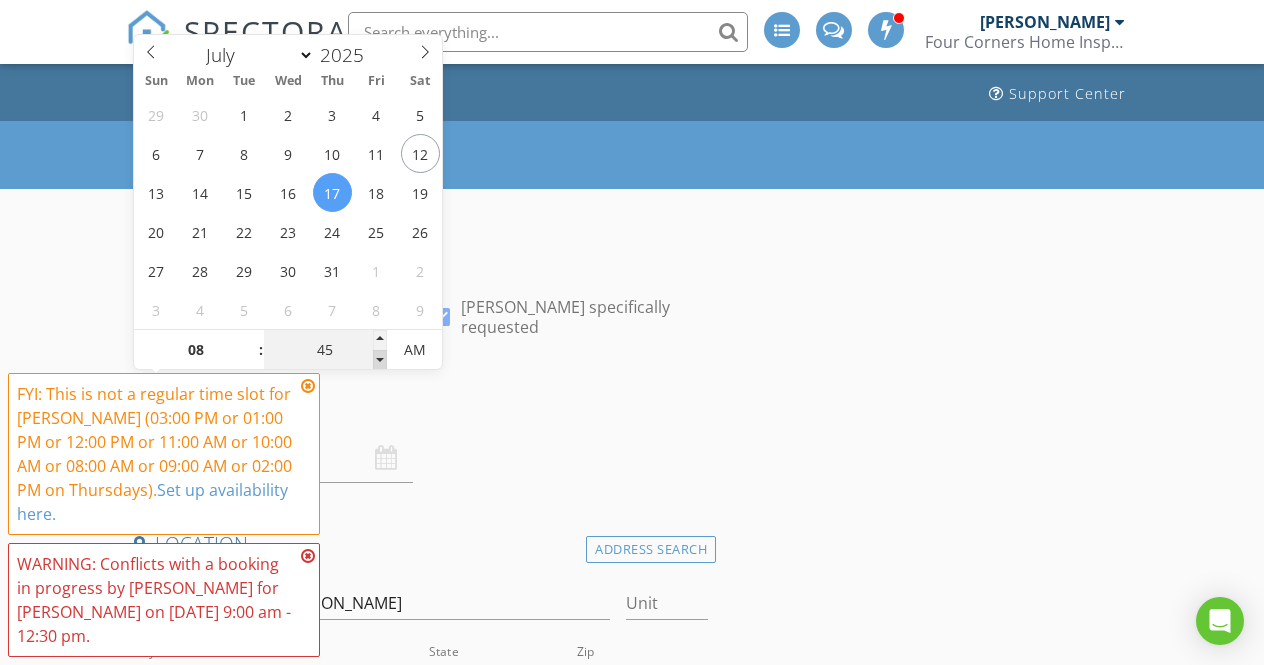 type on "40" 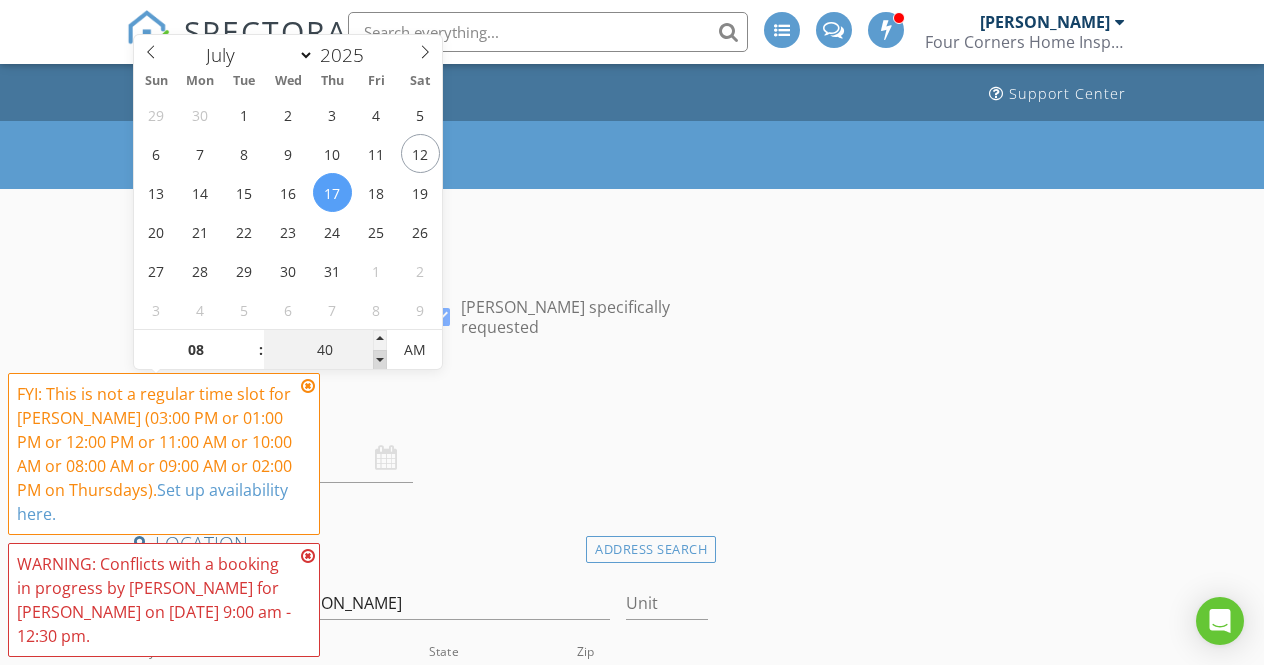click at bounding box center (380, 360) 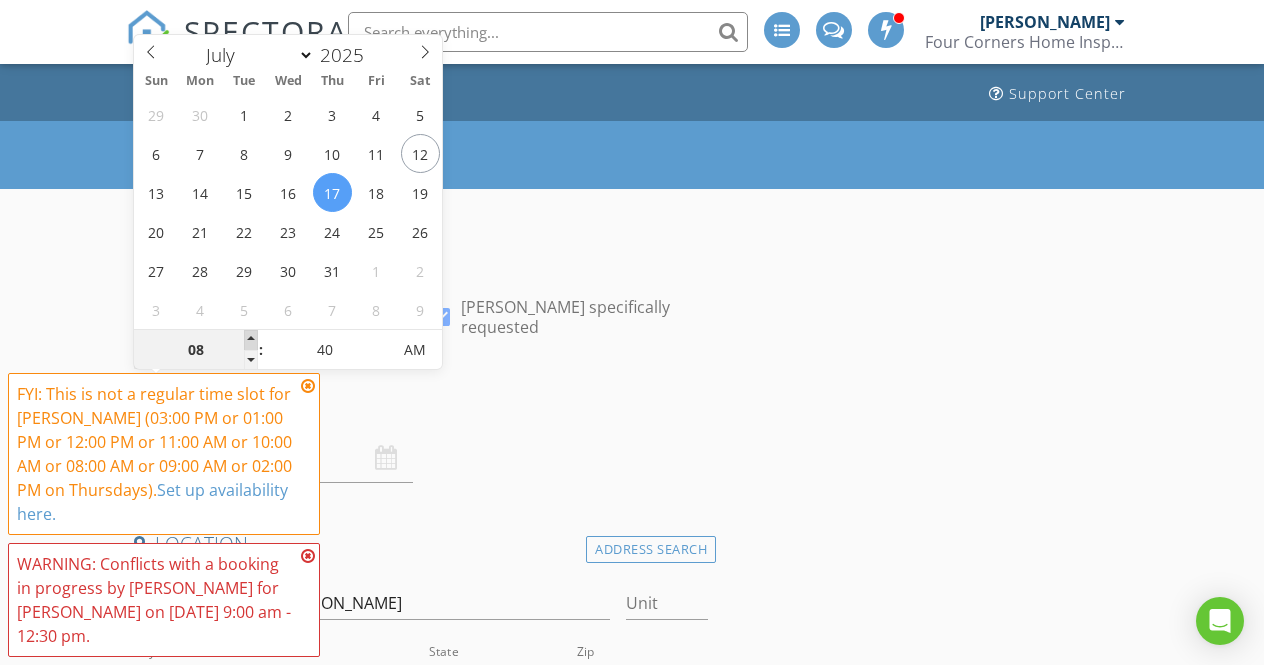 type on "09" 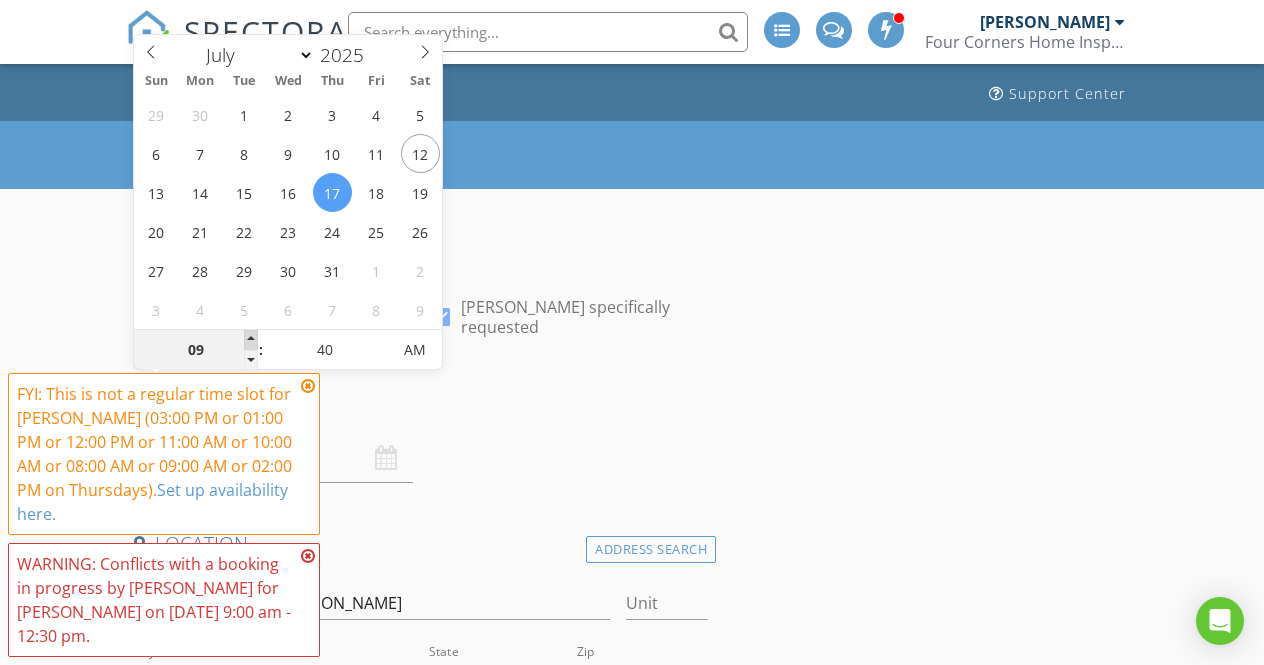 click at bounding box center [251, 340] 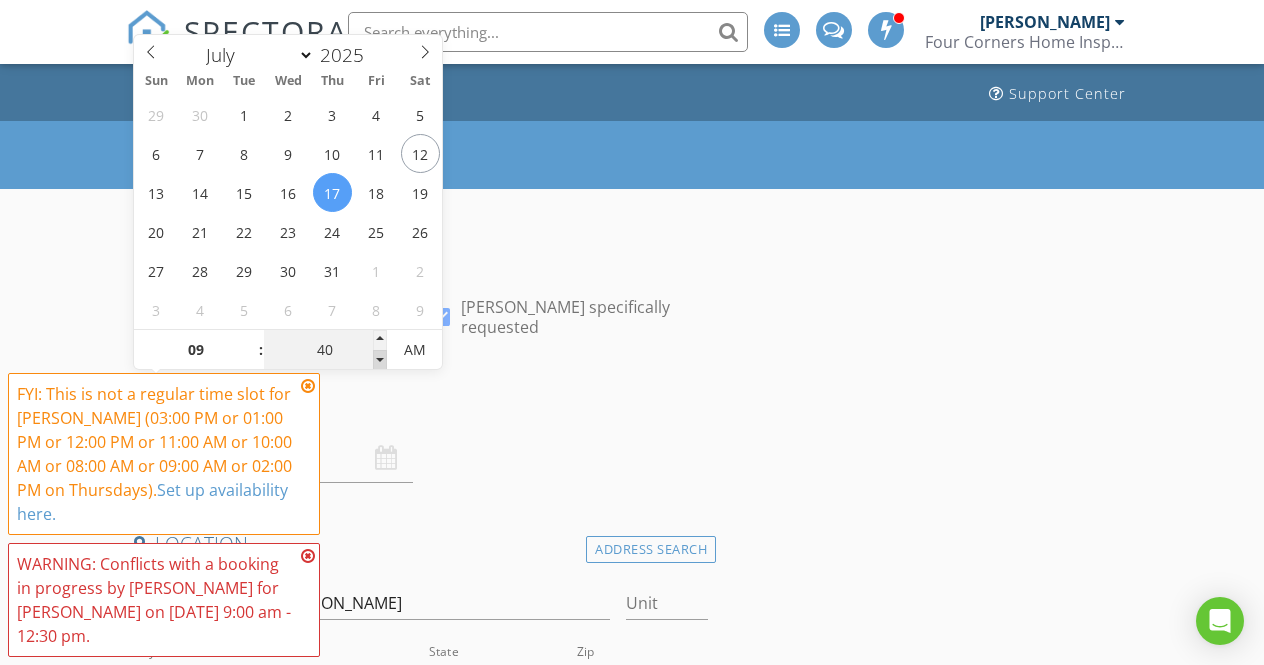 type on "35" 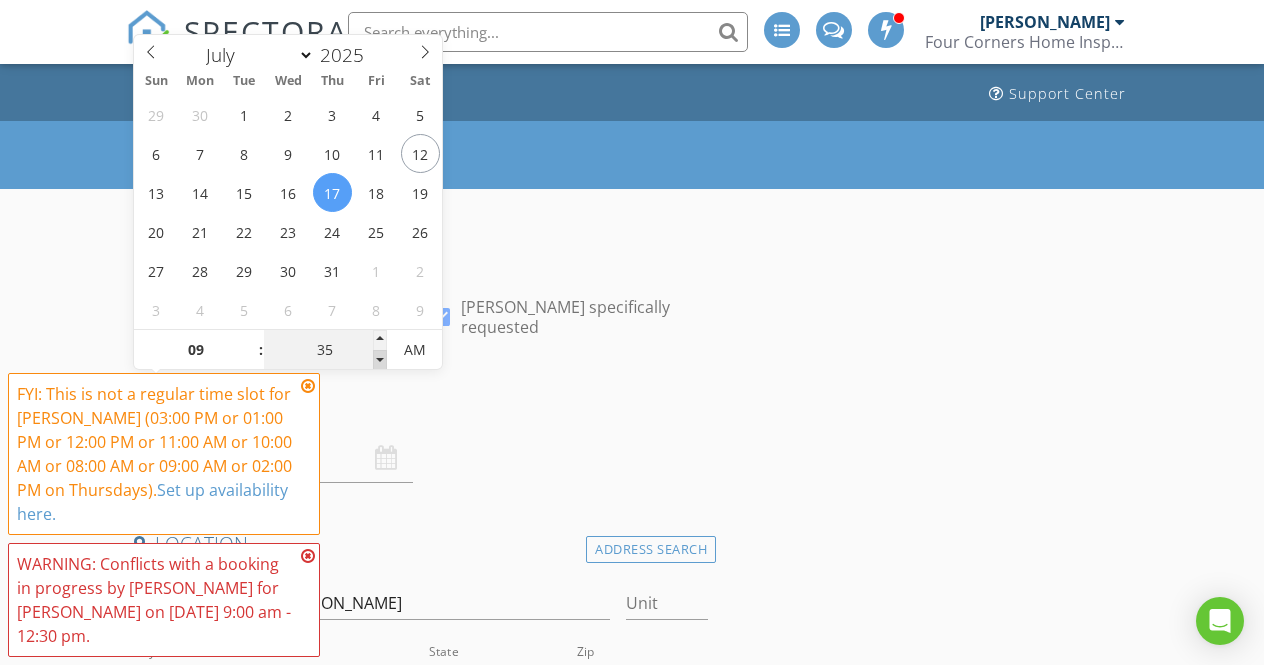 click at bounding box center (380, 360) 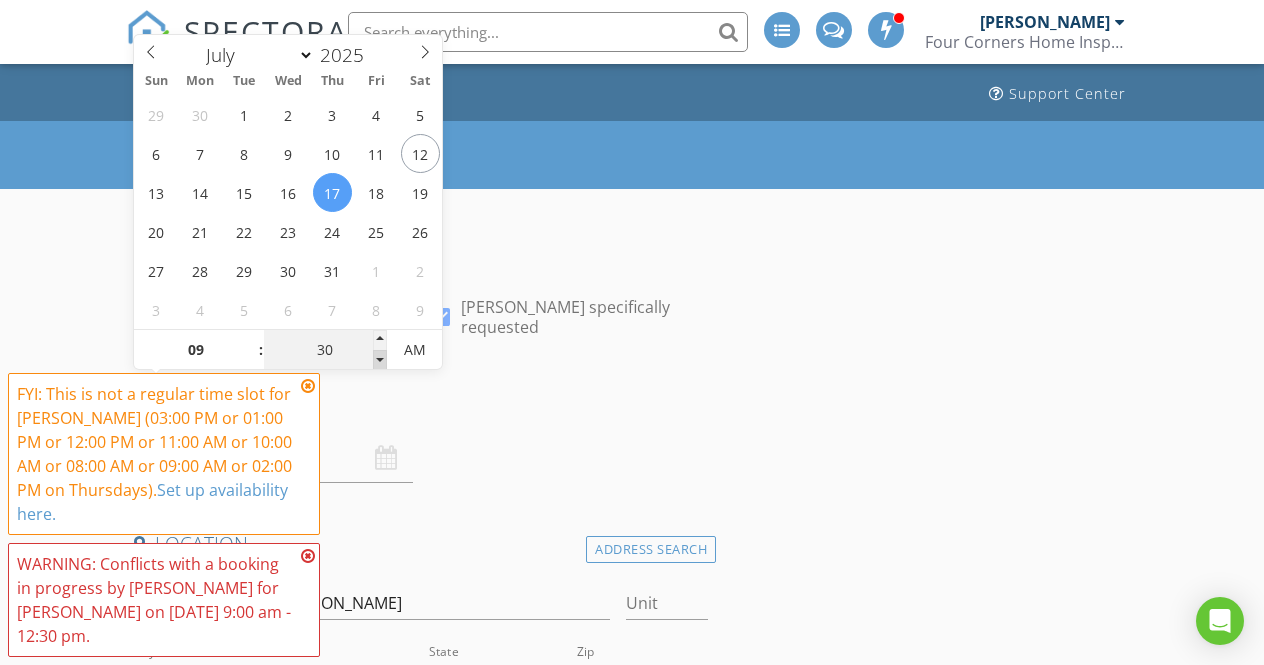 click at bounding box center (380, 360) 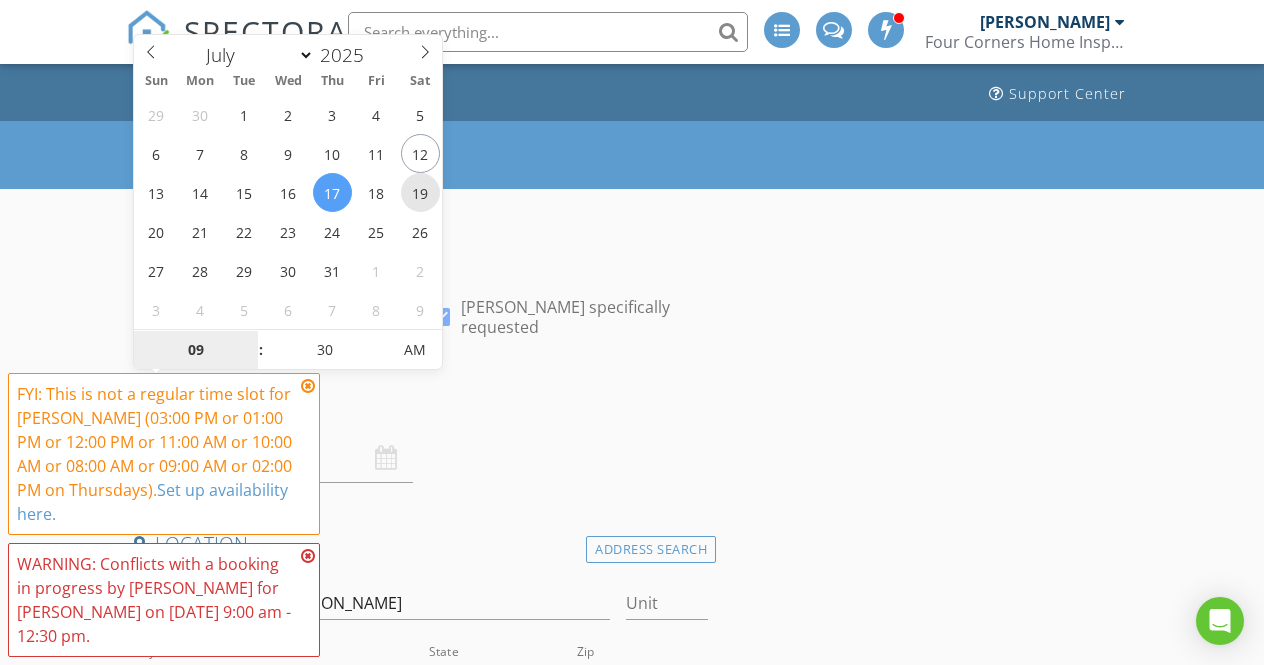 type on "07/19/2025 9:30 AM" 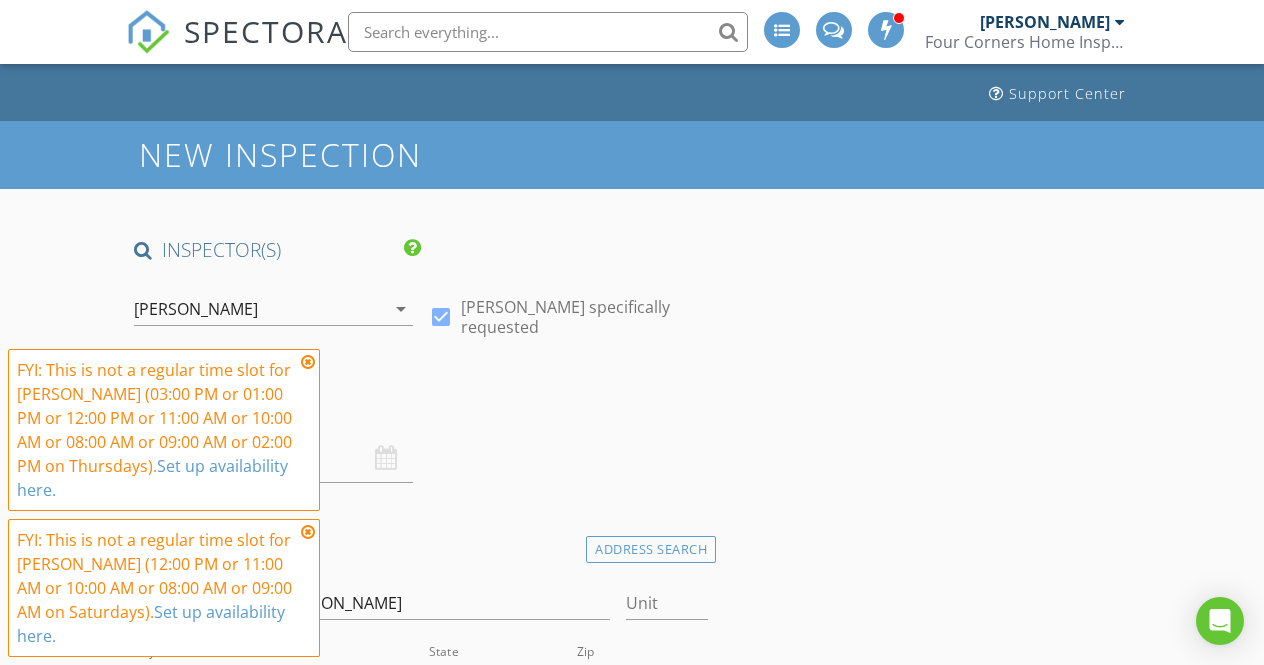 click on "INSPECTOR(S)" at bounding box center [421, 257] 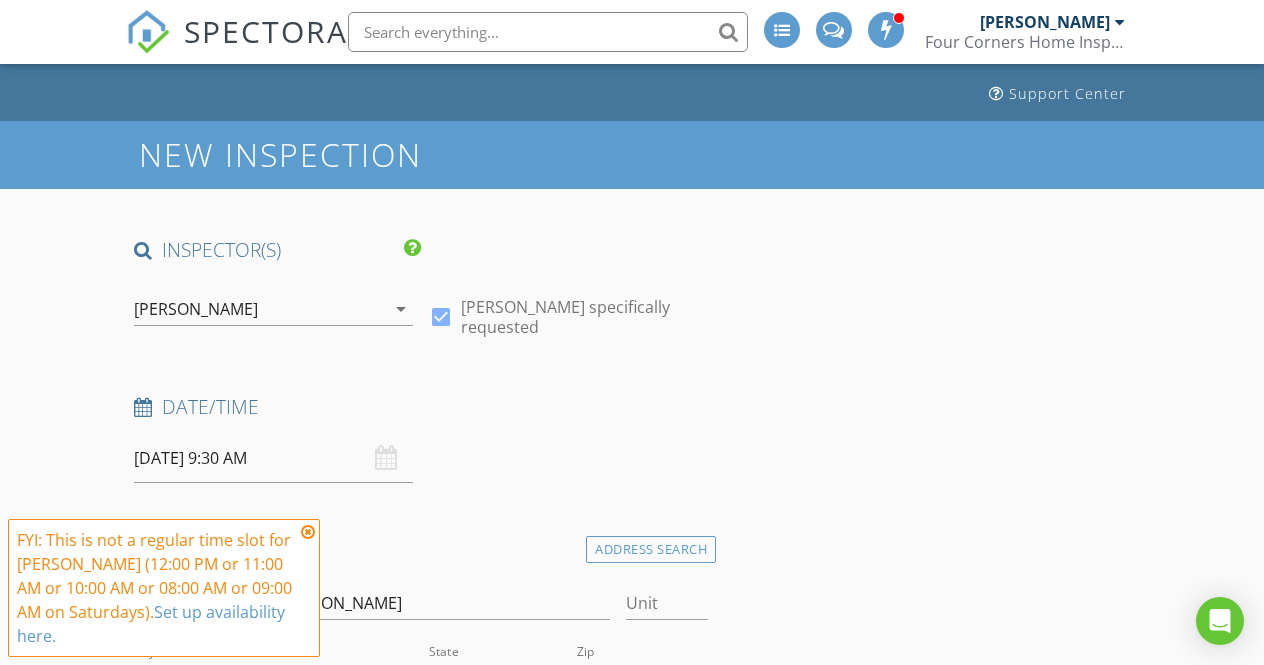 click at bounding box center (308, 532) 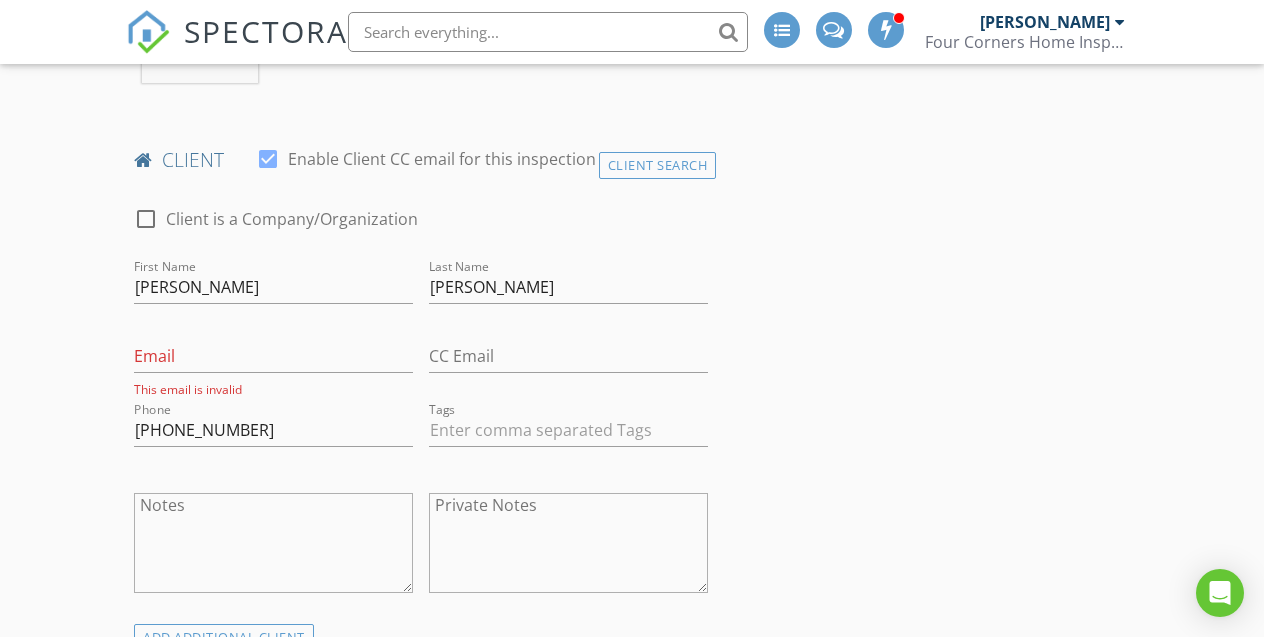 scroll, scrollTop: 1074, scrollLeft: 0, axis: vertical 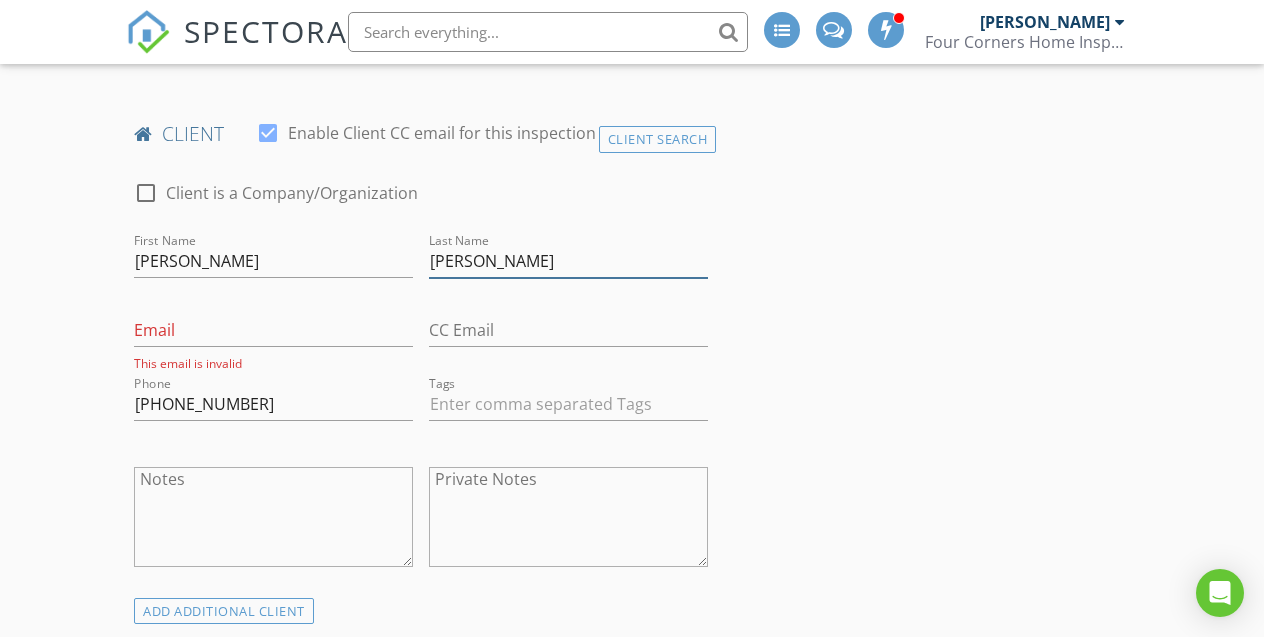 click on "Johnson" at bounding box center (568, 261) 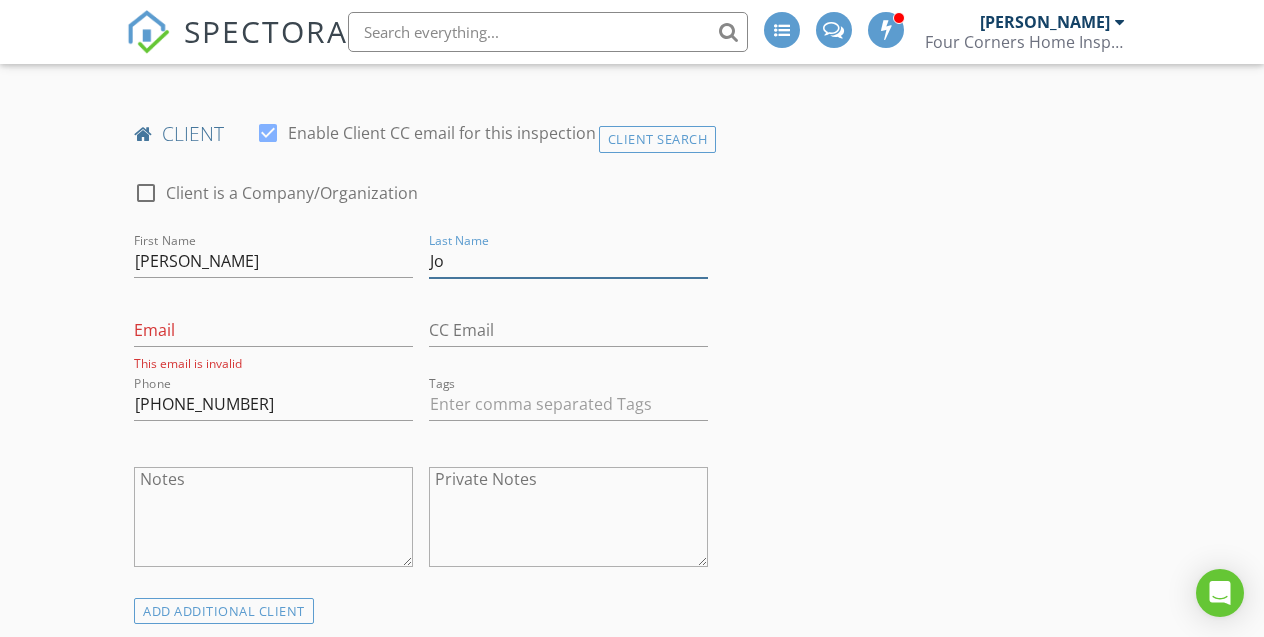 type on "J" 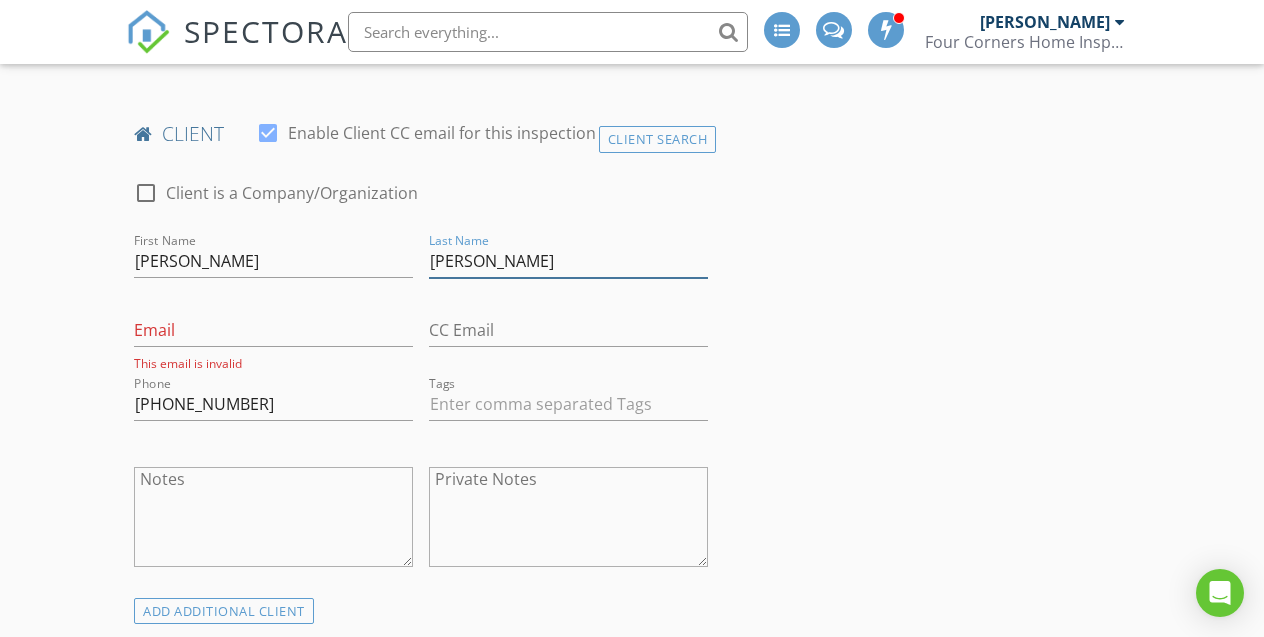 type on "Russo" 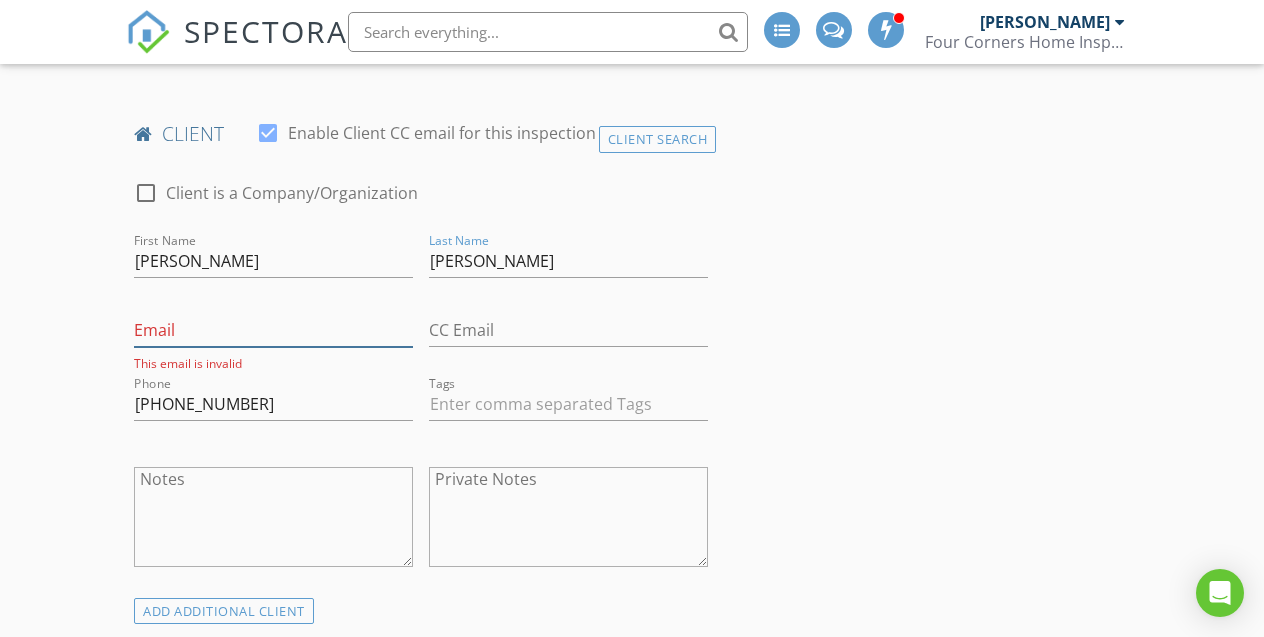 click on "Email" at bounding box center (273, 330) 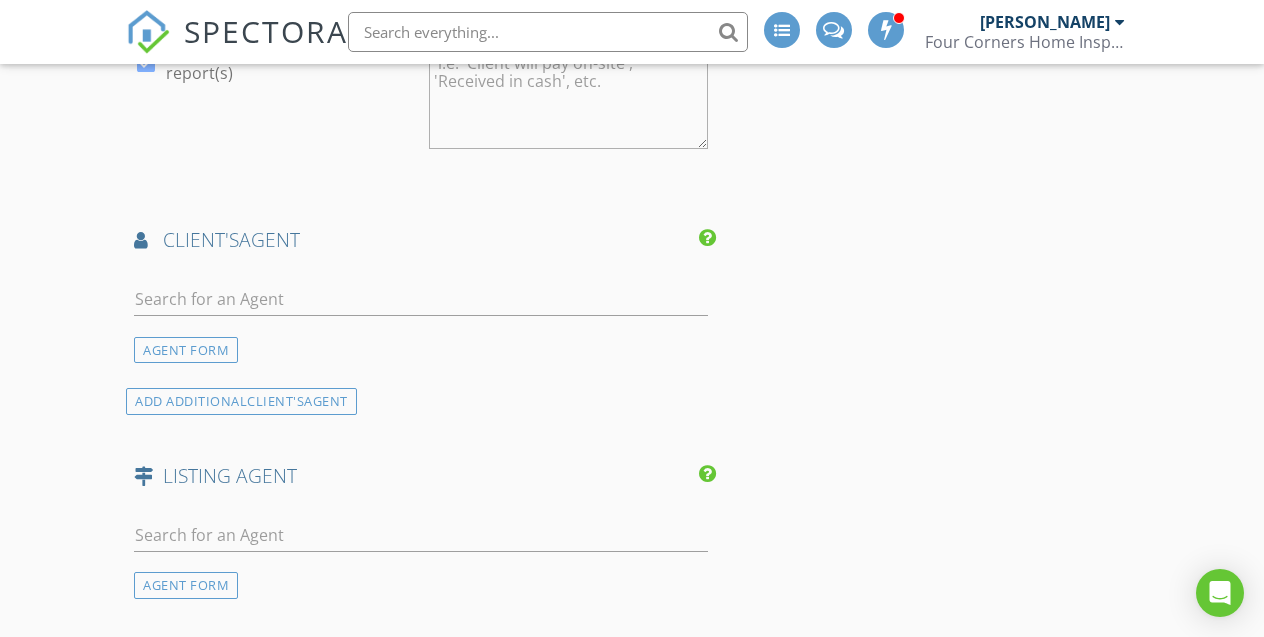 scroll, scrollTop: 2580, scrollLeft: 0, axis: vertical 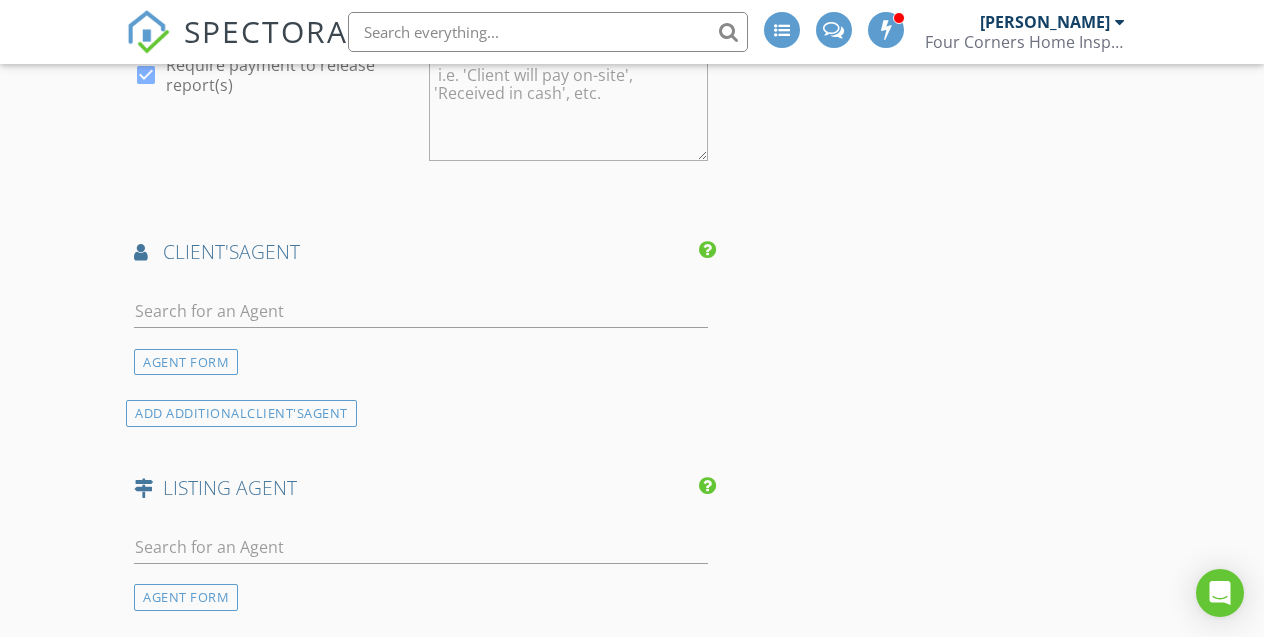 type on "keri10306@aol.com" 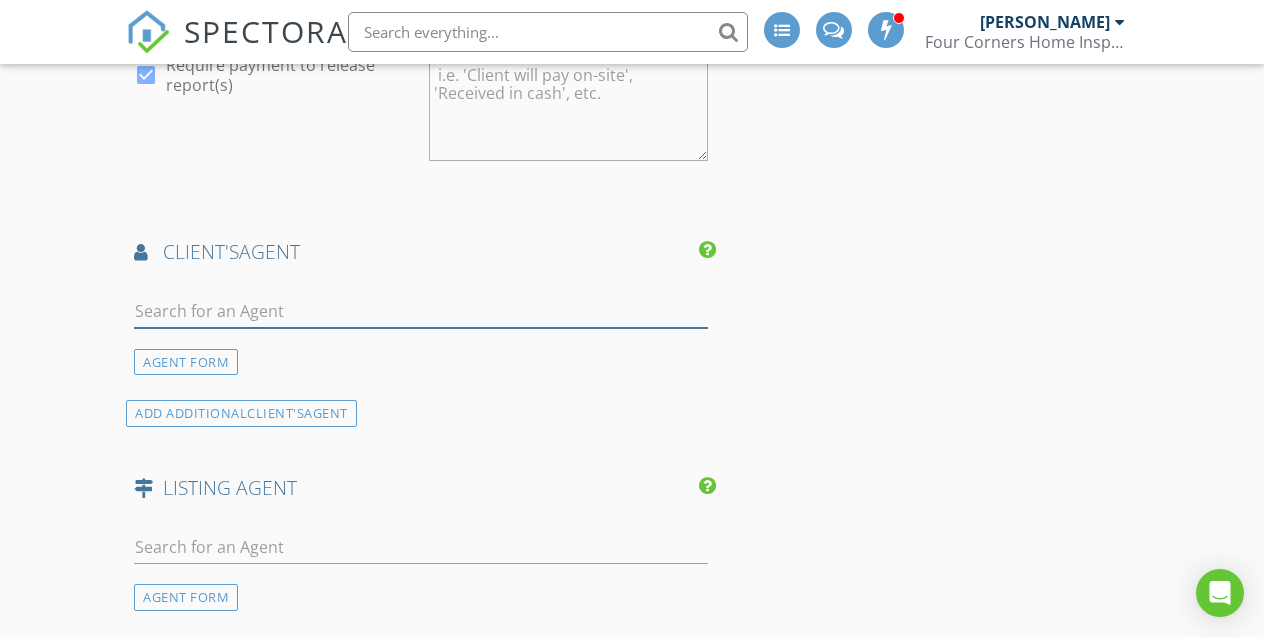 click at bounding box center (421, 311) 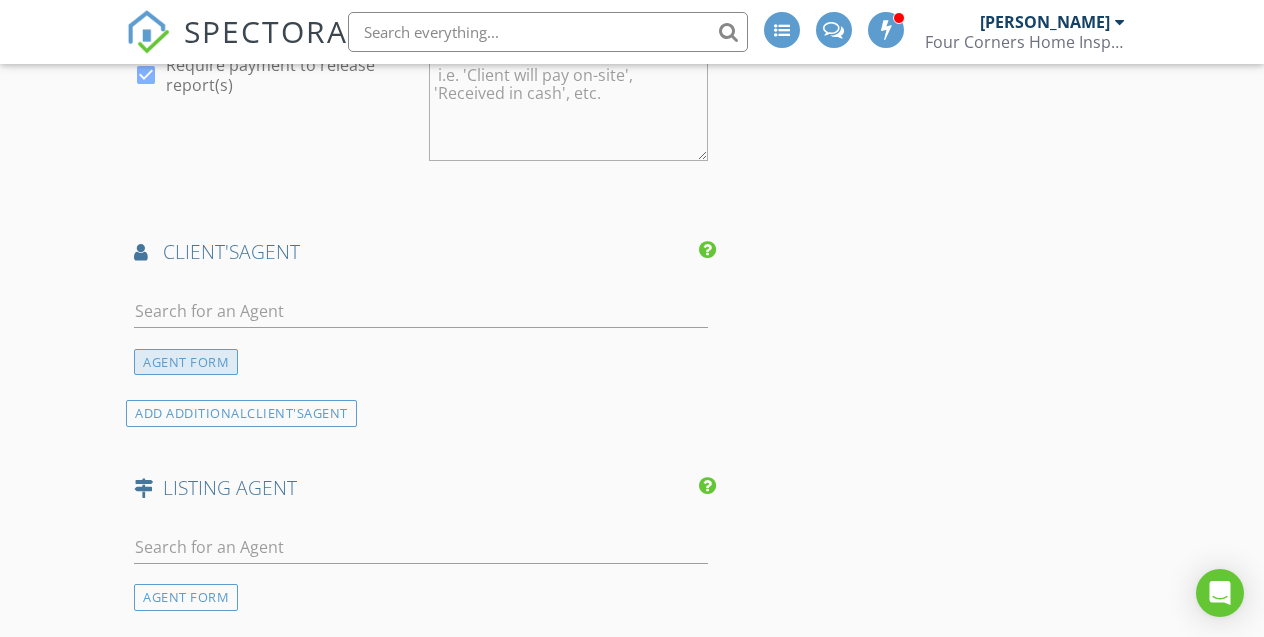click on "AGENT FORM" at bounding box center [186, 362] 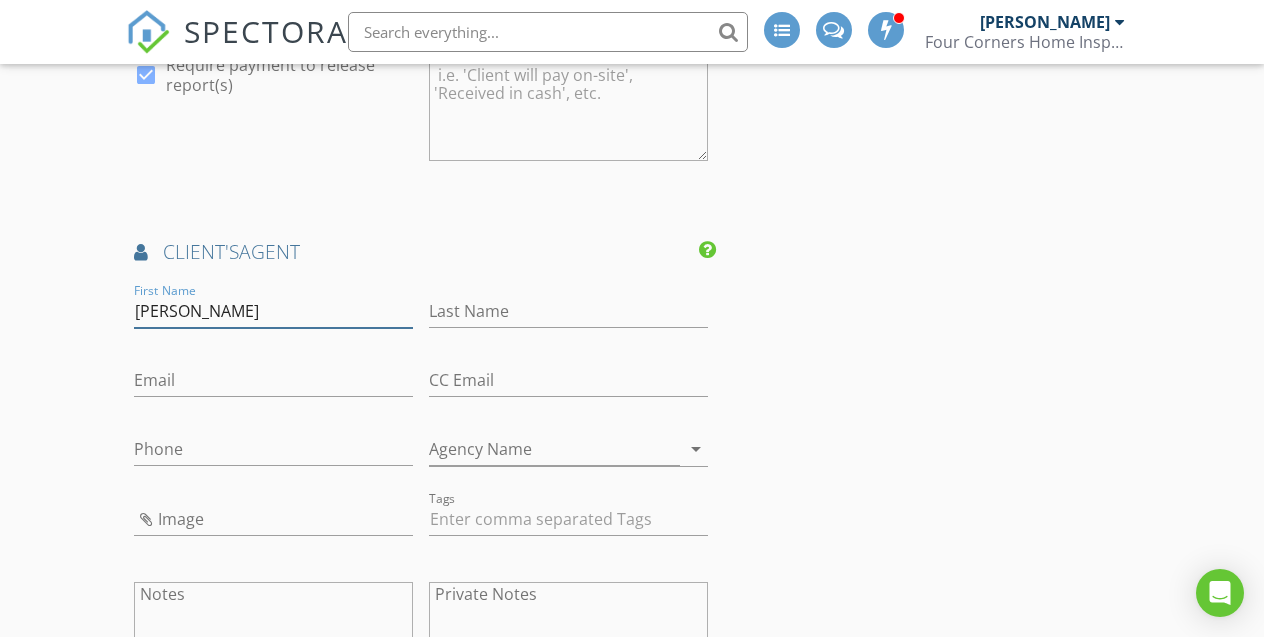 type on "Kaitlyn" 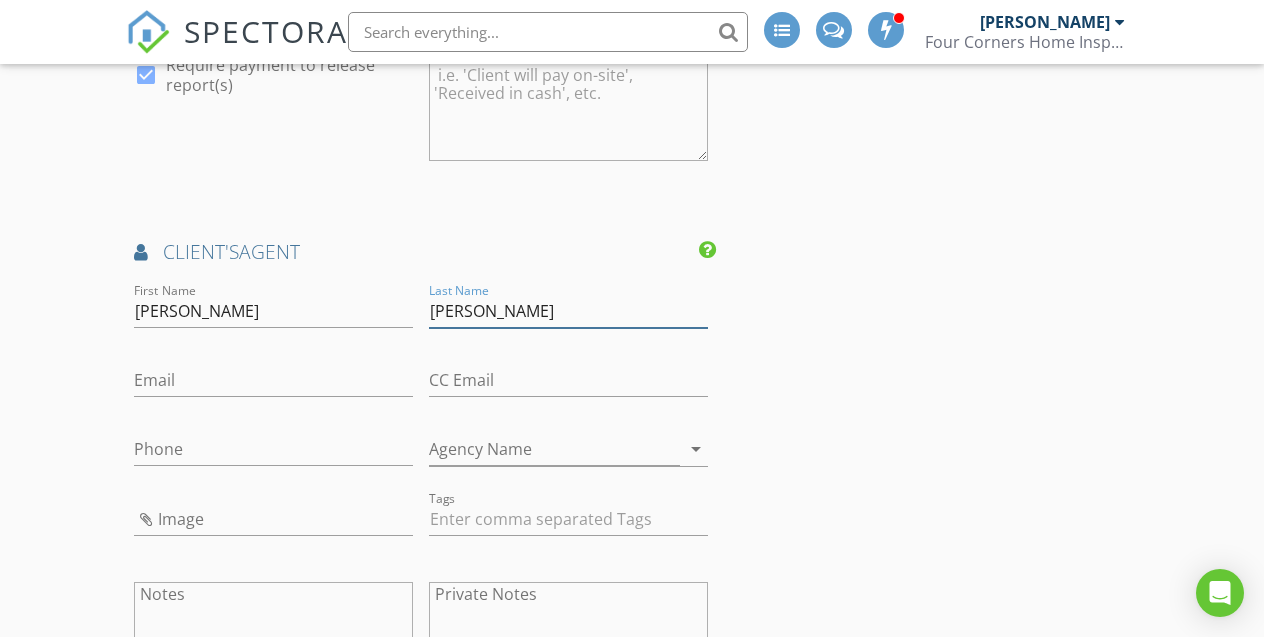type on "Garrett" 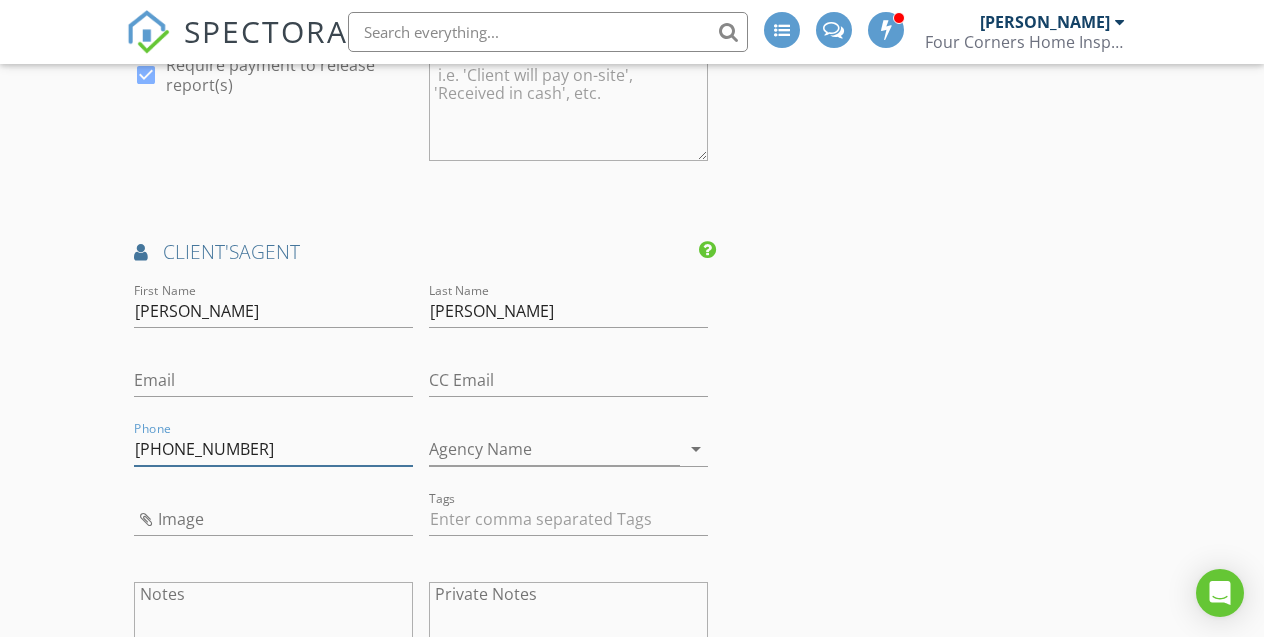type on "321-217-1844" 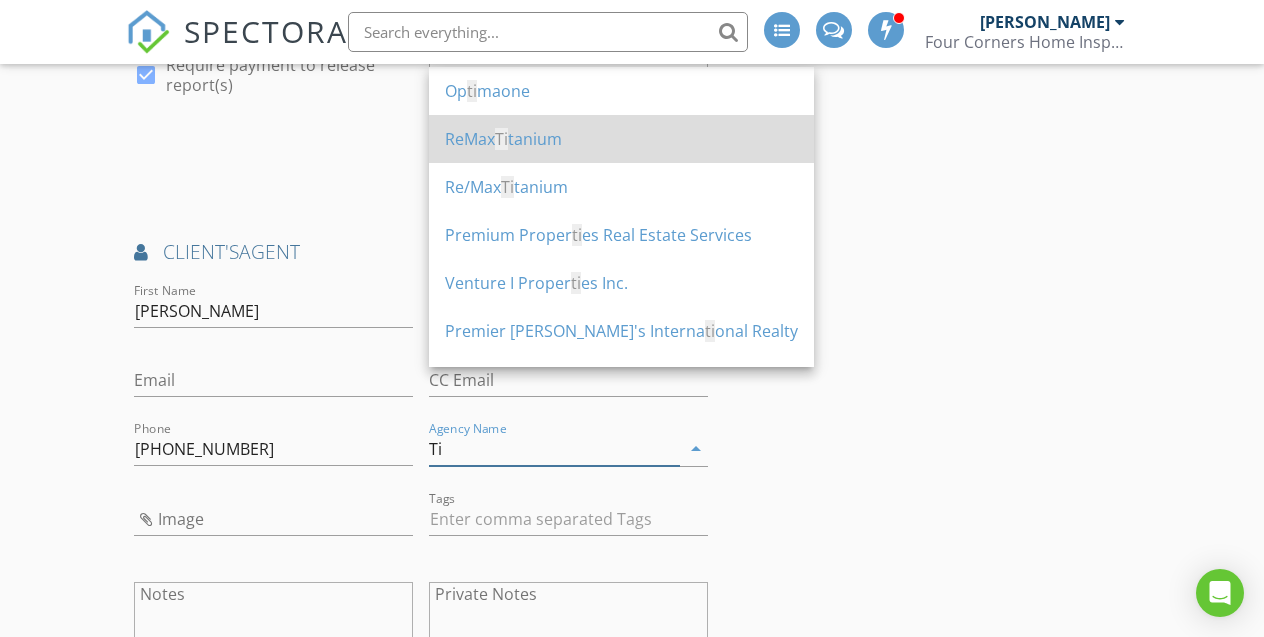click on "ReMax  Ti tanium" at bounding box center [621, 139] 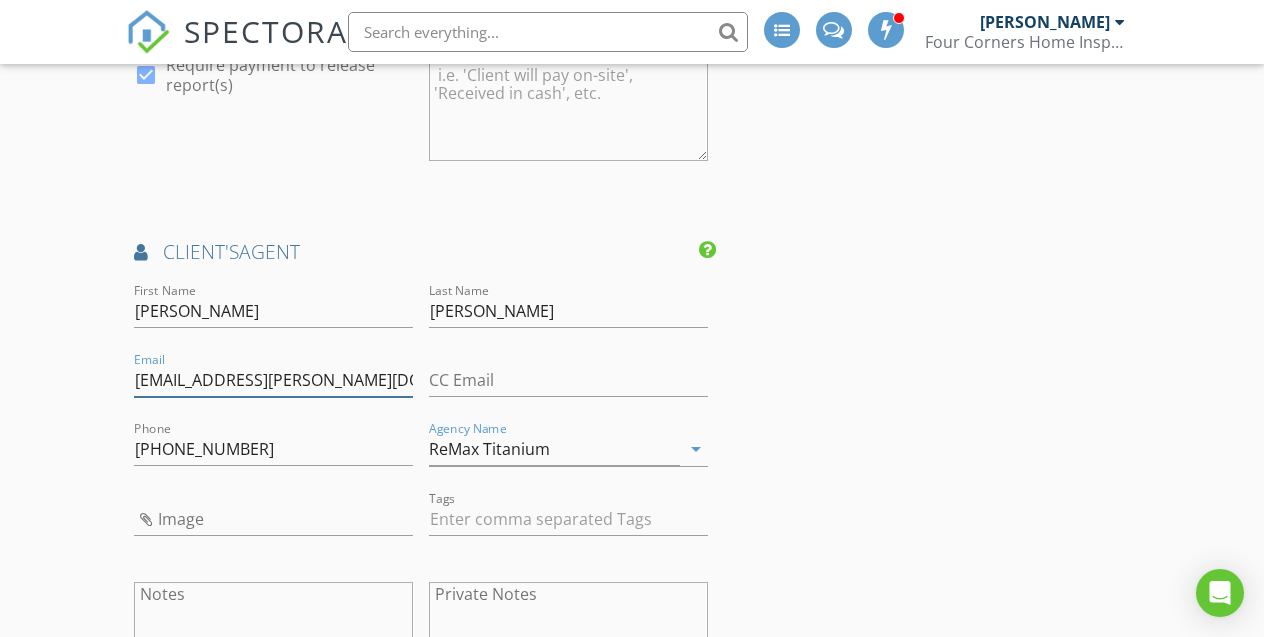 click on "kaitlyn.garrett@gmail.com" at bounding box center (273, 380) 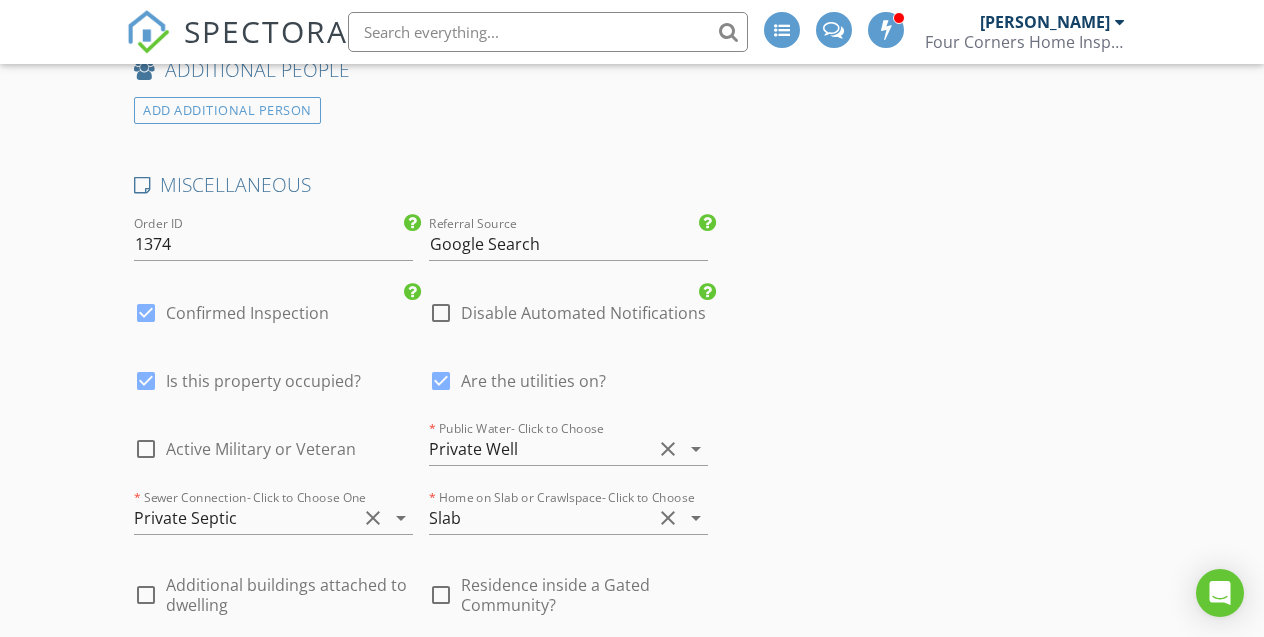 scroll, scrollTop: 3572, scrollLeft: 0, axis: vertical 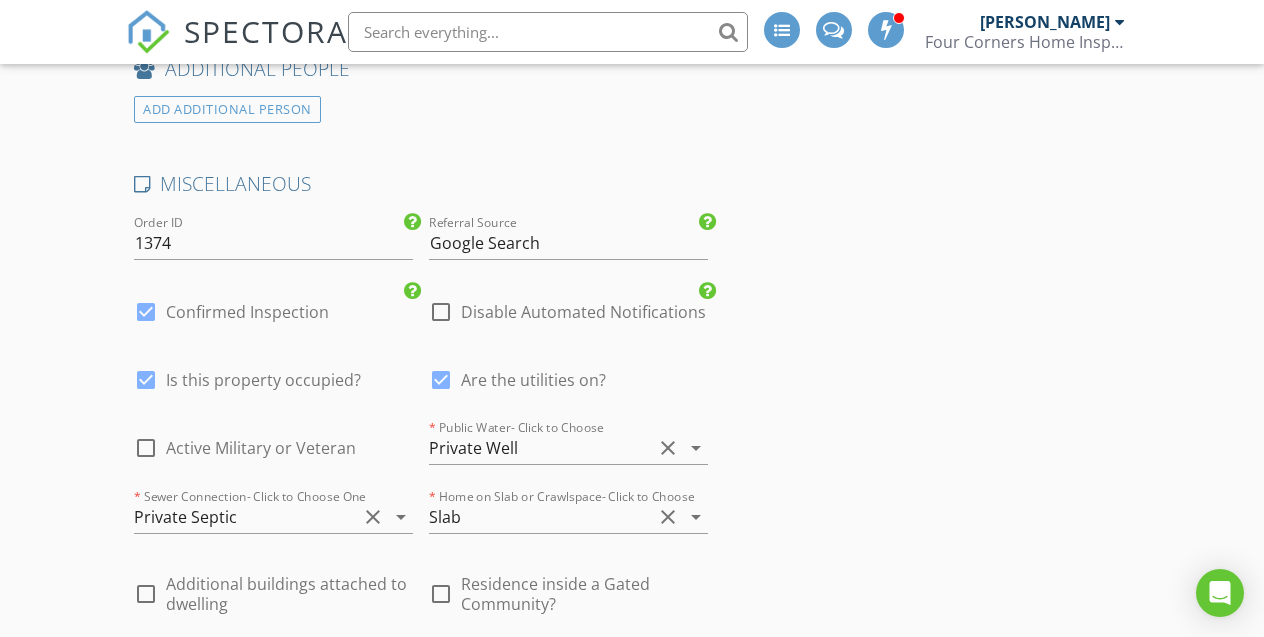 type on "kaitlynjgarrett@gmail.com" 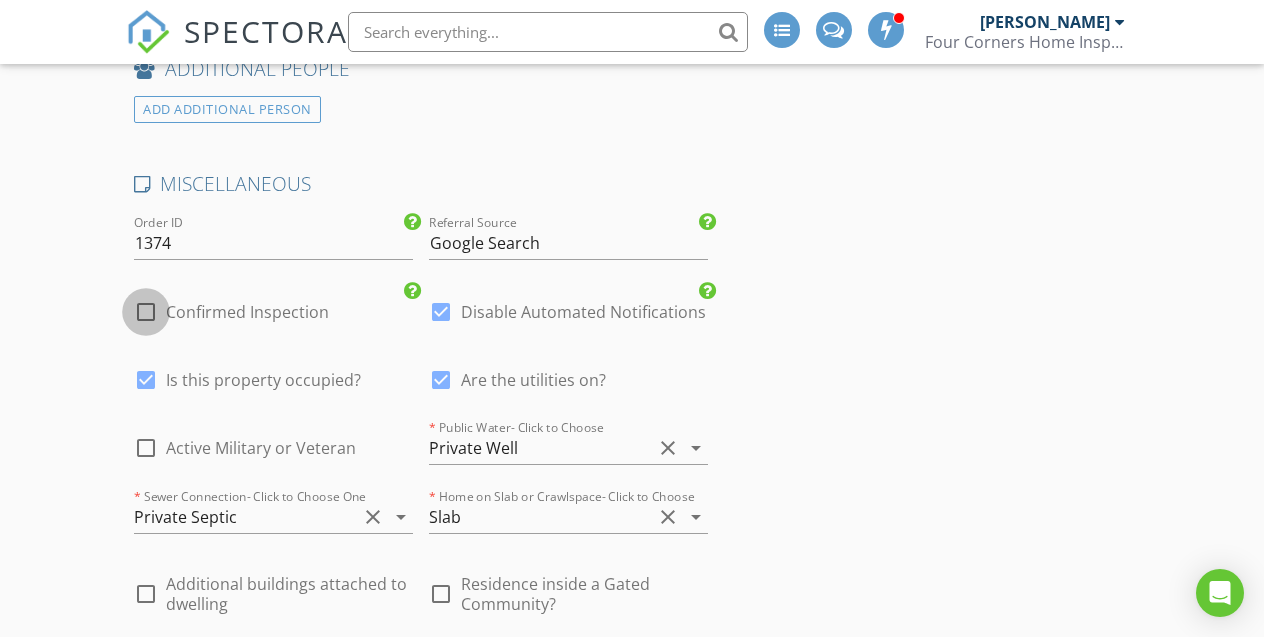 checkbox on "false" 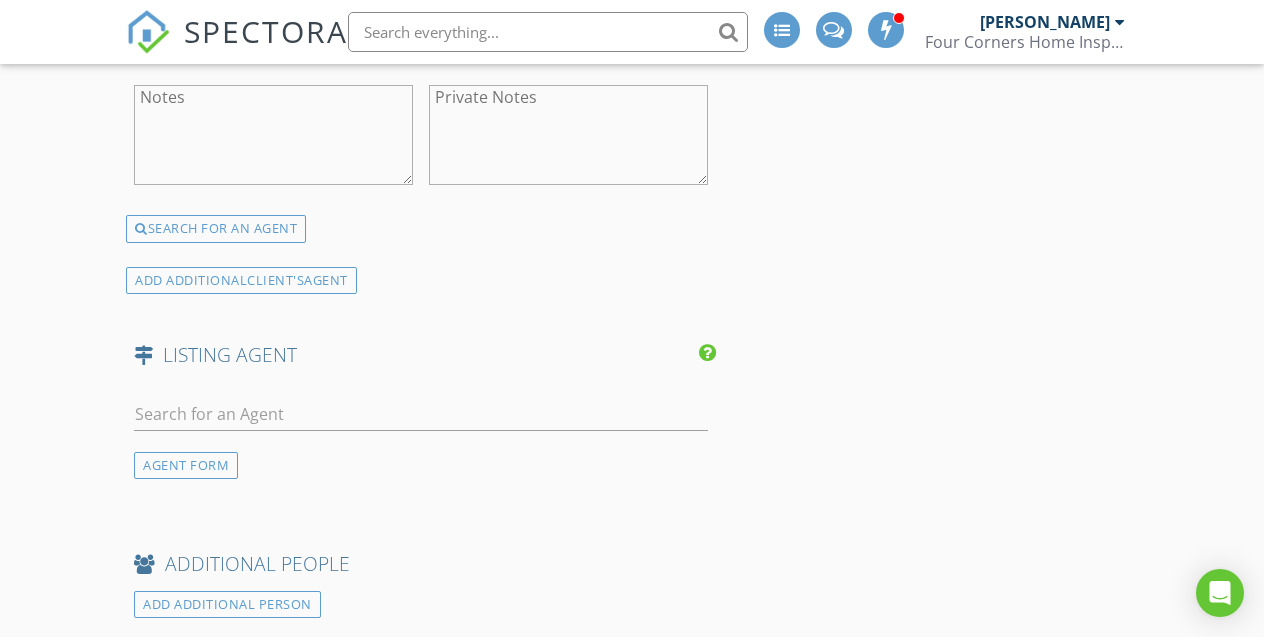 scroll, scrollTop: 3075, scrollLeft: 0, axis: vertical 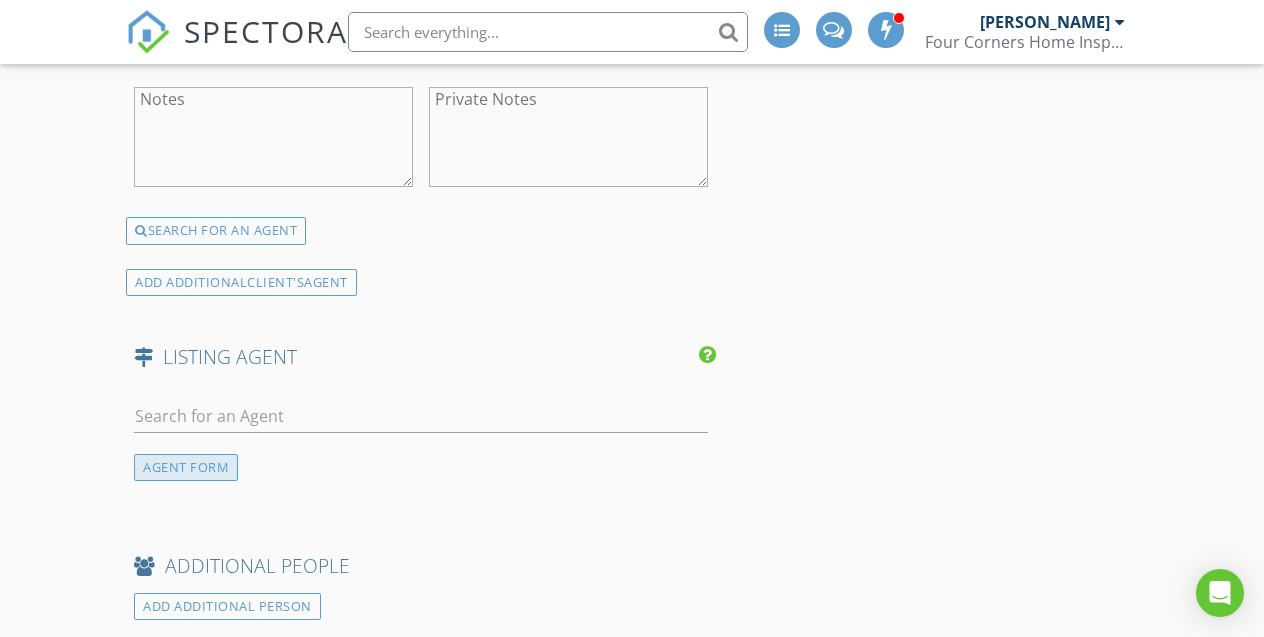 click on "AGENT FORM" at bounding box center (186, 467) 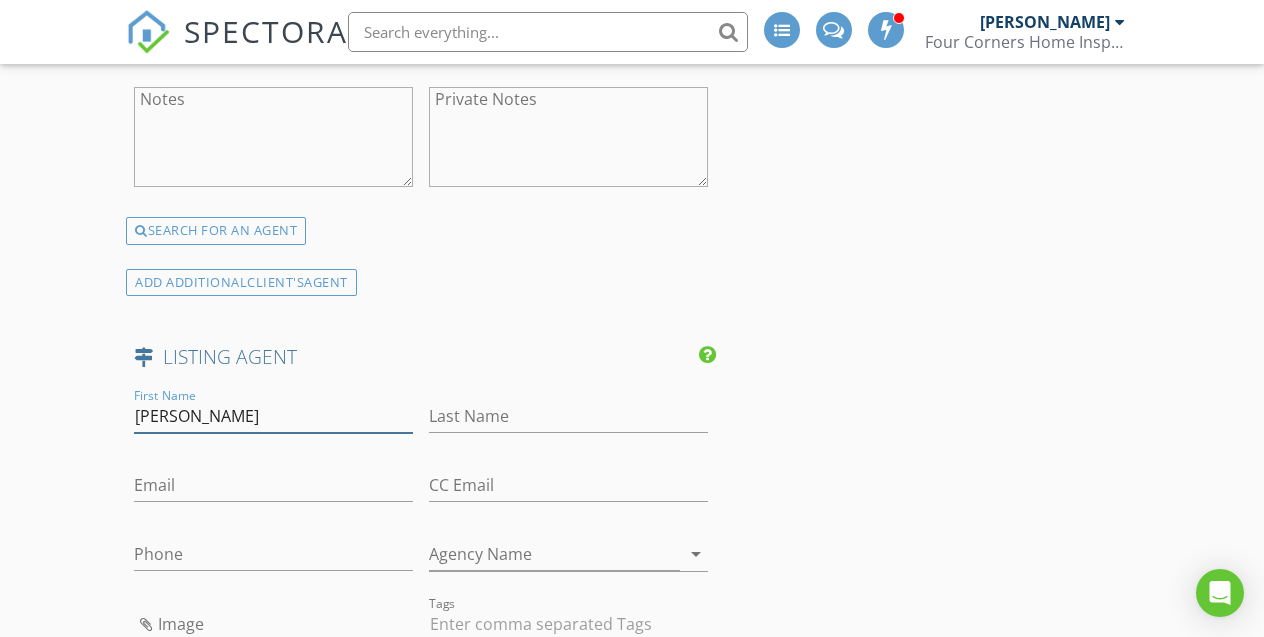 type on "Lory" 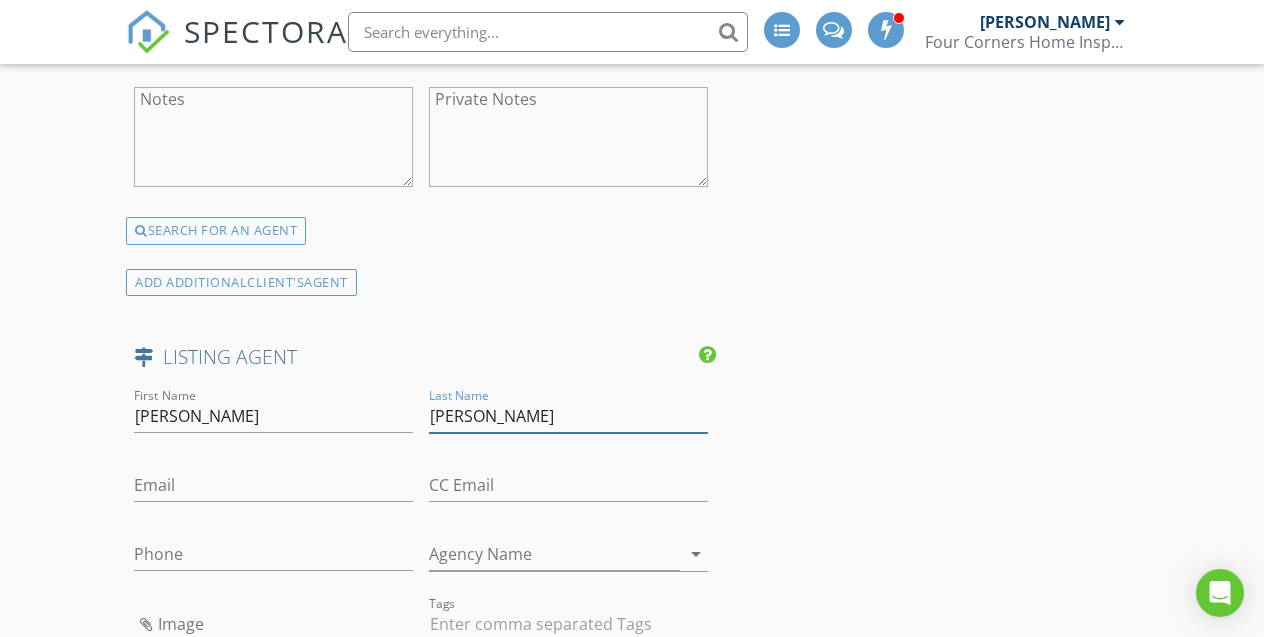 type on "Chandler" 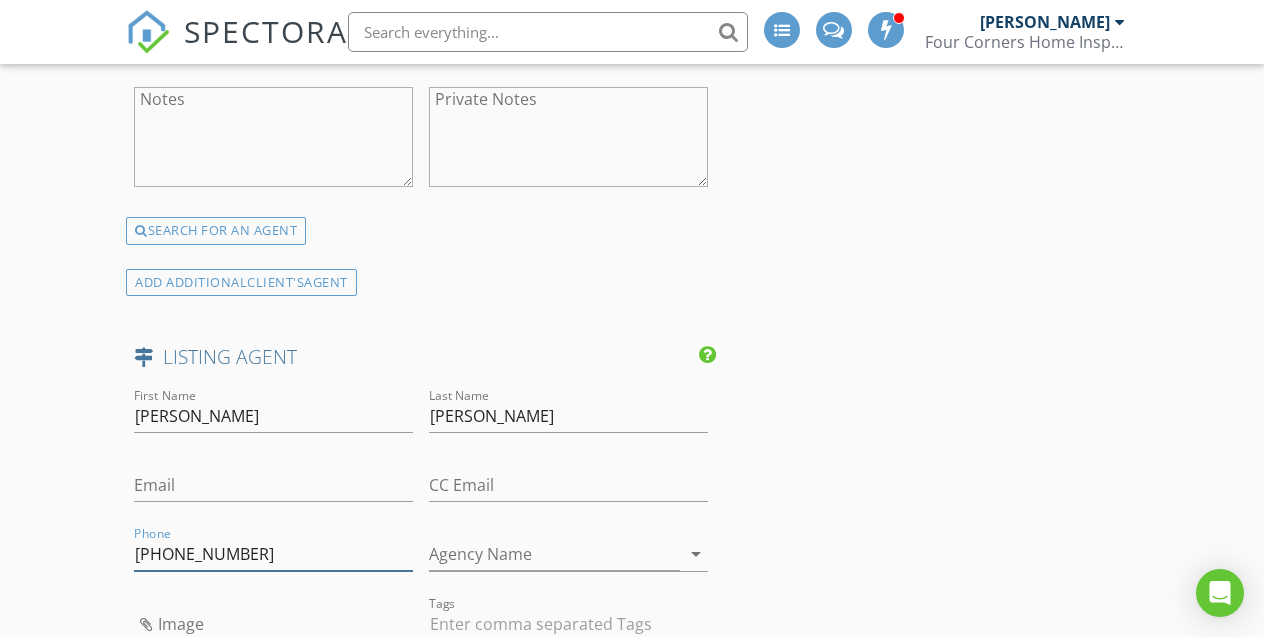type on "352-504-7430" 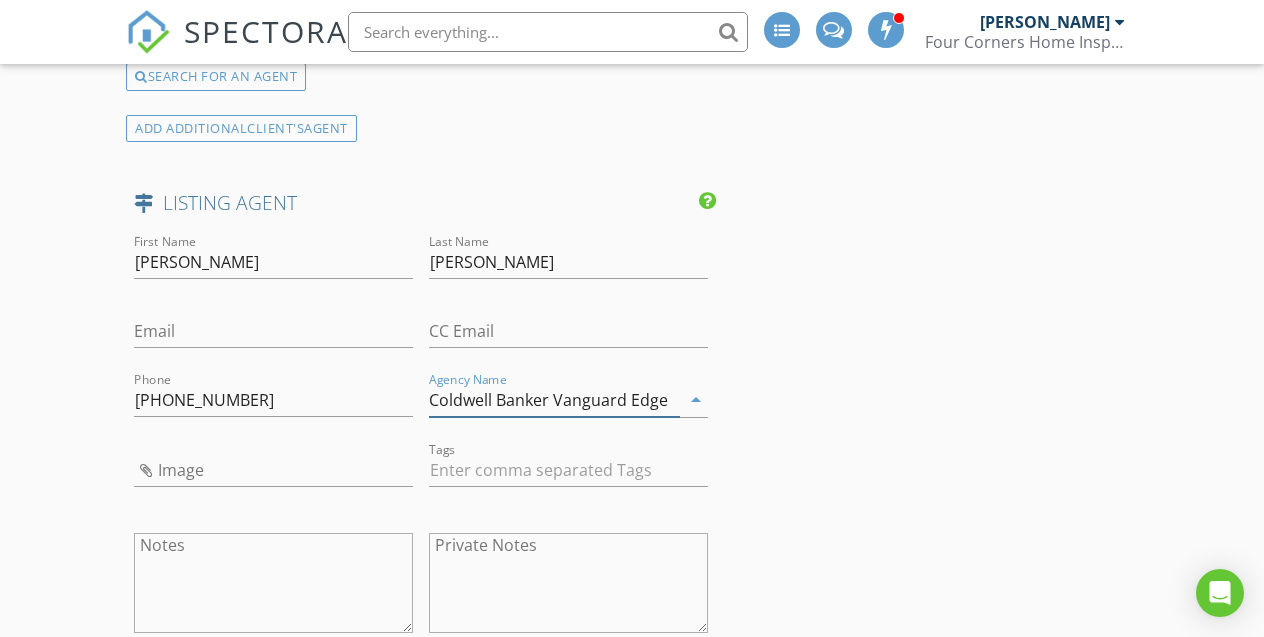 scroll, scrollTop: 3228, scrollLeft: 0, axis: vertical 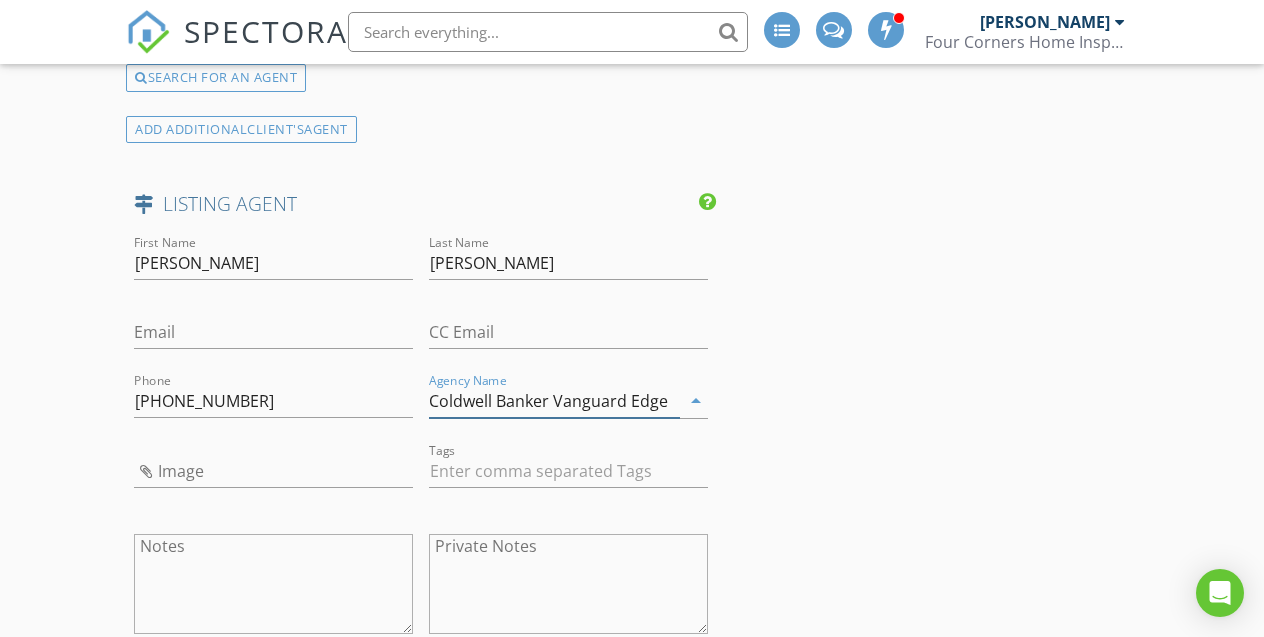 type on "Coldwell Banker Vanguard Edge" 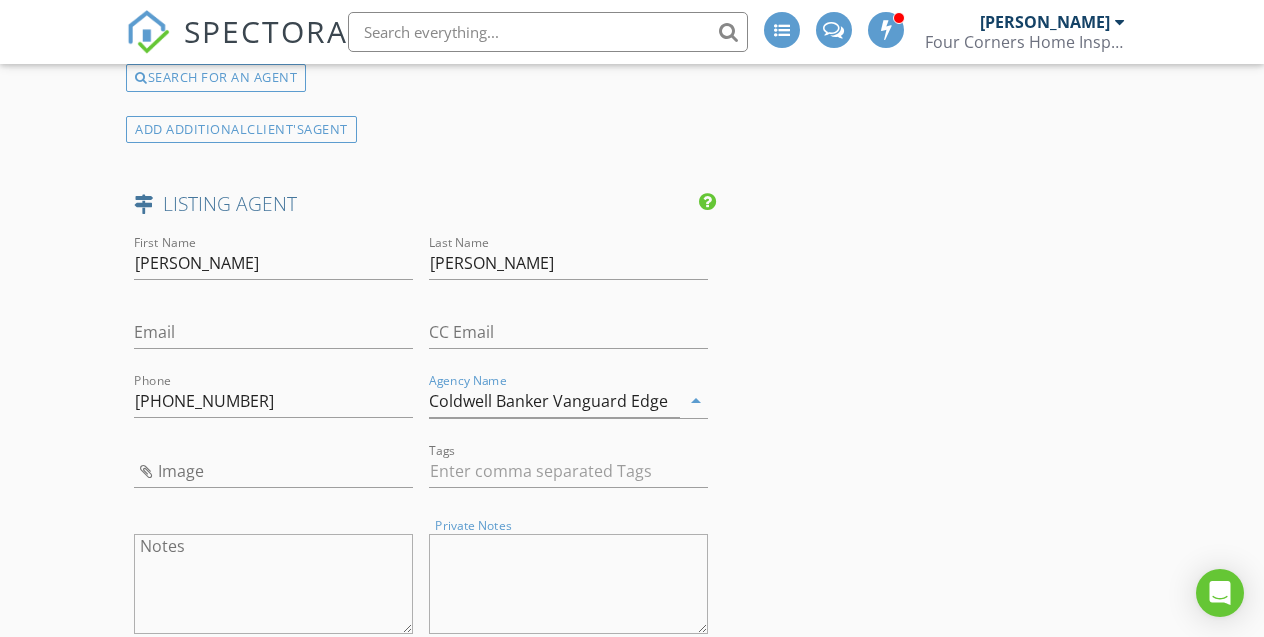 click on "Private Notes" at bounding box center (568, 584) 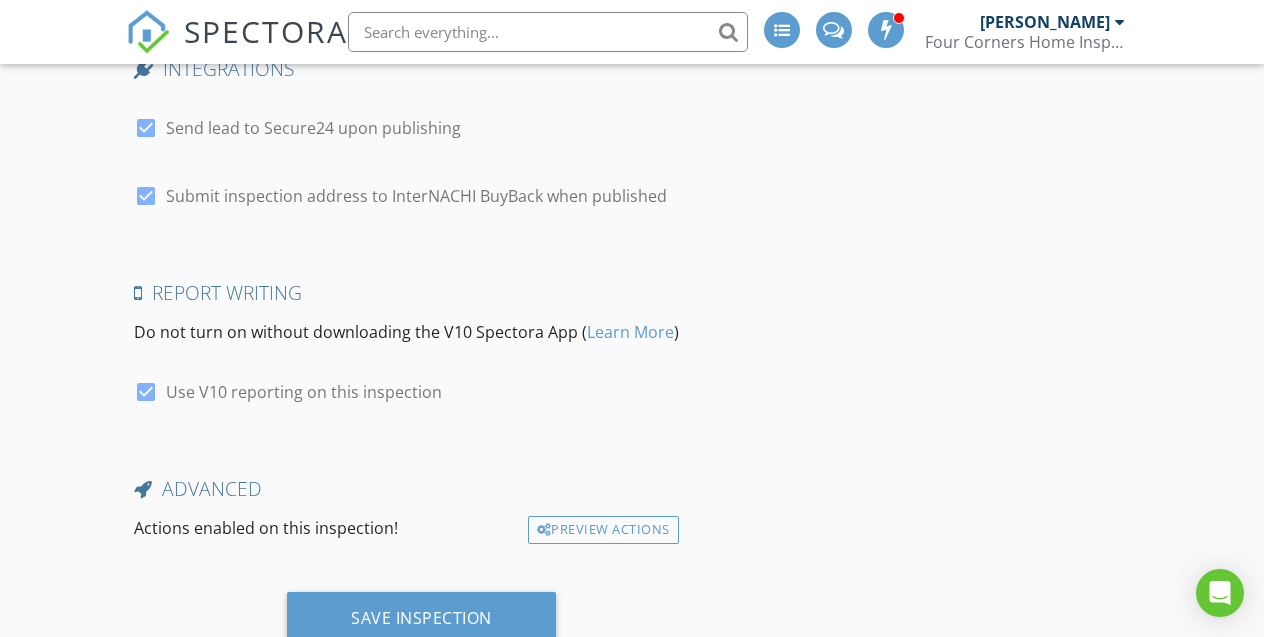 scroll, scrollTop: 5090, scrollLeft: 0, axis: vertical 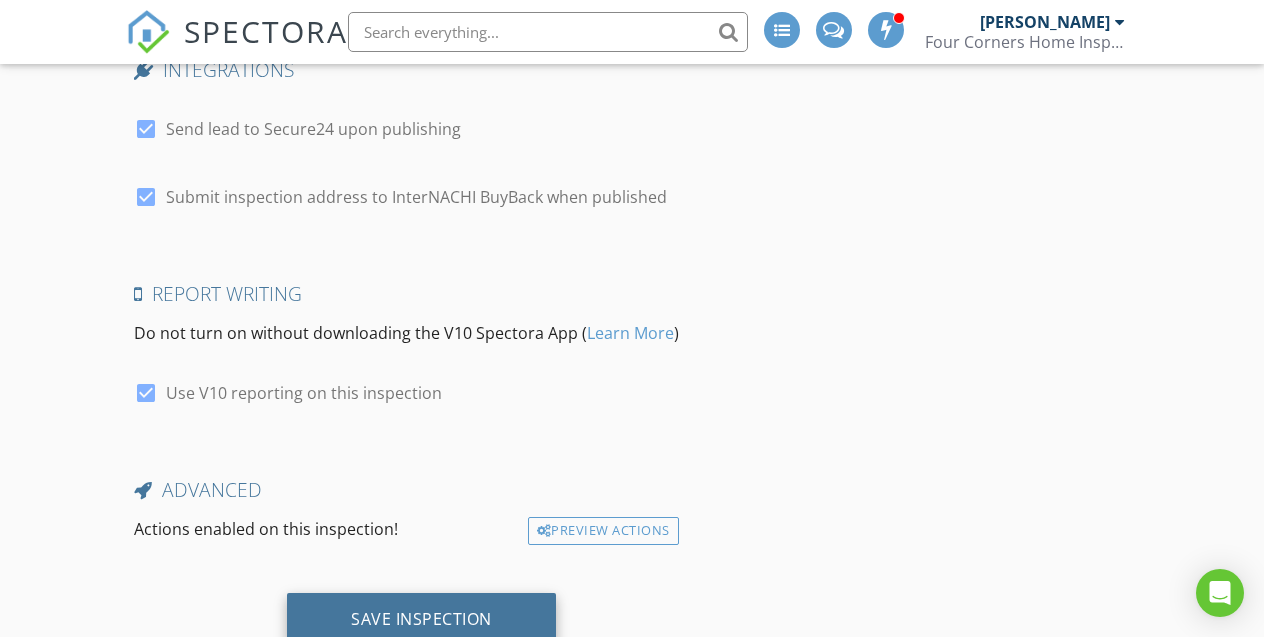 type on "We need a price to do a WDO on the barn & Inspection." 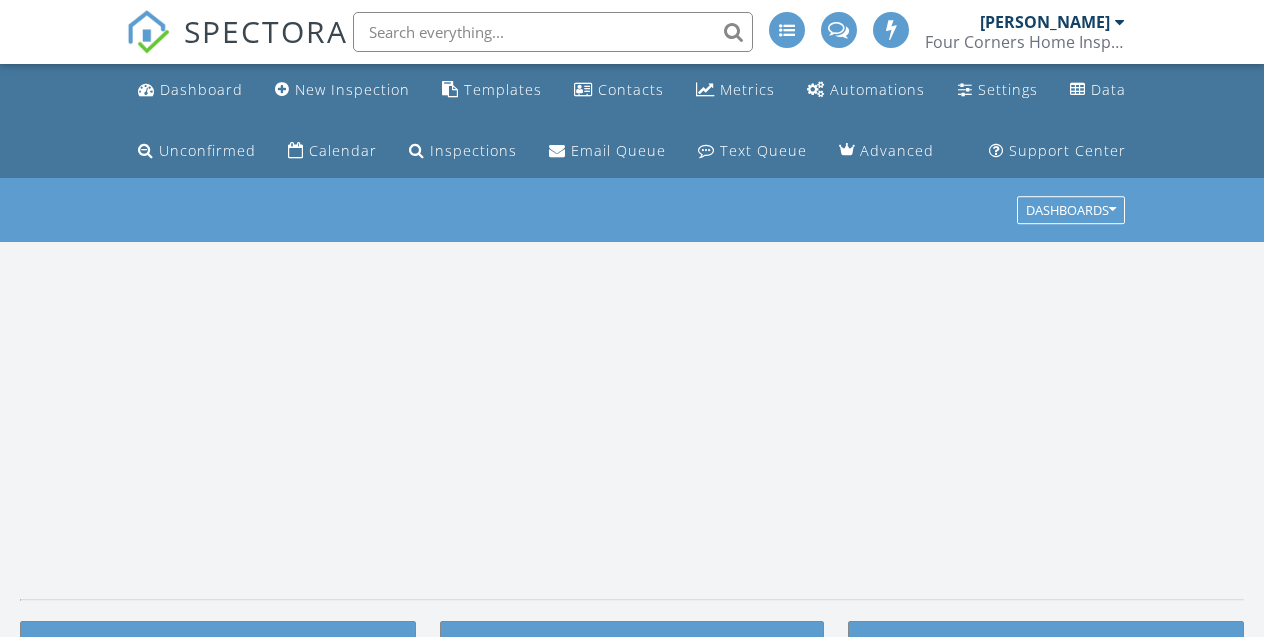 scroll, scrollTop: 0, scrollLeft: 0, axis: both 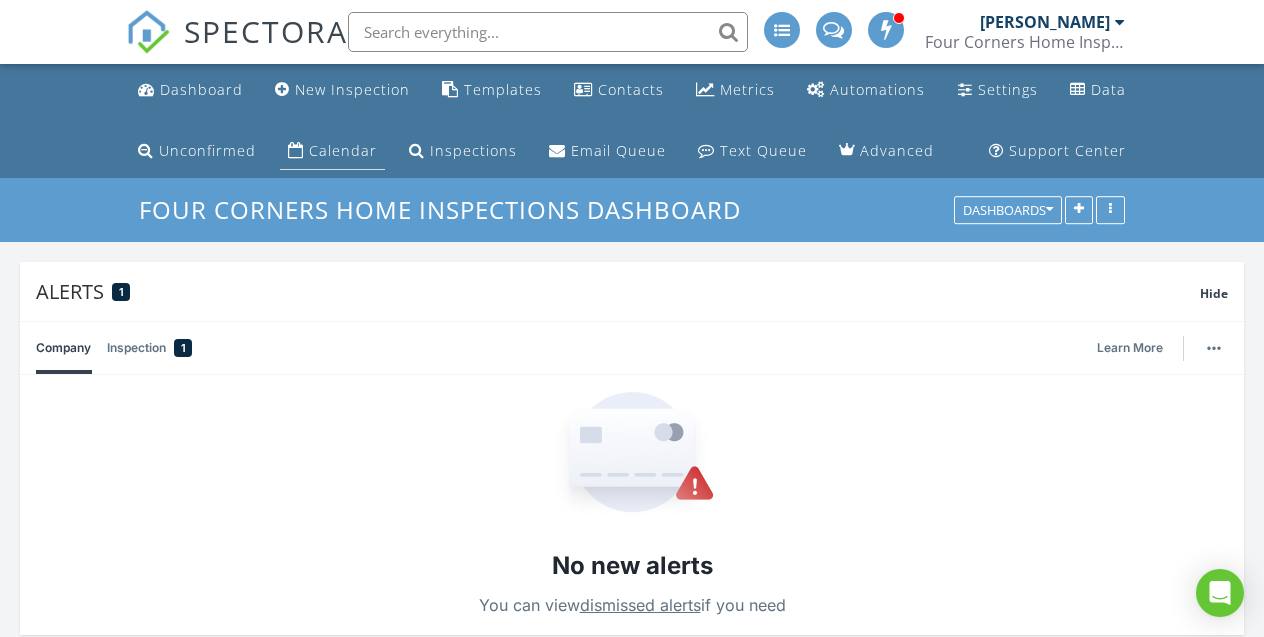click on "Calendar" at bounding box center (343, 150) 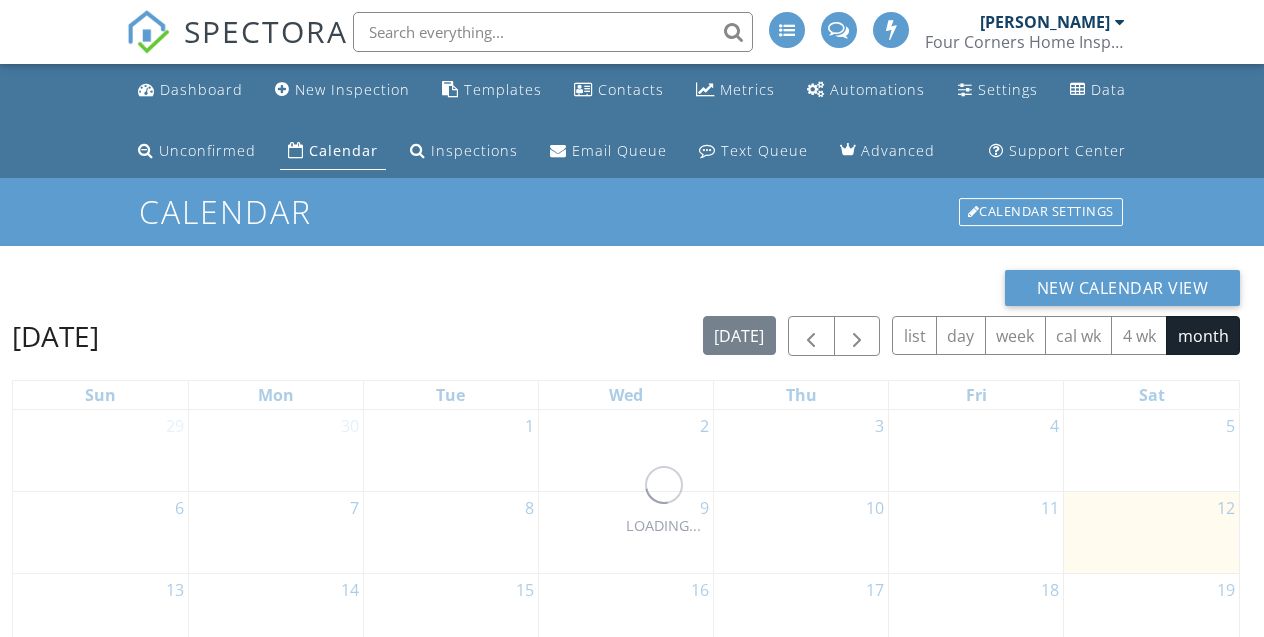 scroll, scrollTop: 0, scrollLeft: 0, axis: both 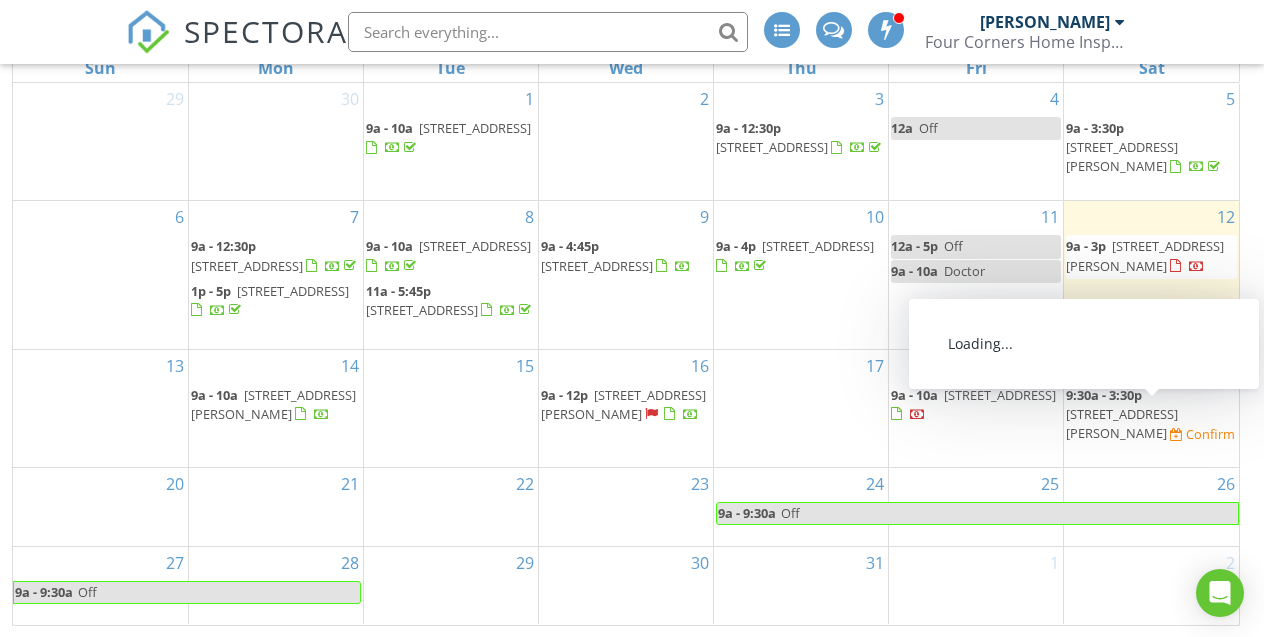 click on "4635 Brantley Rd, Groveland 34736" at bounding box center [1122, 423] 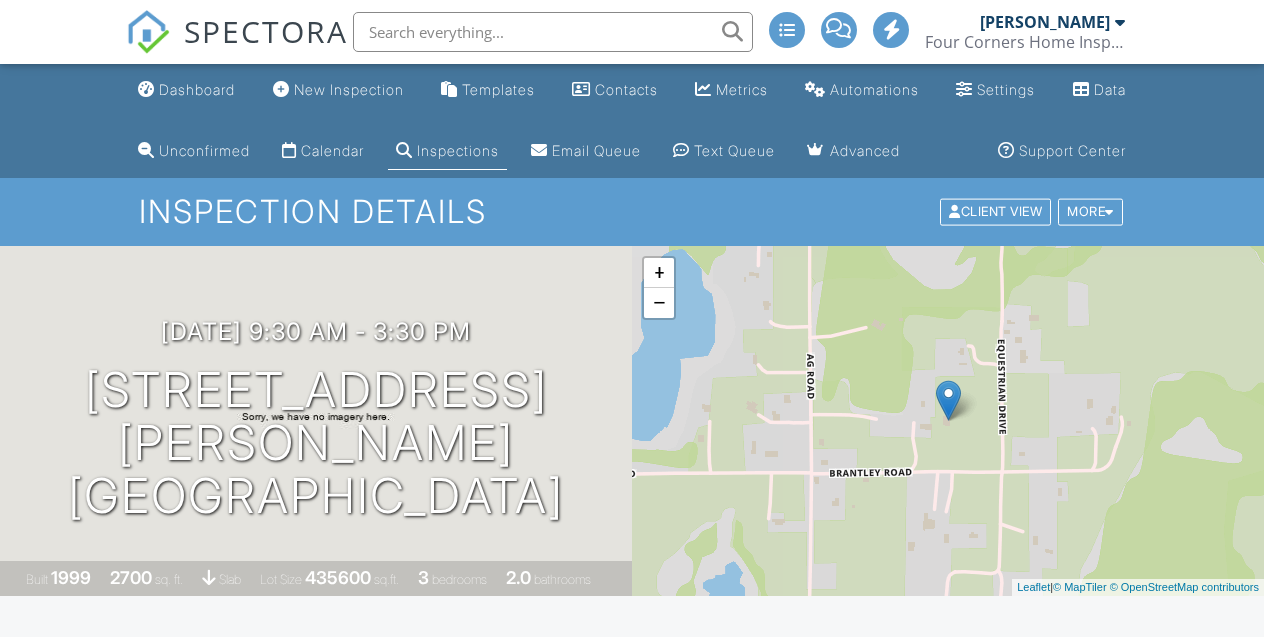 scroll, scrollTop: 0, scrollLeft: 0, axis: both 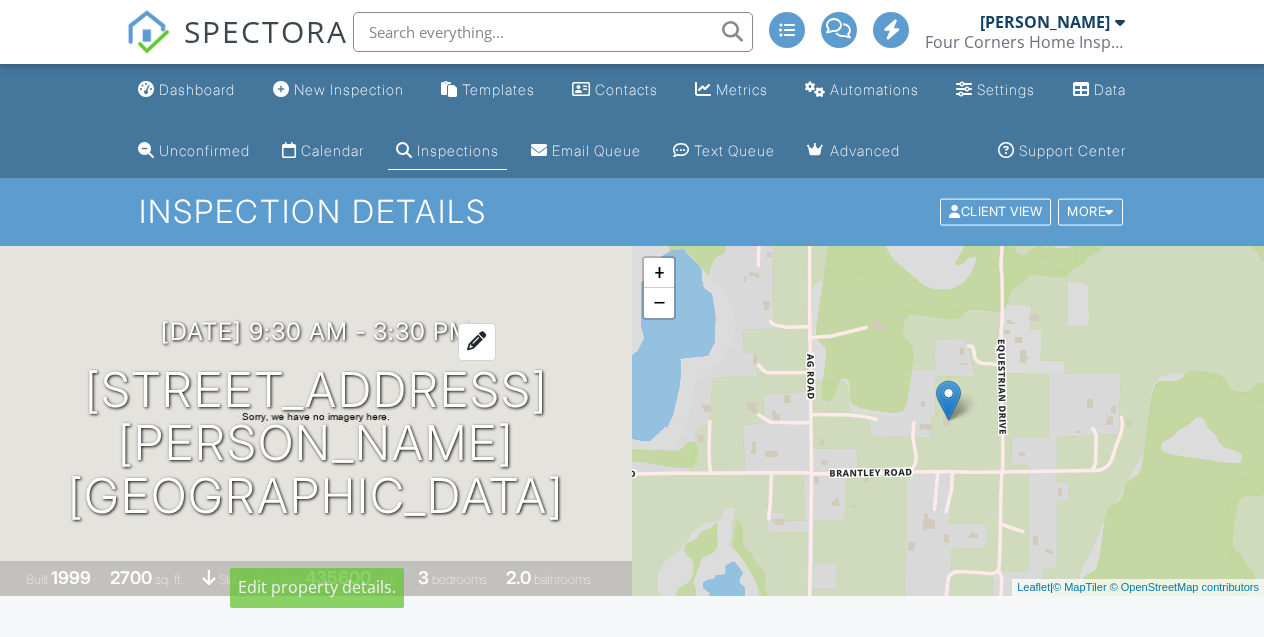 click on "07/19/2025  9:30 am
- 3:30 pm" at bounding box center [316, 331] 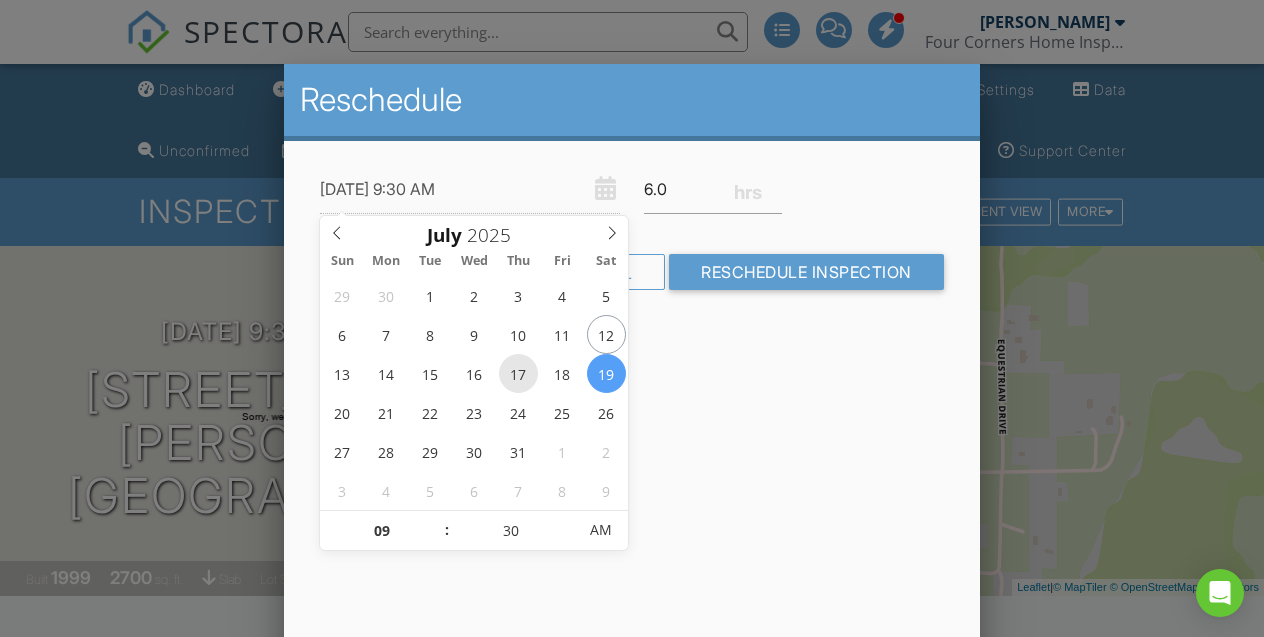 type on "[DATE] 9:30 AM" 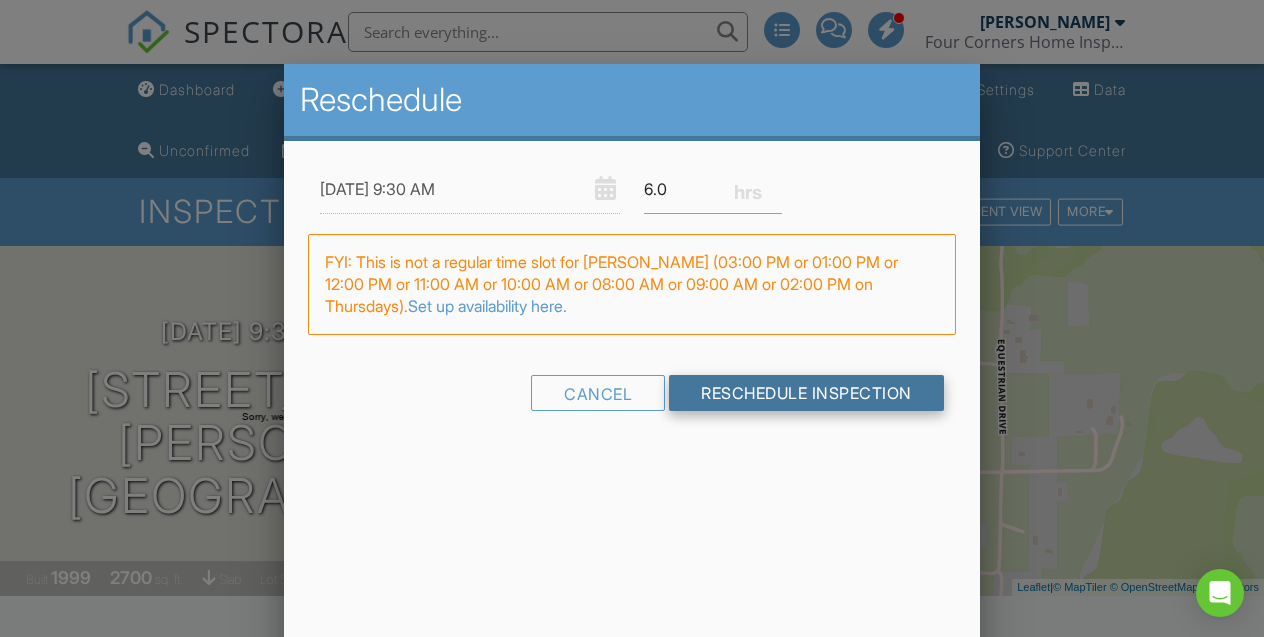 click on "Reschedule Inspection" at bounding box center [806, 393] 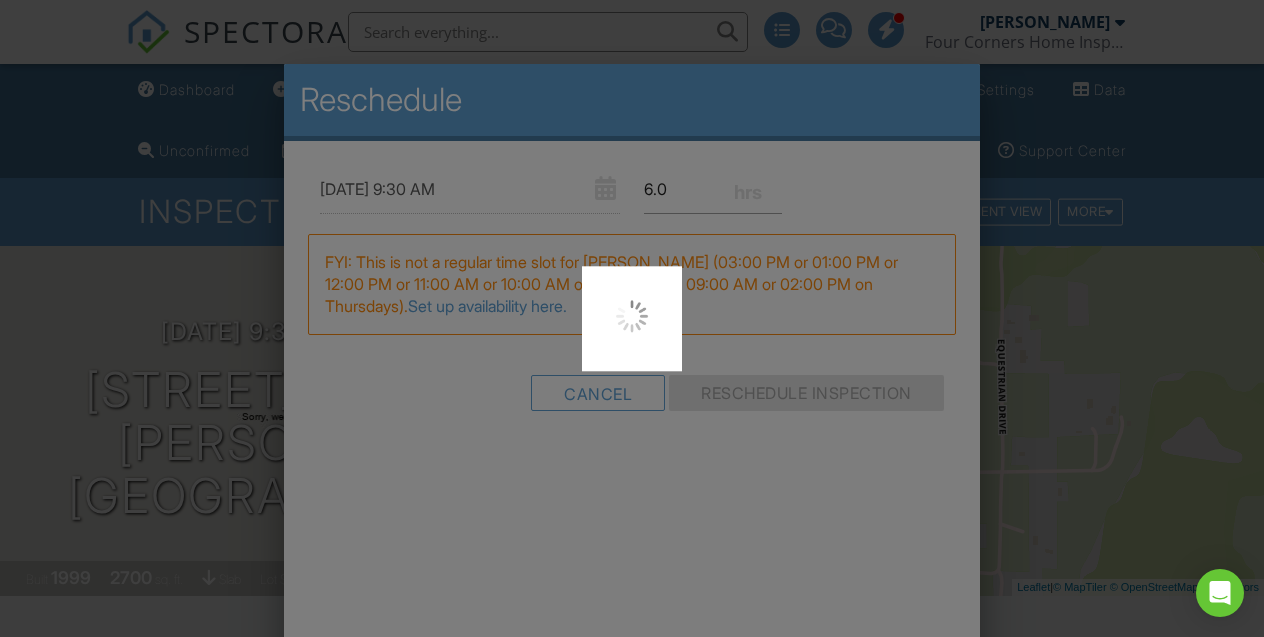 click at bounding box center (632, 318) 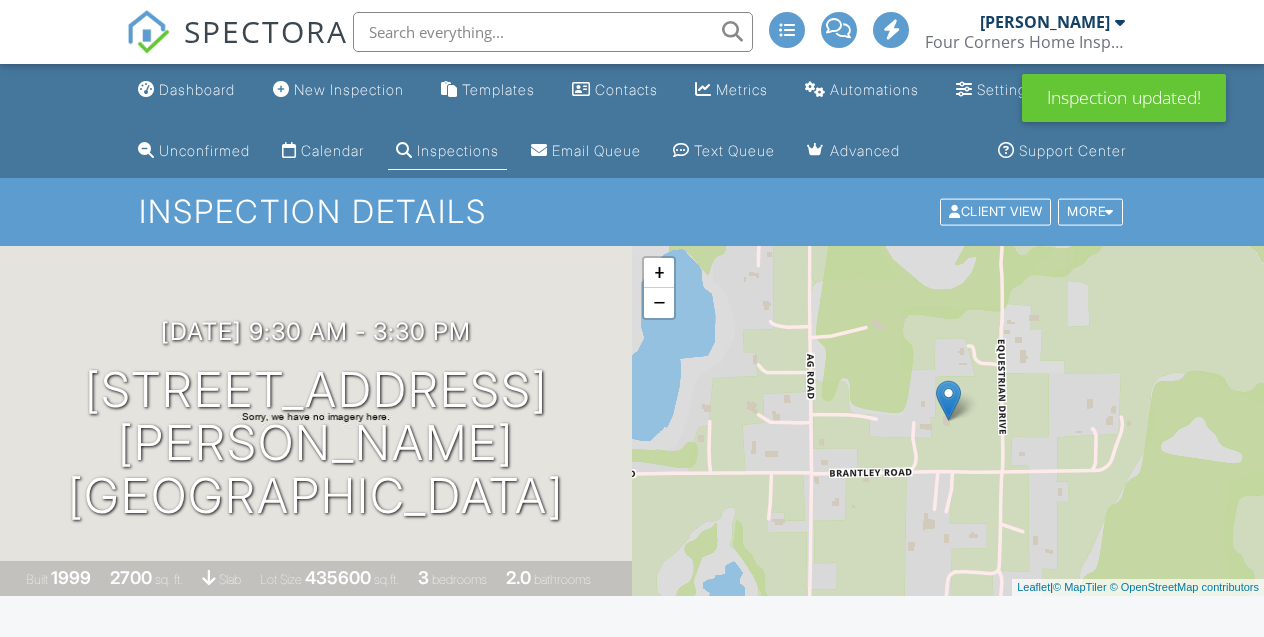 scroll, scrollTop: 0, scrollLeft: 0, axis: both 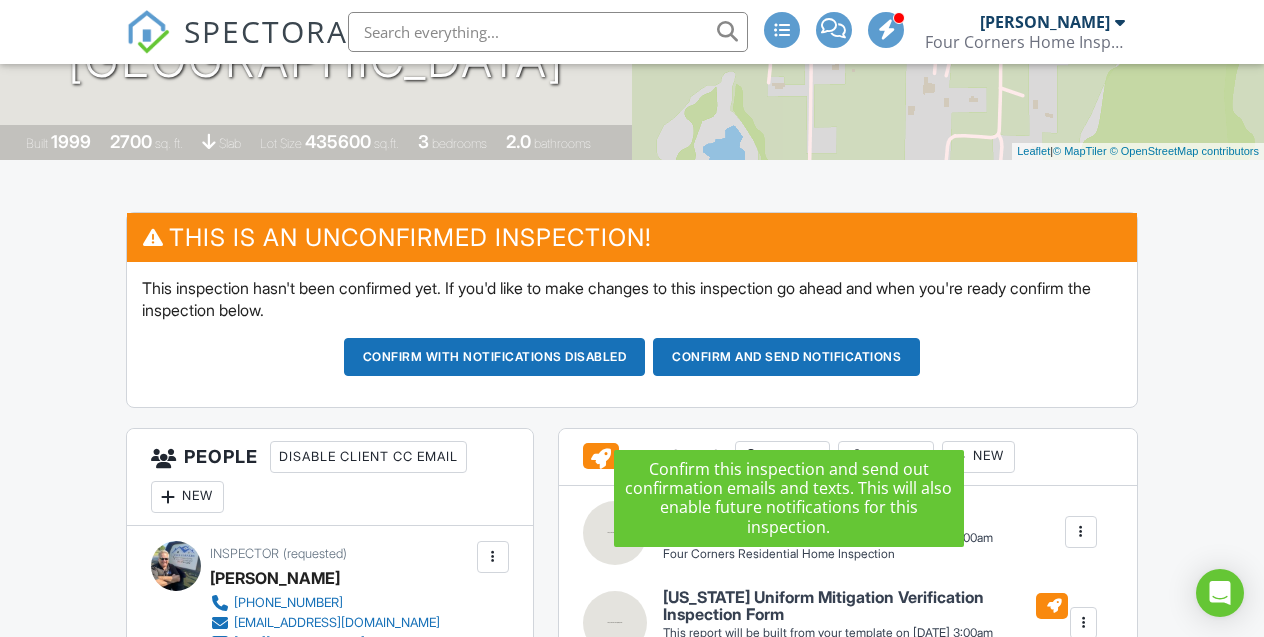 click on "Confirm and send notifications" at bounding box center [495, 357] 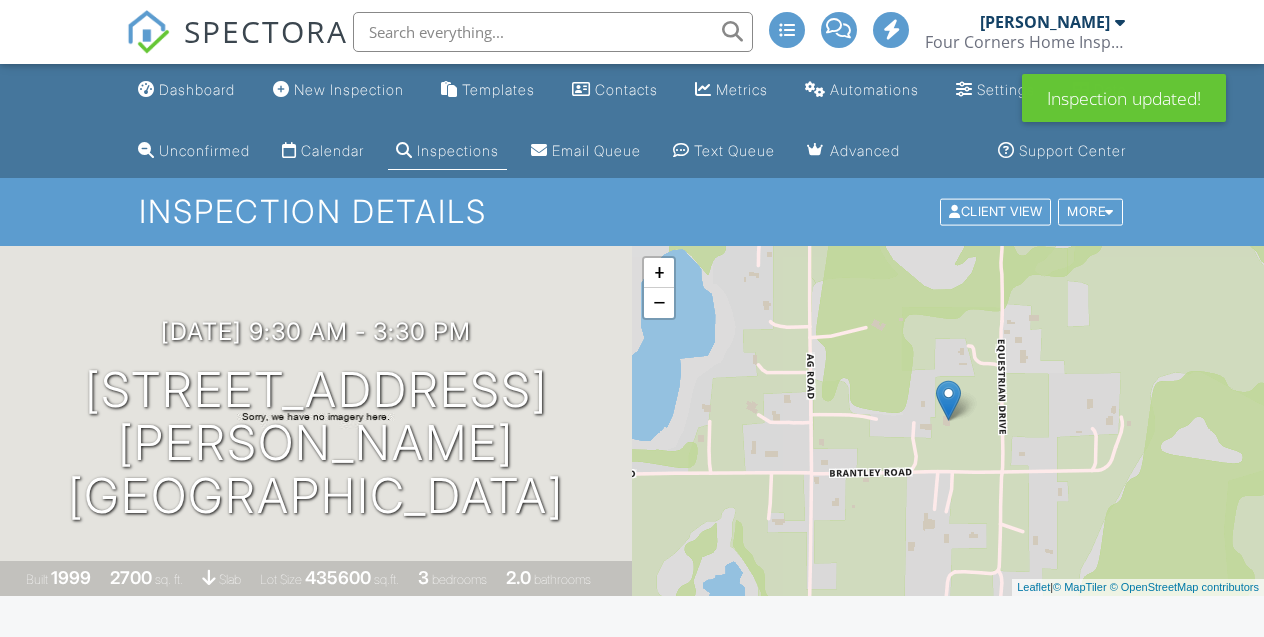 scroll, scrollTop: 0, scrollLeft: 0, axis: both 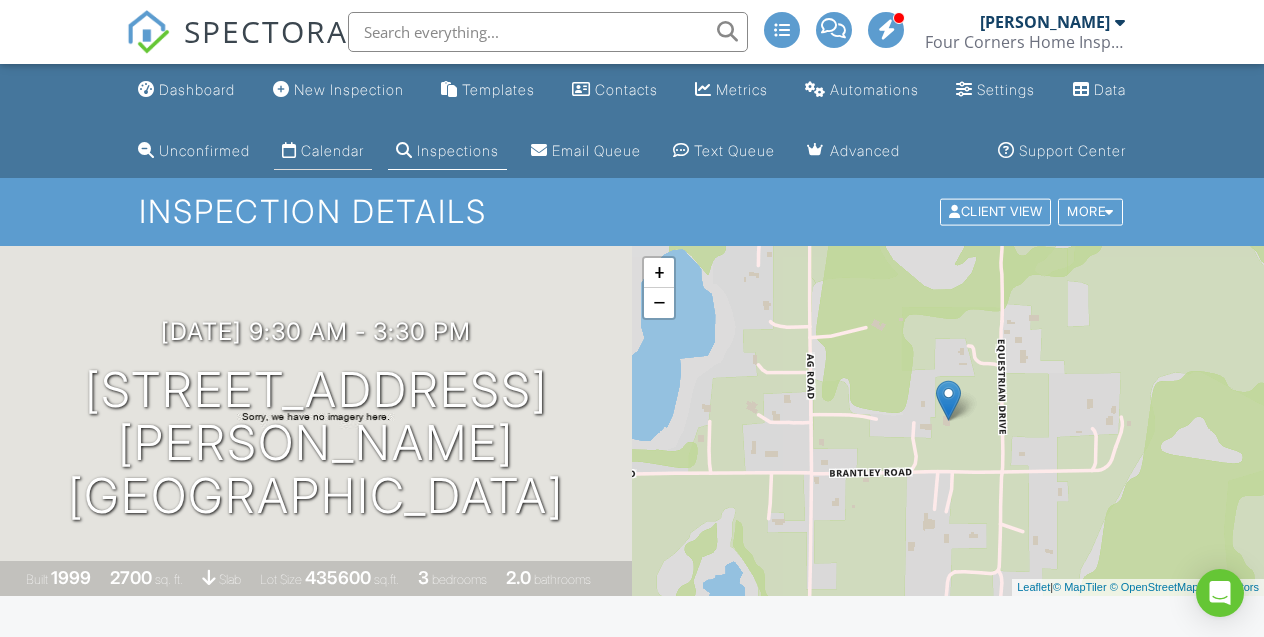 click on "Calendar" at bounding box center [332, 150] 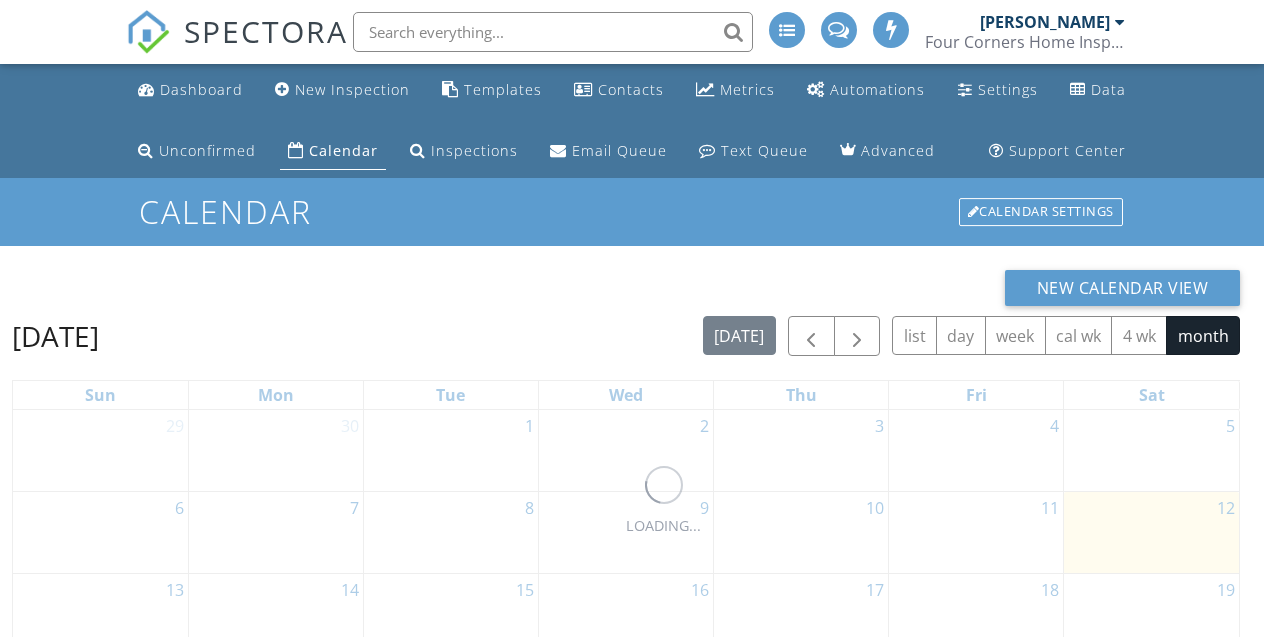 scroll, scrollTop: 0, scrollLeft: 0, axis: both 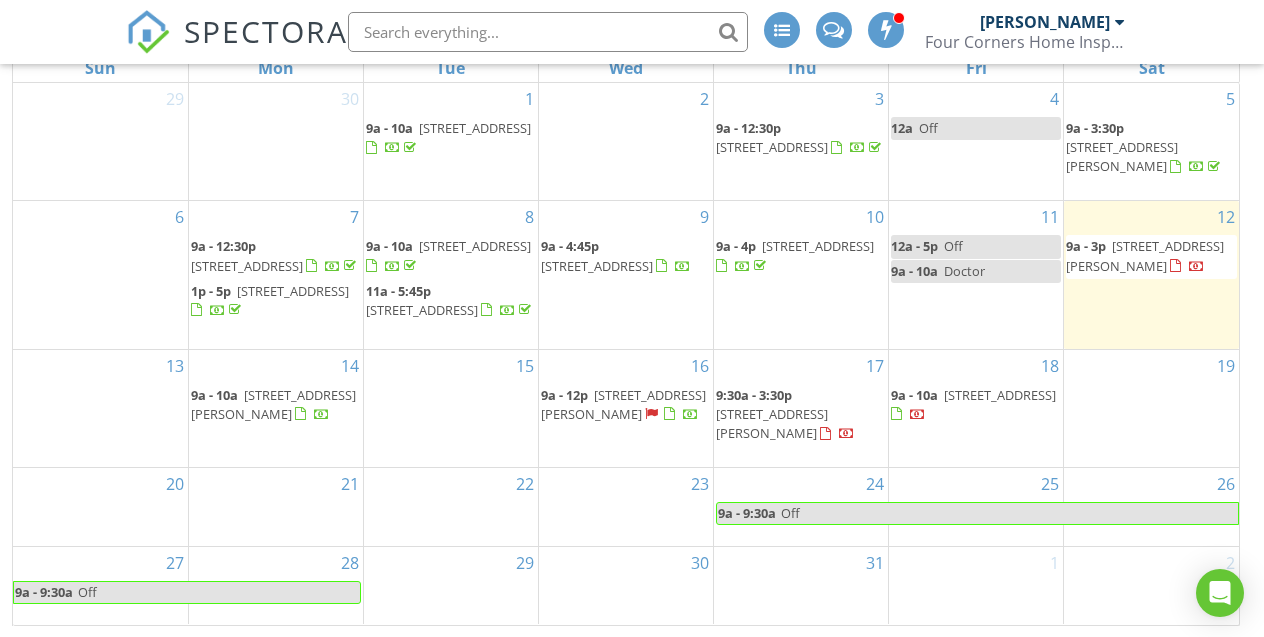 click on "9:30a - 3:30p" at bounding box center (754, 395) 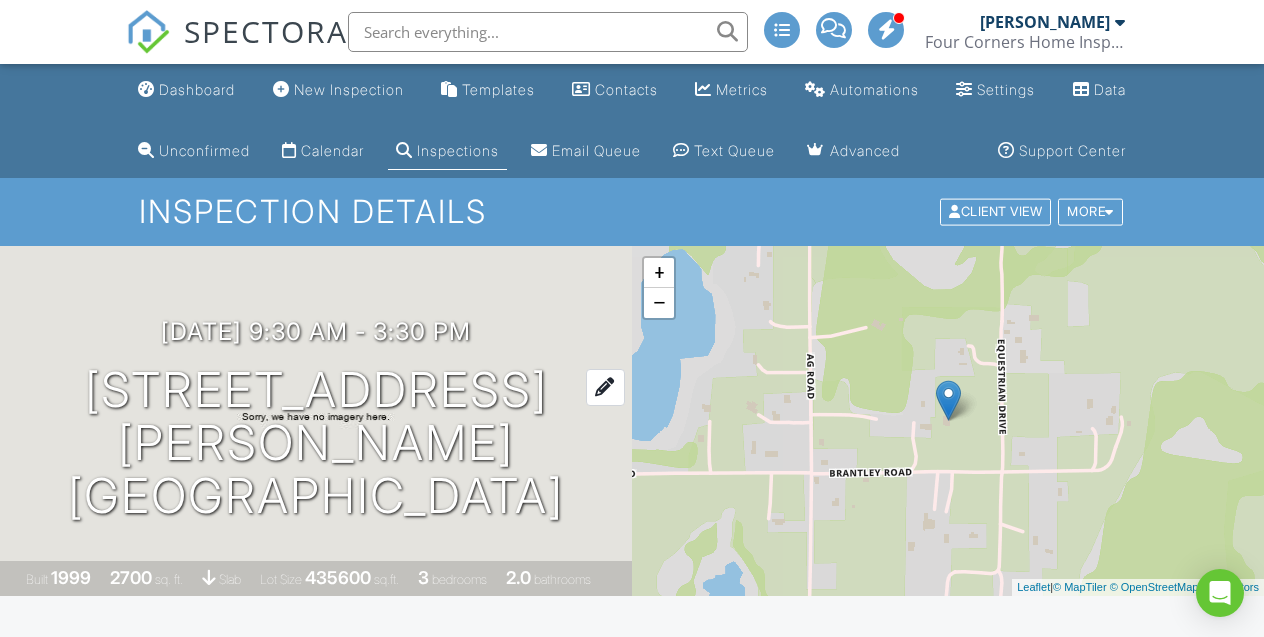 scroll, scrollTop: 0, scrollLeft: 0, axis: both 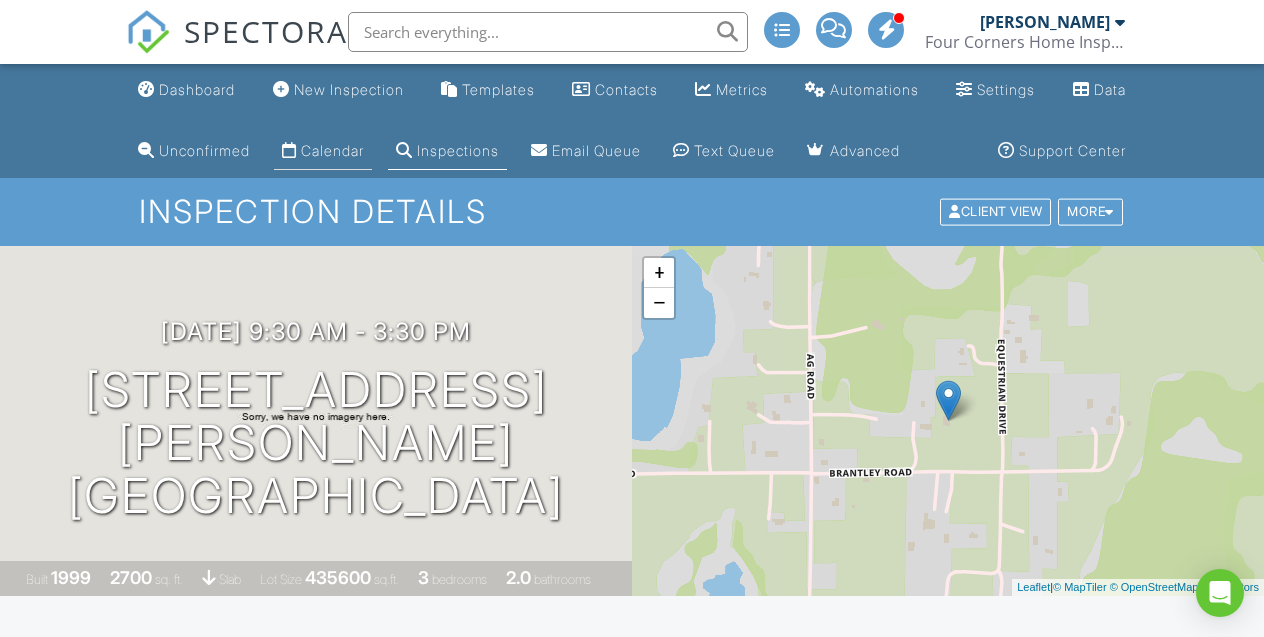 click on "Calendar" at bounding box center [332, 150] 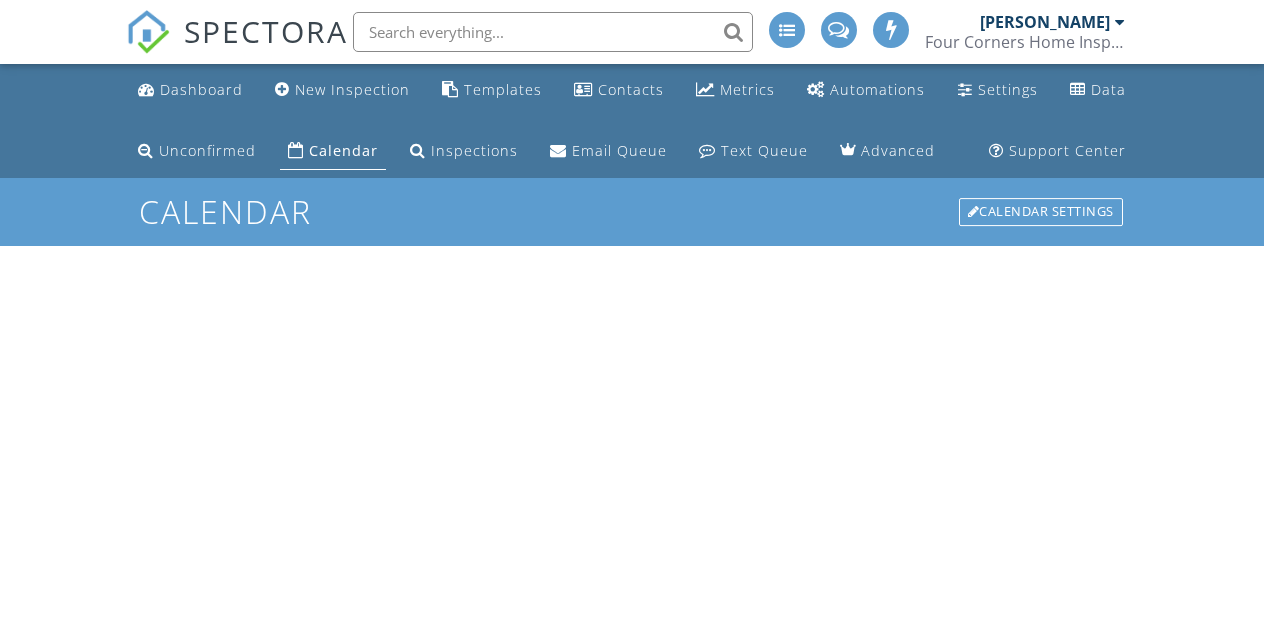 scroll, scrollTop: 0, scrollLeft: 0, axis: both 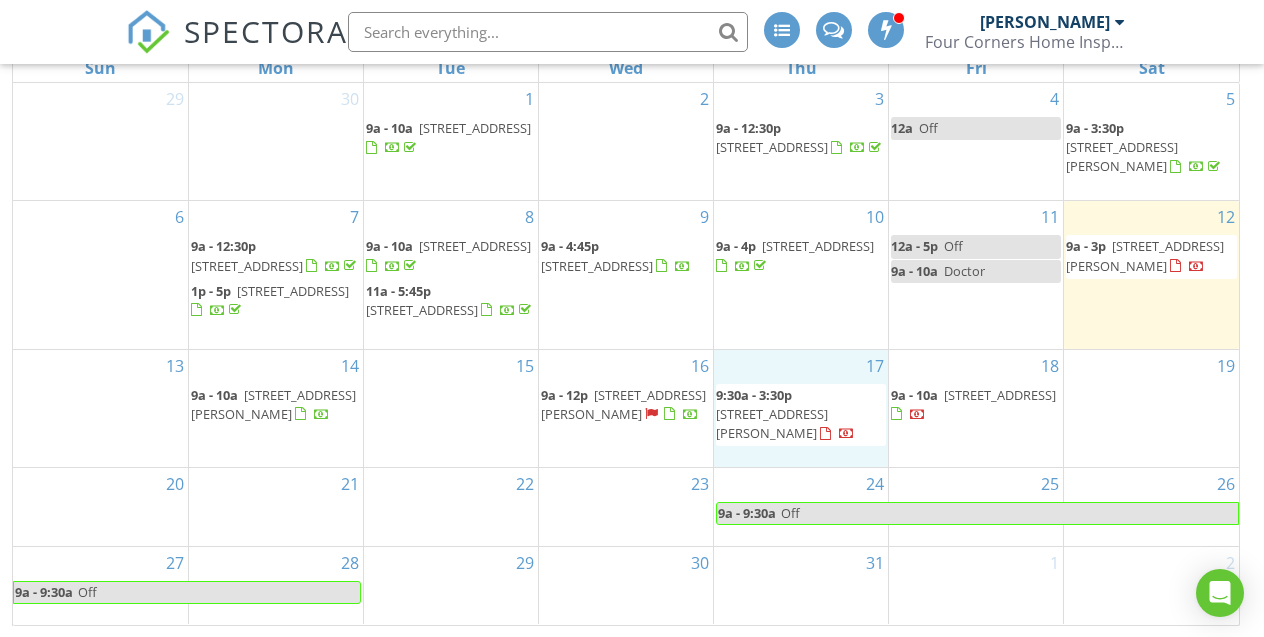 click on "17
9:30a - 3:30p
[STREET_ADDRESS][PERSON_NAME]" at bounding box center (801, 408) 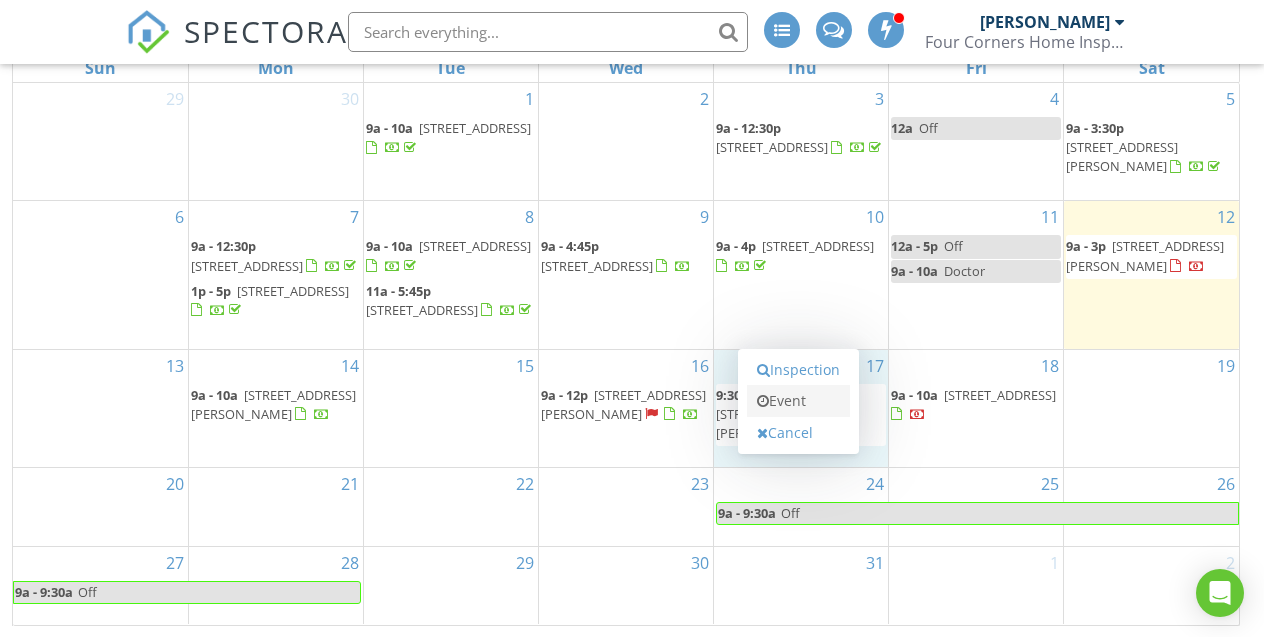 click on "Event" at bounding box center [798, 401] 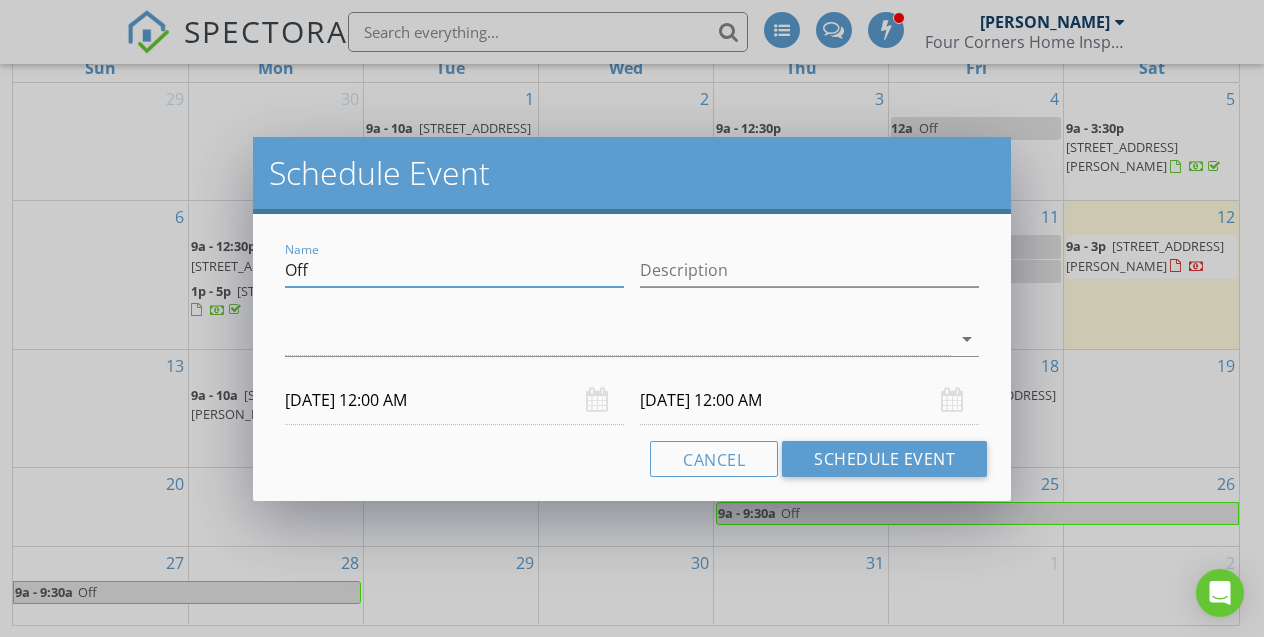 drag, startPoint x: 320, startPoint y: 269, endPoint x: 284, endPoint y: 267, distance: 36.05551 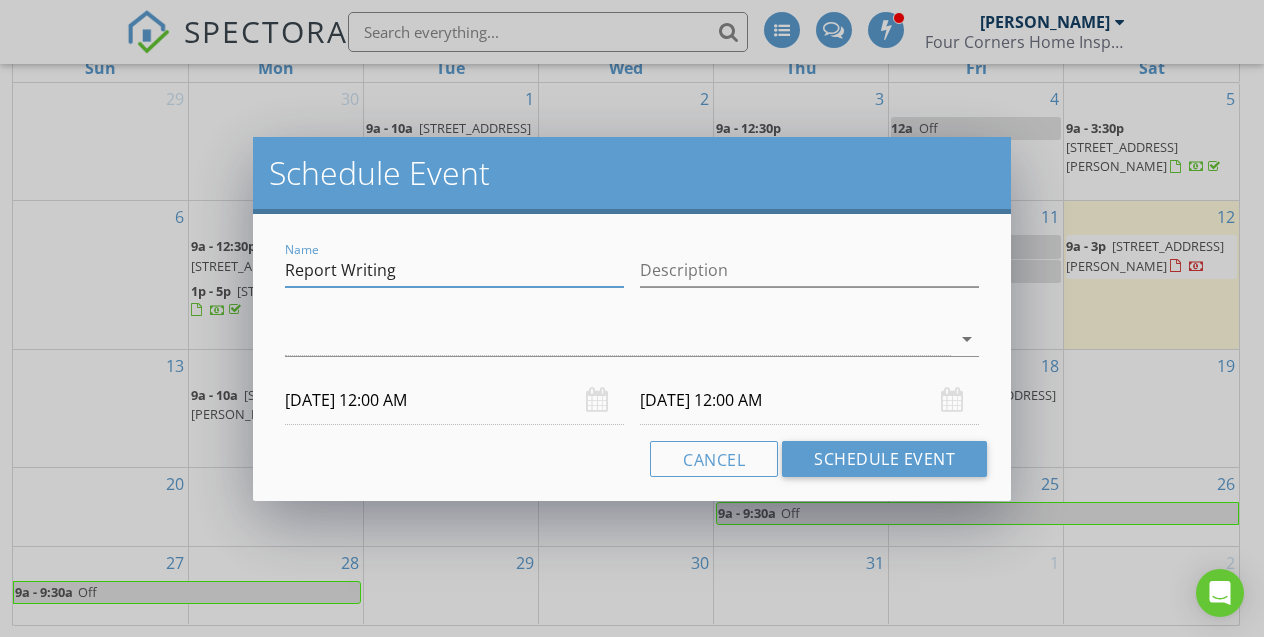 type on "Report Writing" 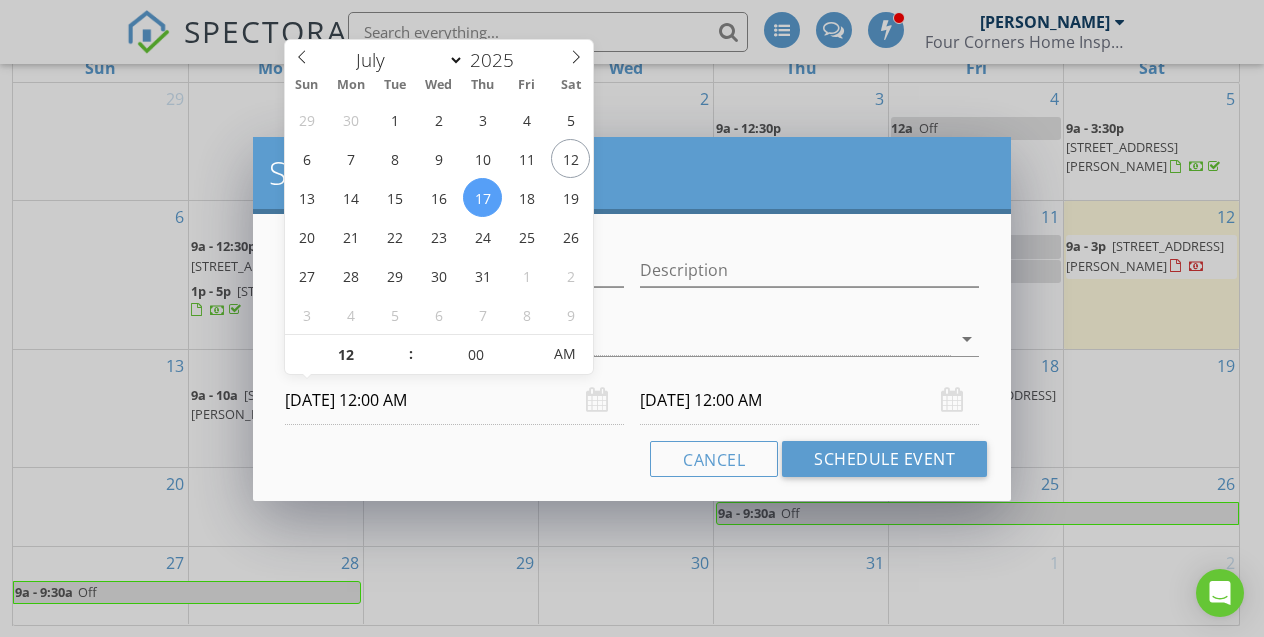click on "07/17/2025 12:00 AM" at bounding box center (454, 400) 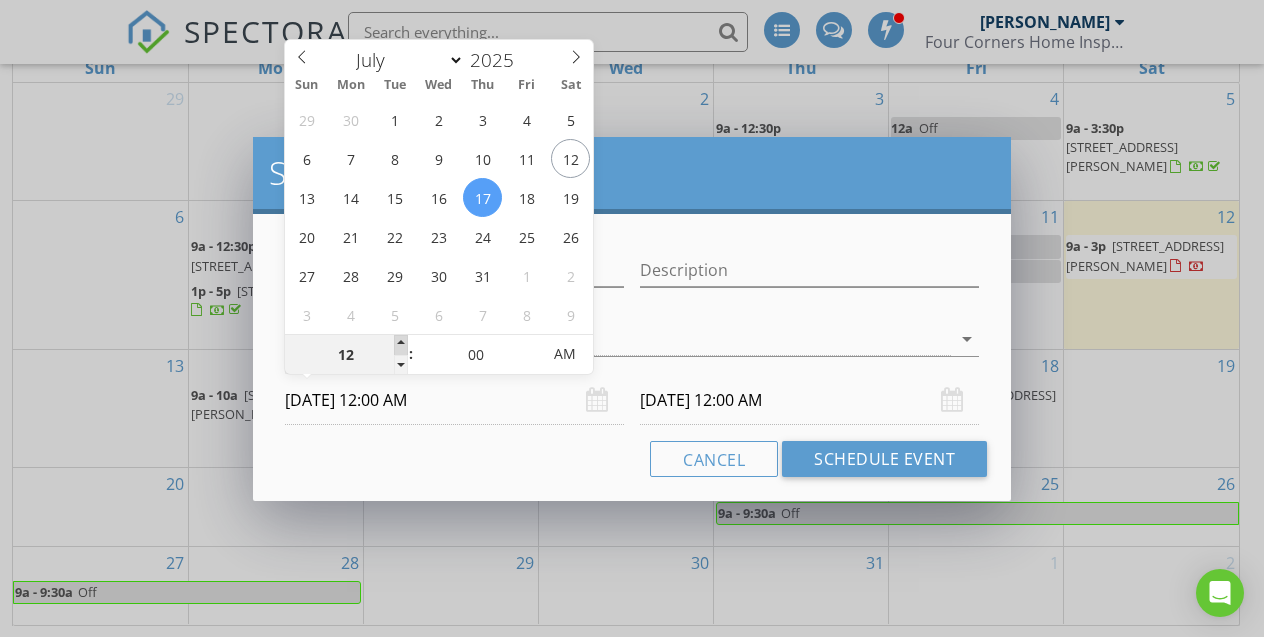type on "01" 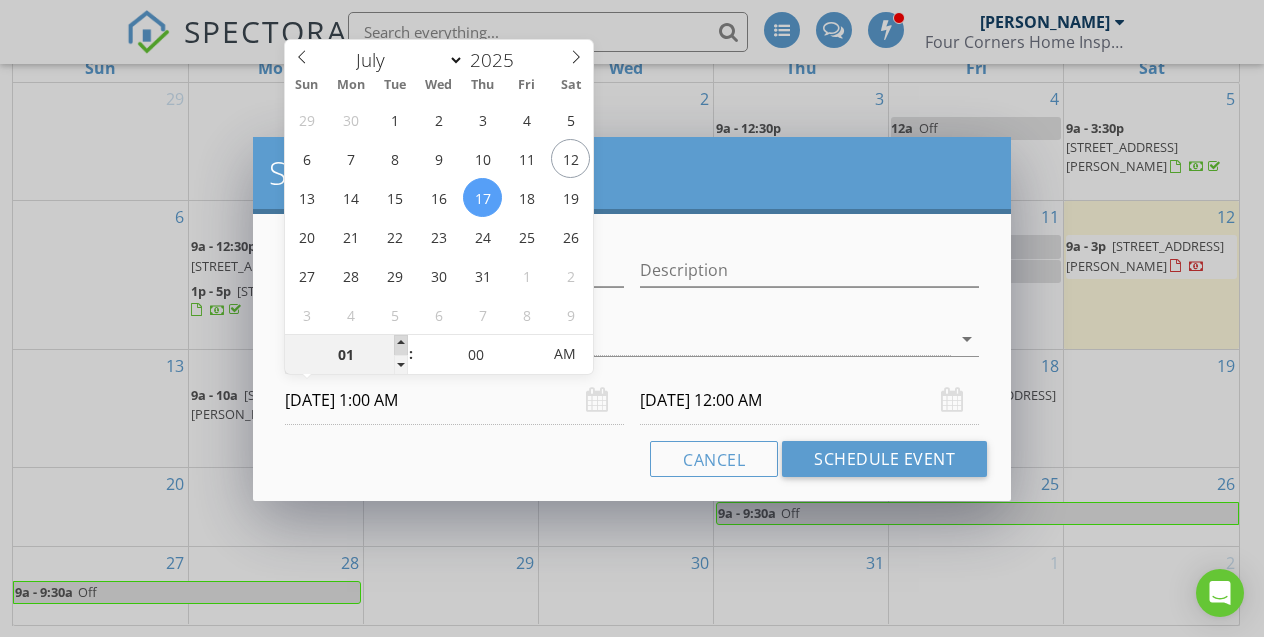 click at bounding box center [401, 345] 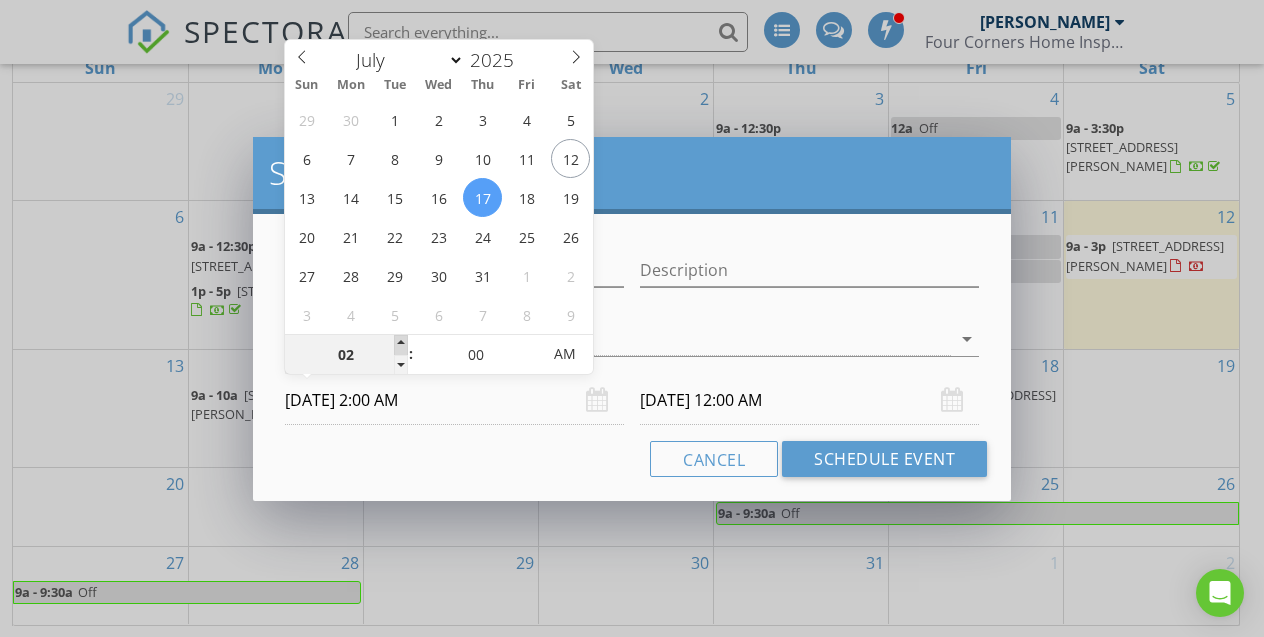 click at bounding box center (401, 345) 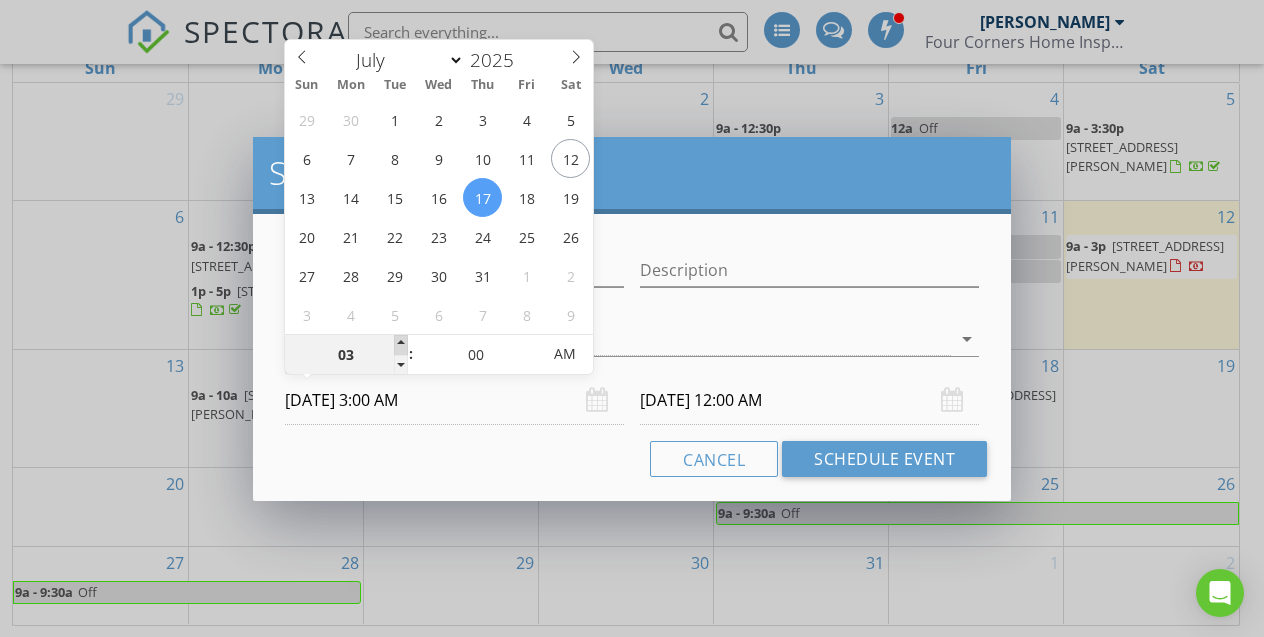 click at bounding box center [401, 345] 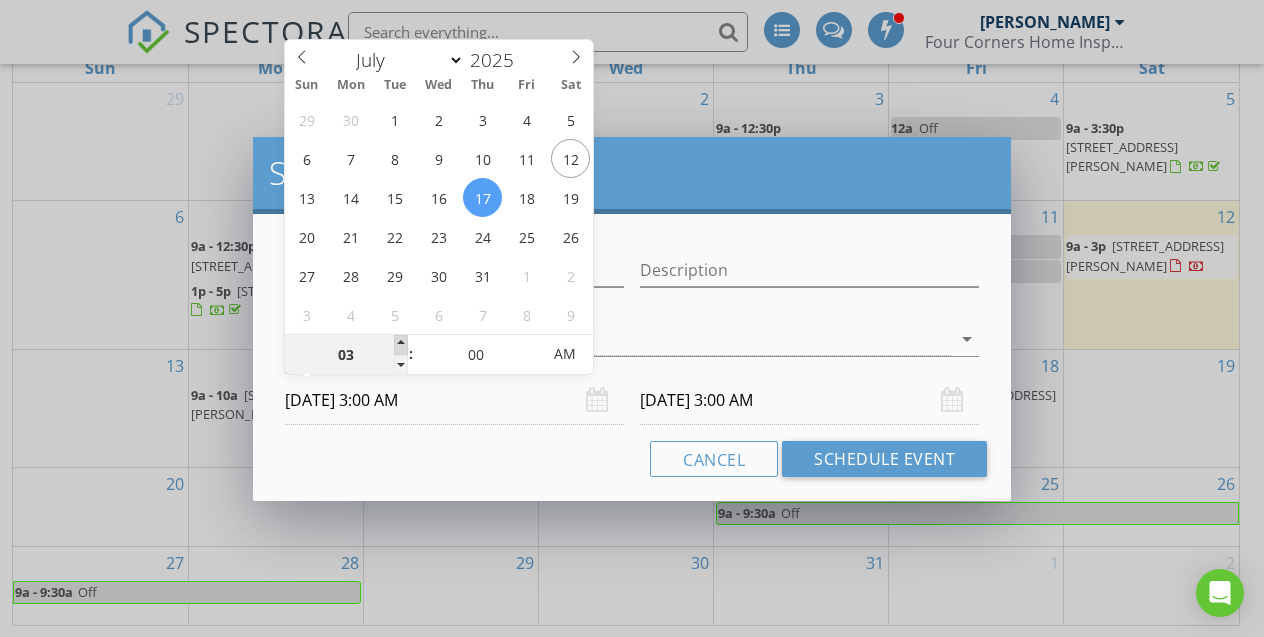 type on "04" 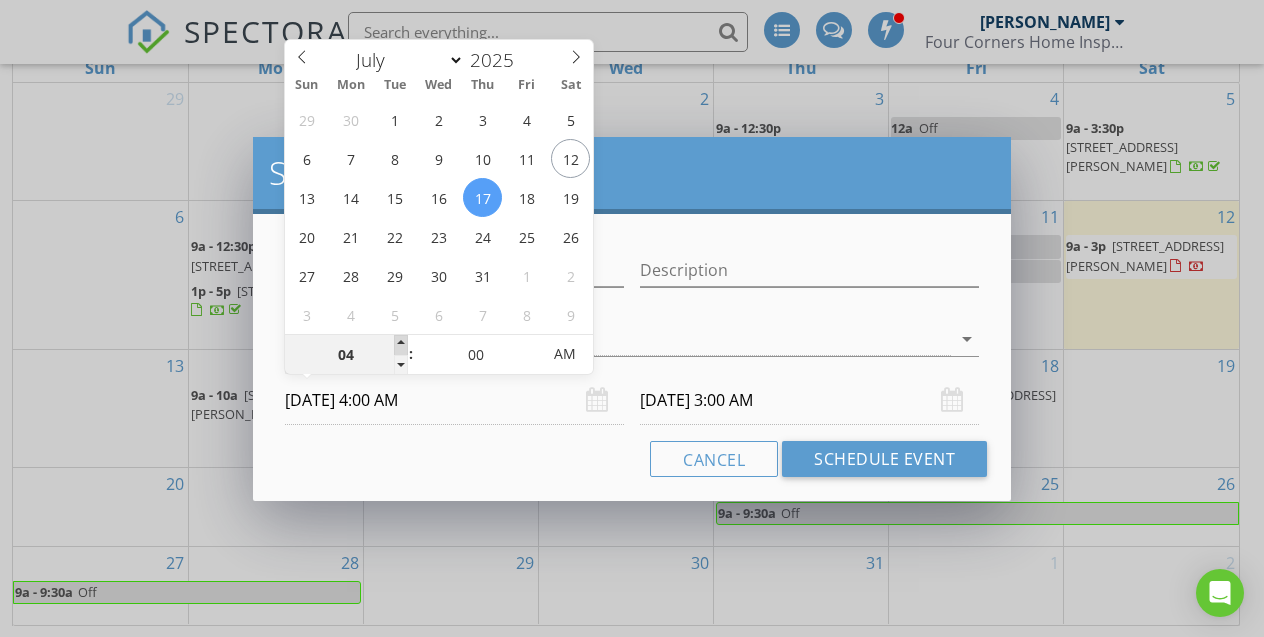 click at bounding box center (401, 345) 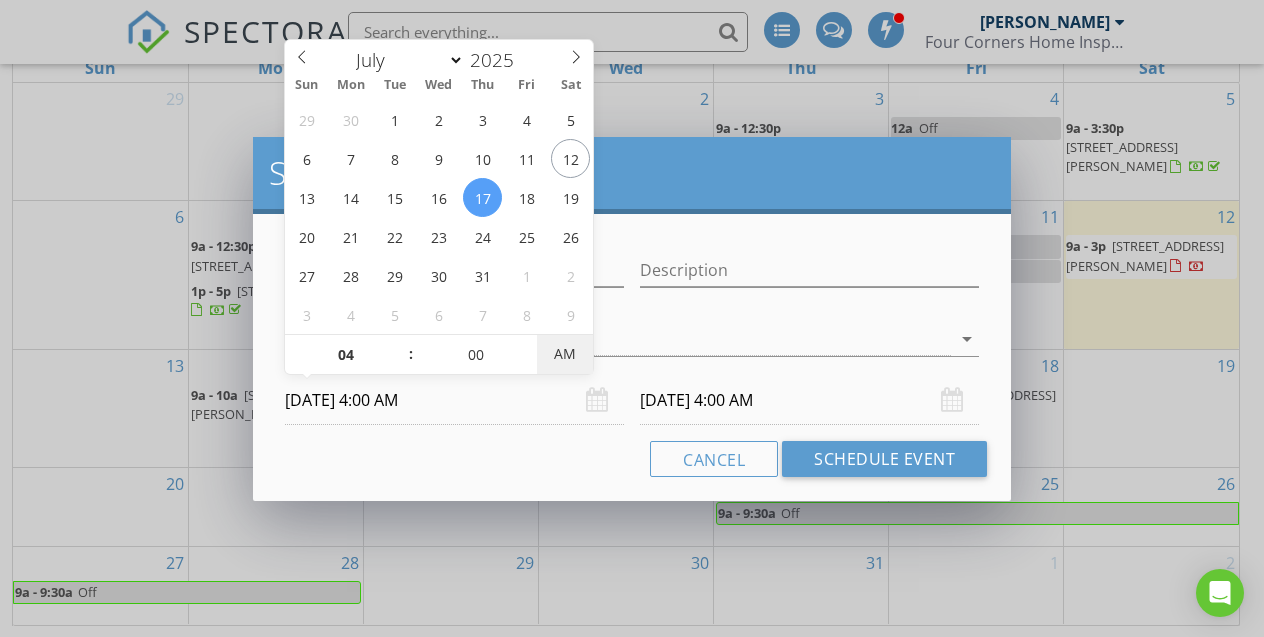 type on "07/17/2025 4:00 PM" 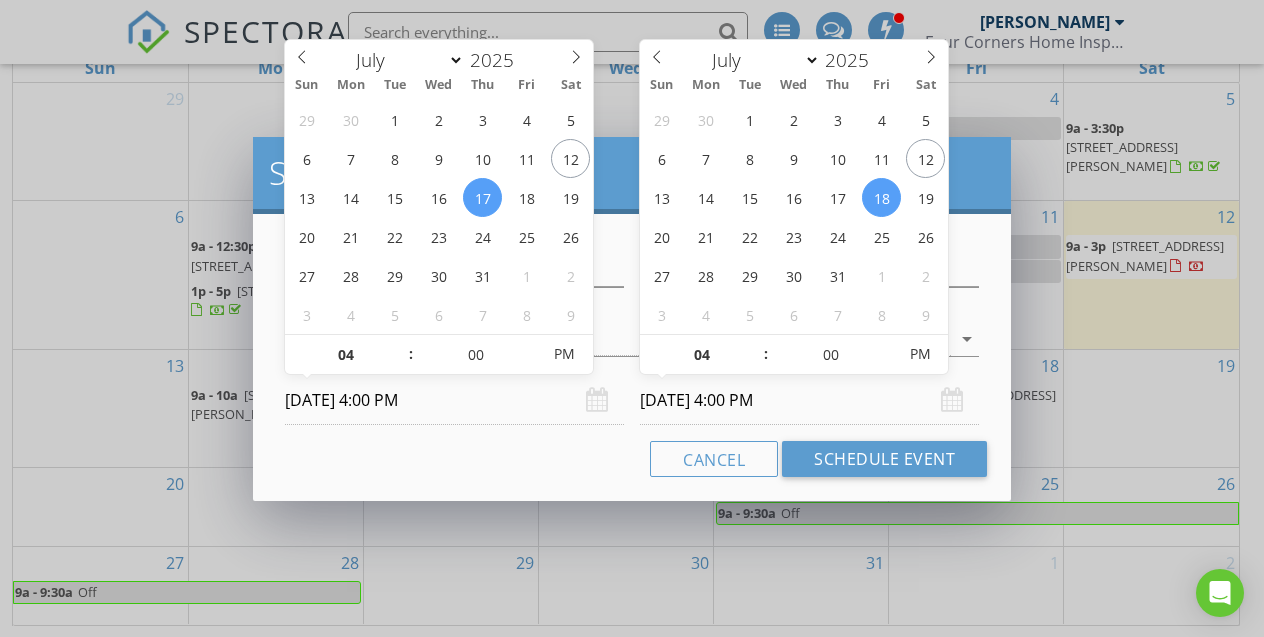 click on "07/18/2025 4:00 PM" at bounding box center (809, 400) 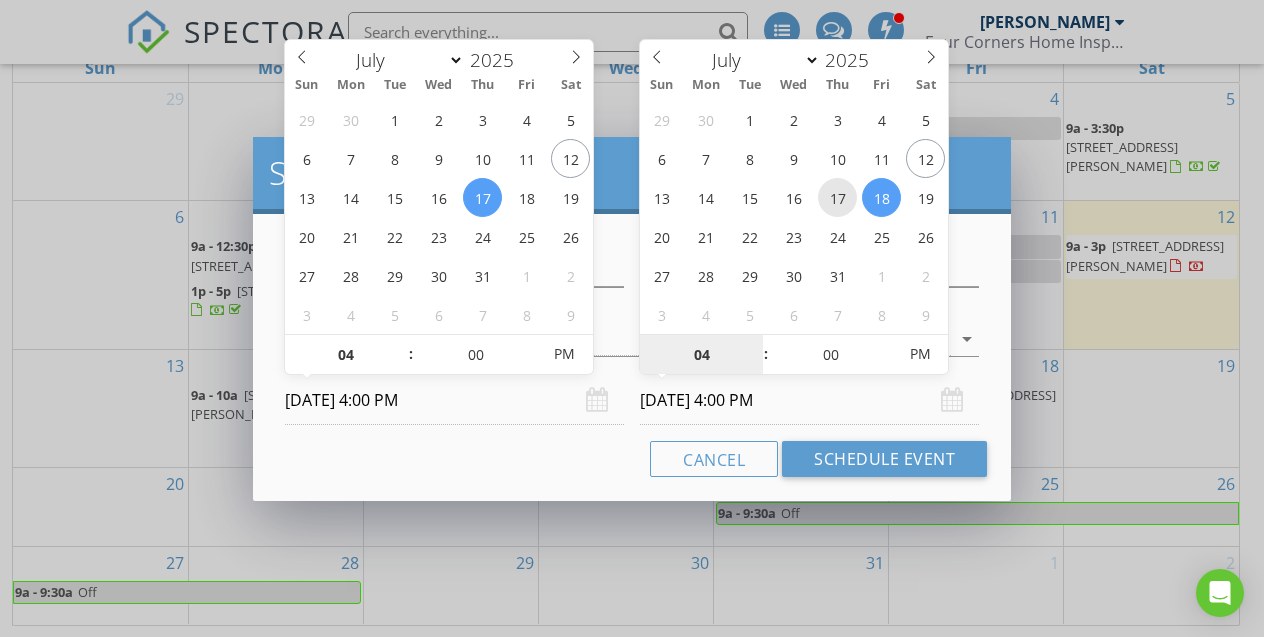 type on "07/17/2025 4:00 PM" 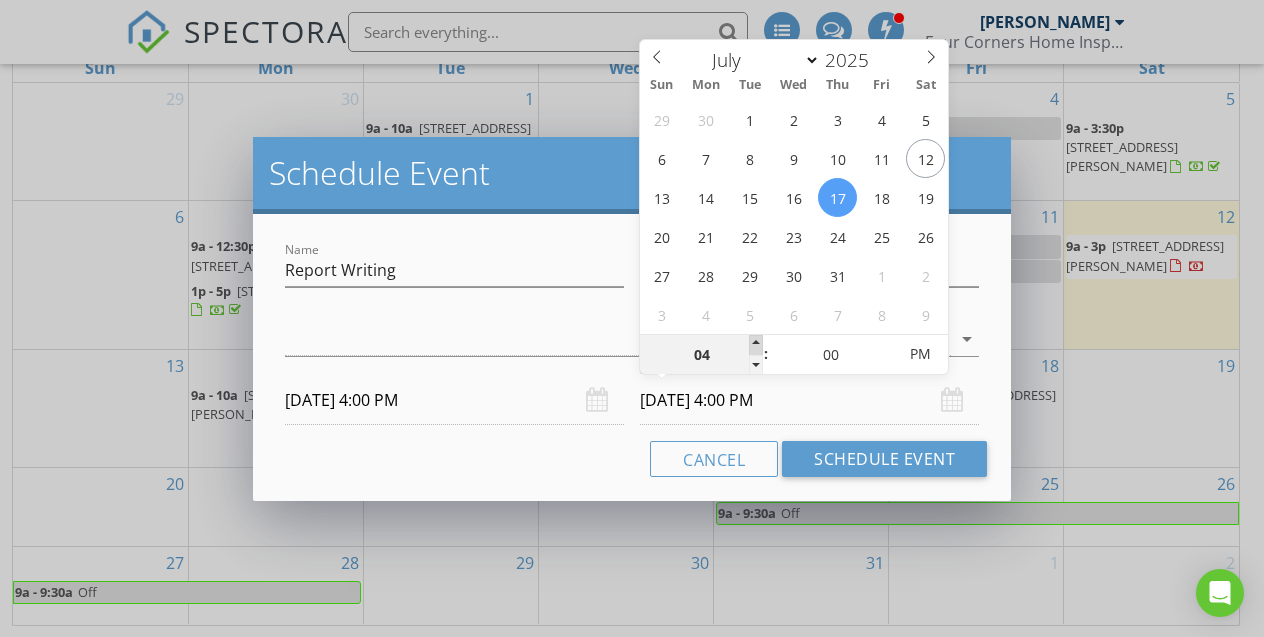 type on "05" 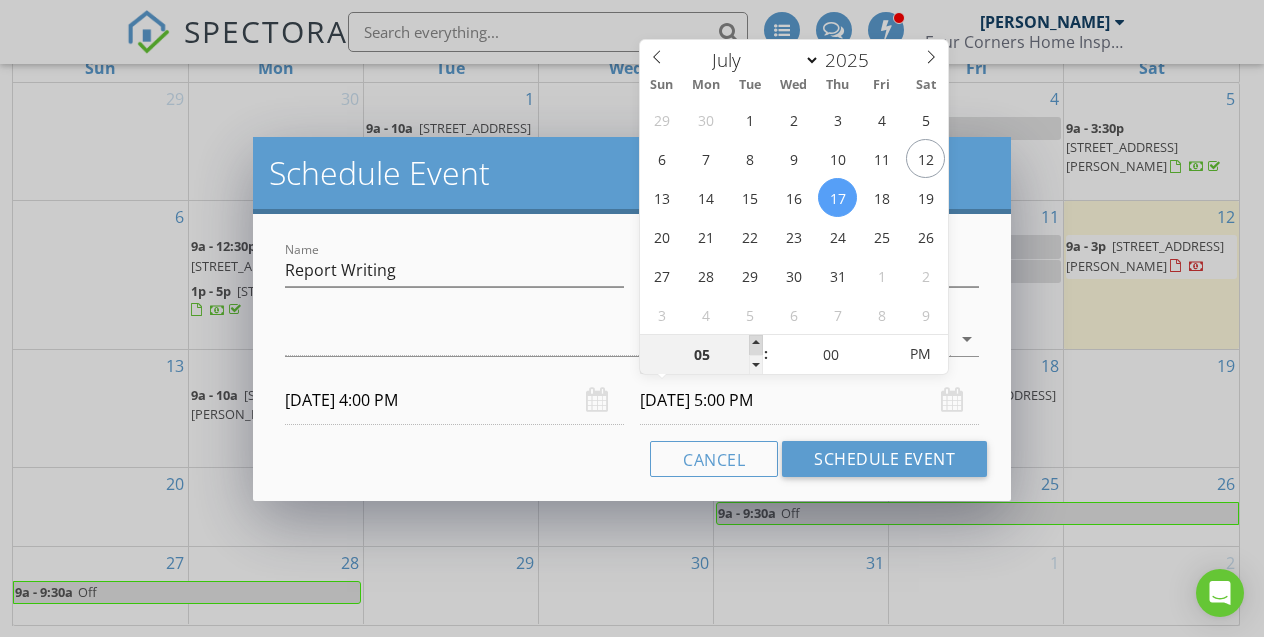 click at bounding box center [756, 345] 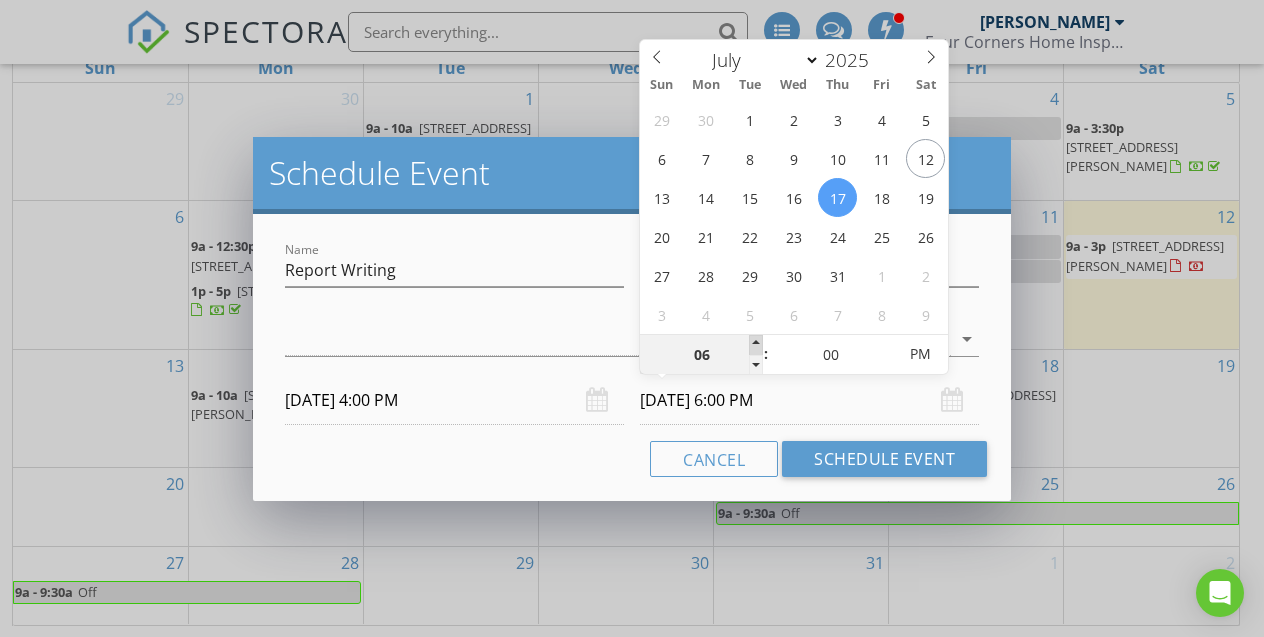 click at bounding box center (756, 345) 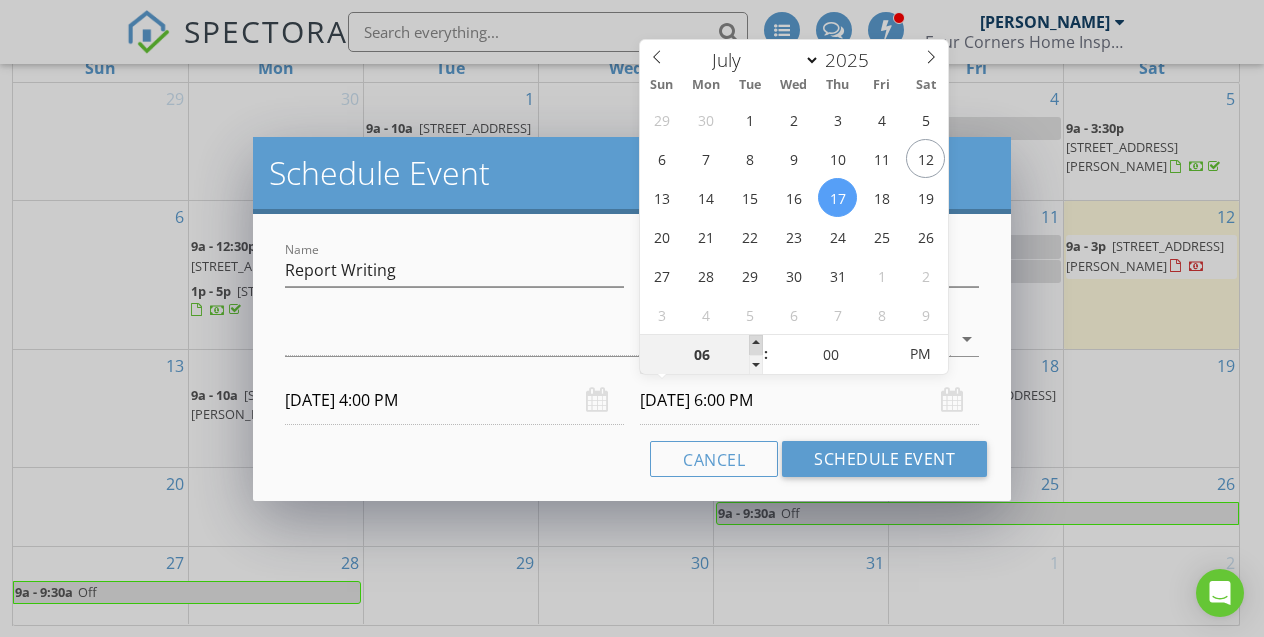 type on "07" 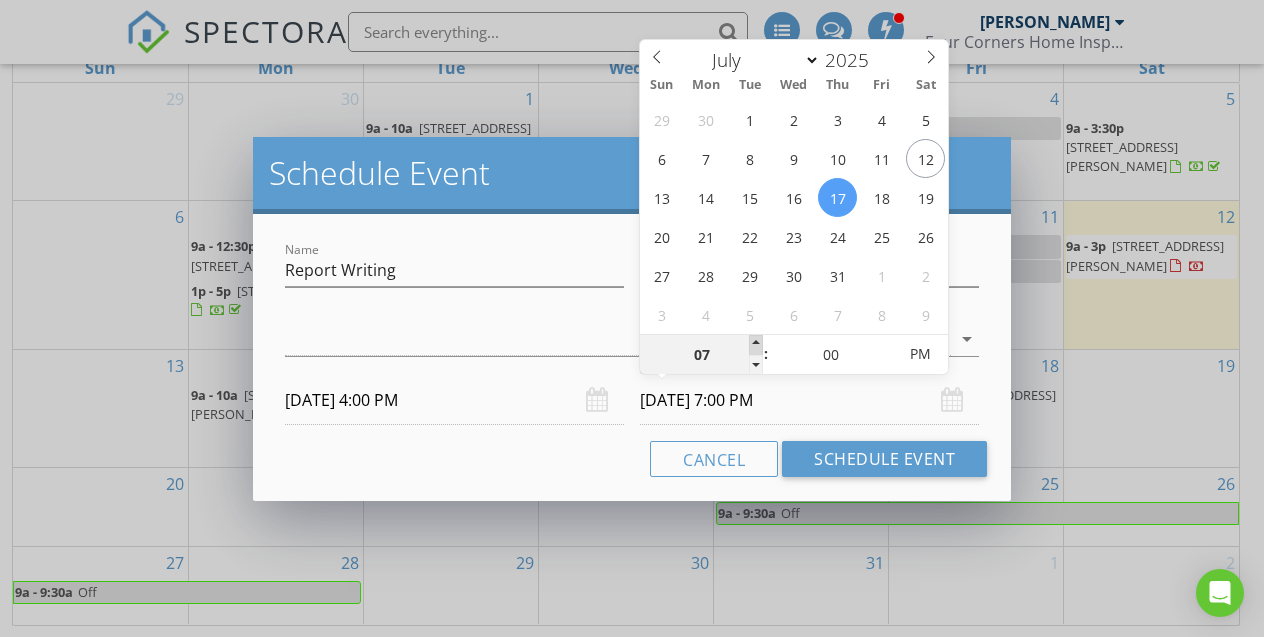 click at bounding box center [756, 345] 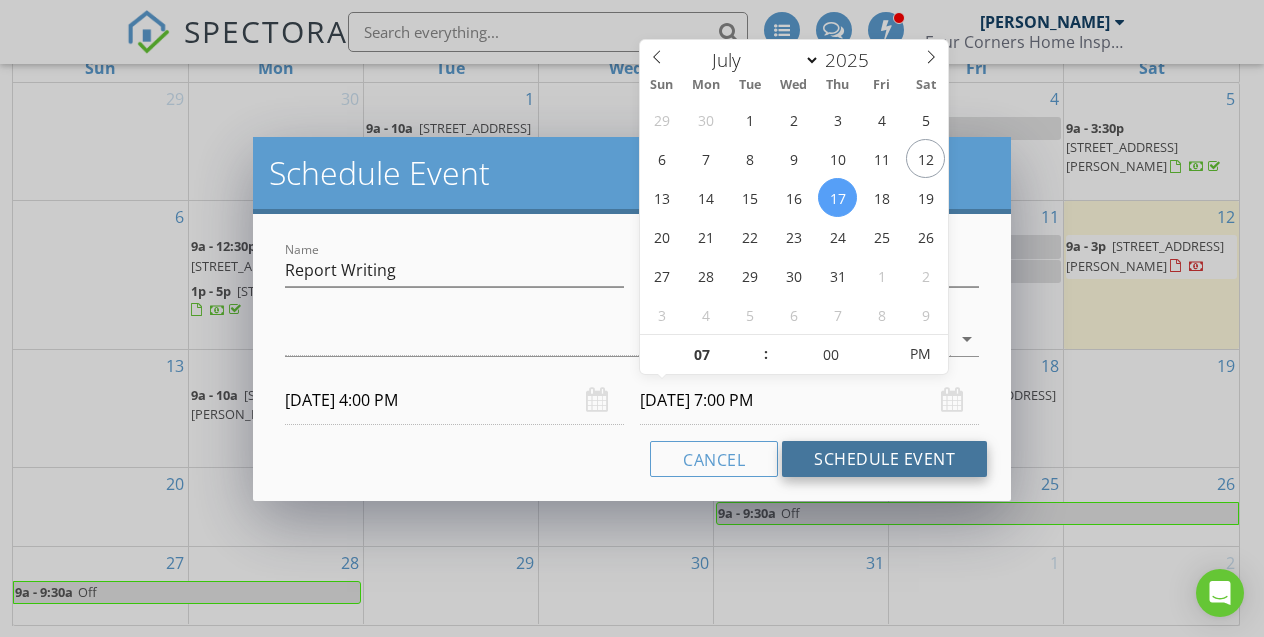 click on "Schedule Event" at bounding box center (884, 459) 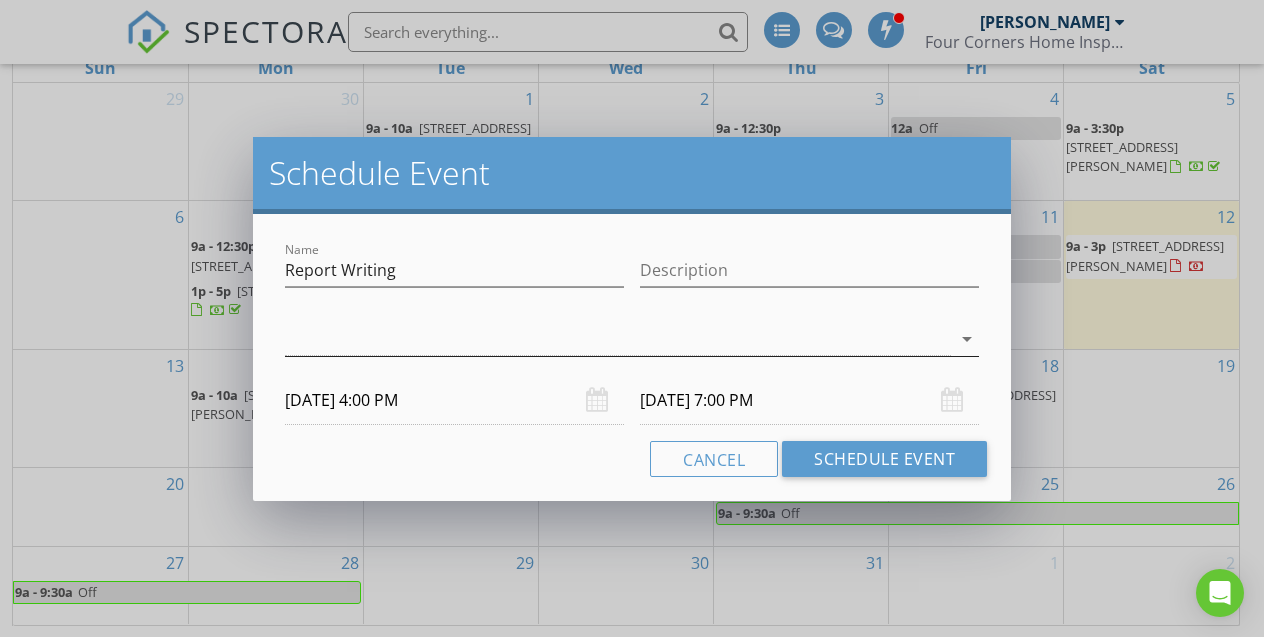 click at bounding box center [618, 339] 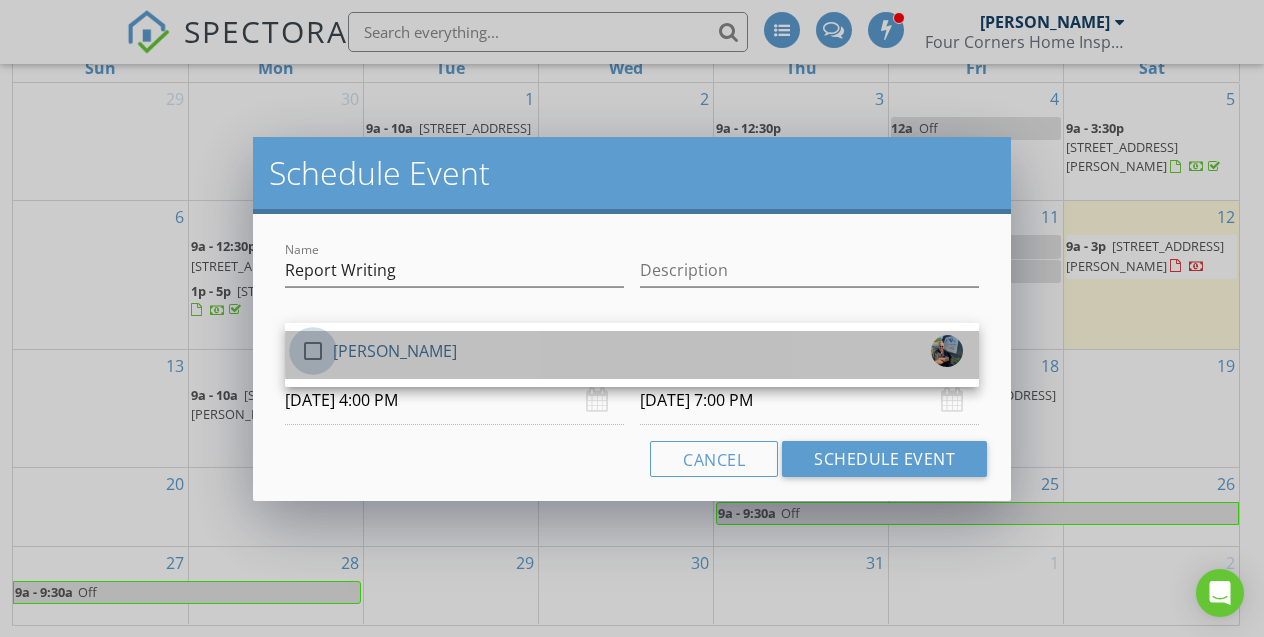click at bounding box center [313, 351] 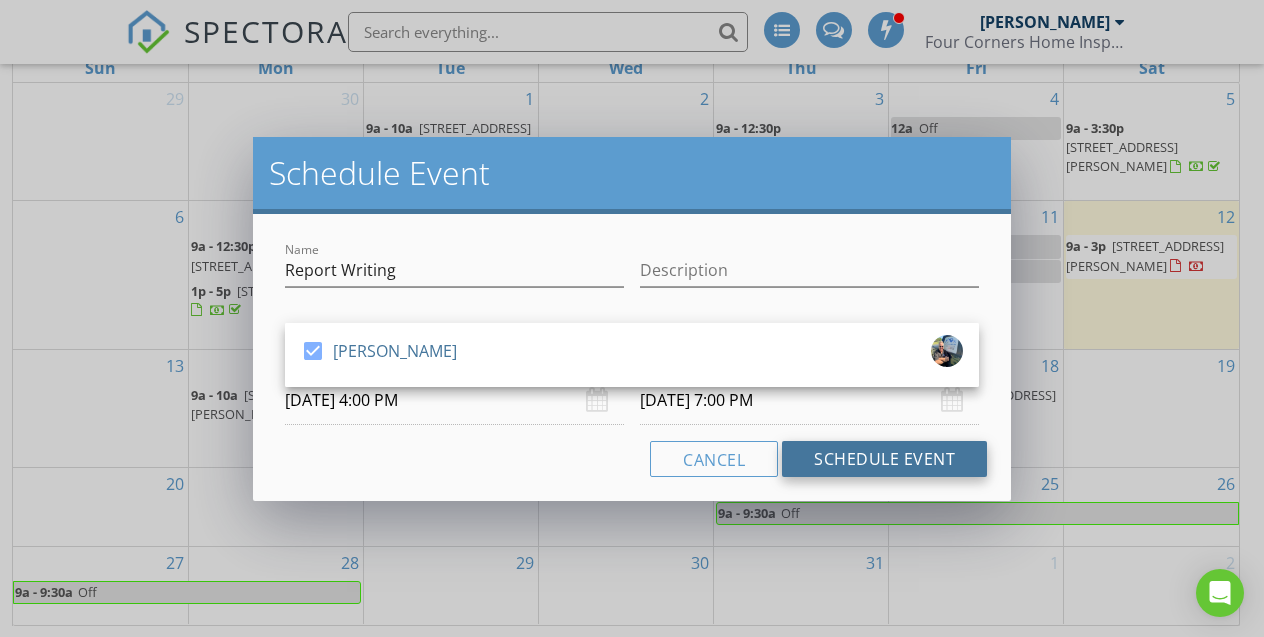 click on "Schedule Event" at bounding box center [884, 459] 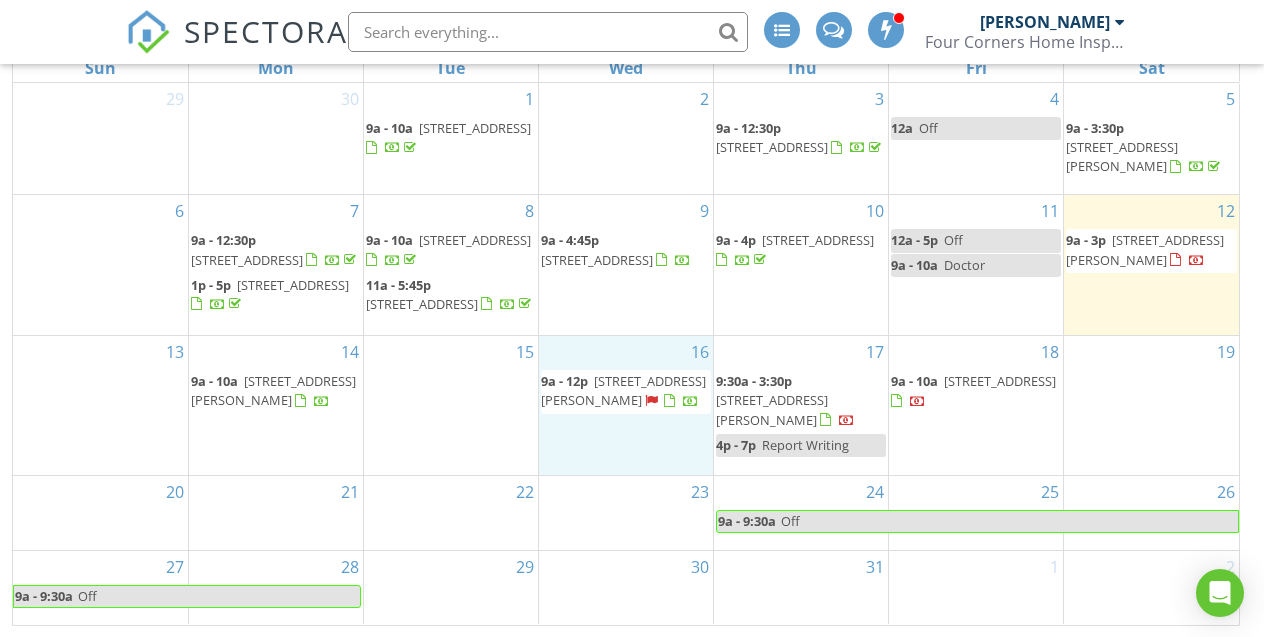 click on "16
9a - 12p
309 Verona Ave, Davenport 33897" at bounding box center [626, 405] 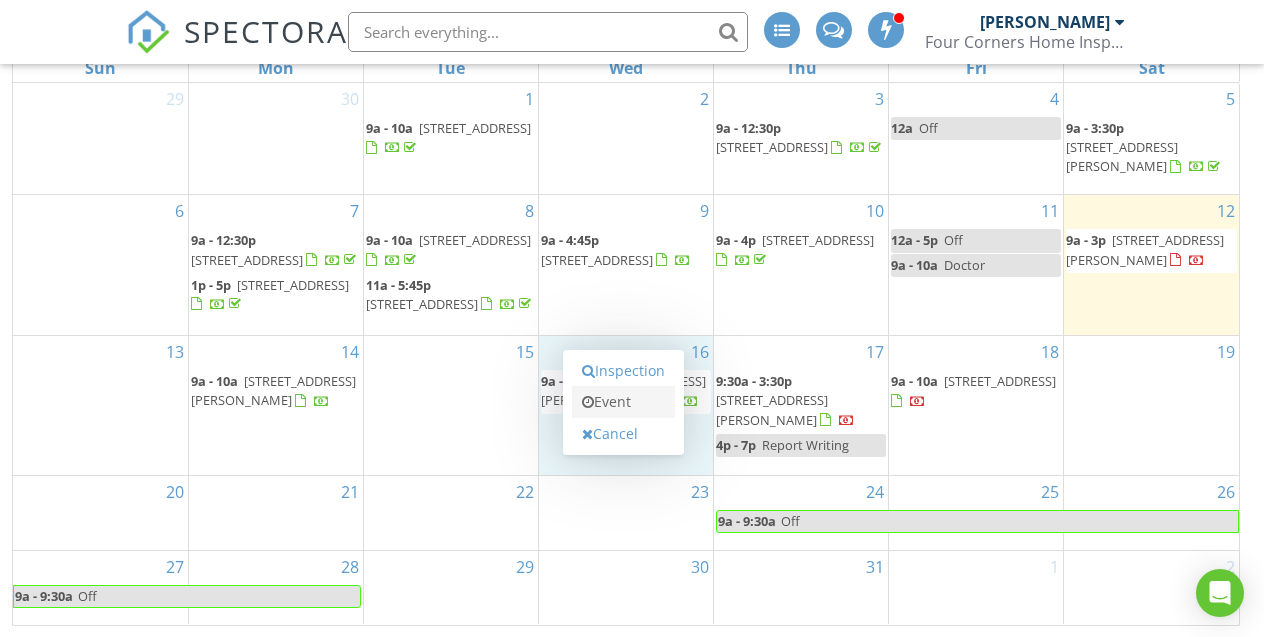 click on "Event" at bounding box center (623, 402) 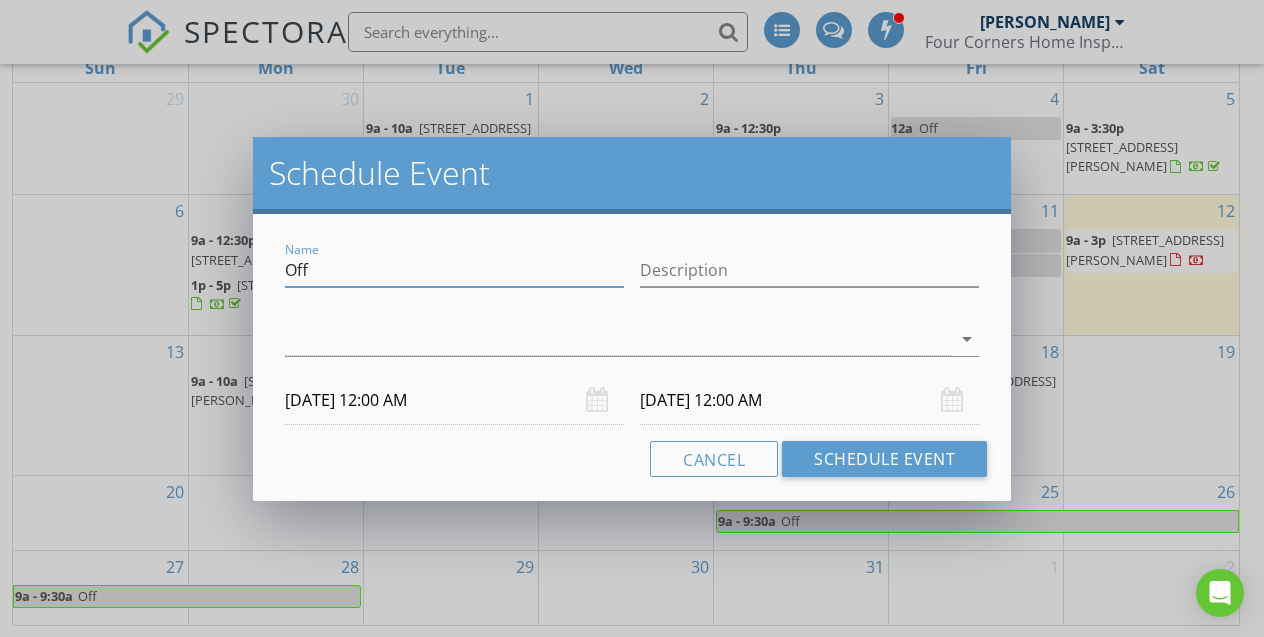 drag, startPoint x: 312, startPoint y: 272, endPoint x: 270, endPoint y: 272, distance: 42 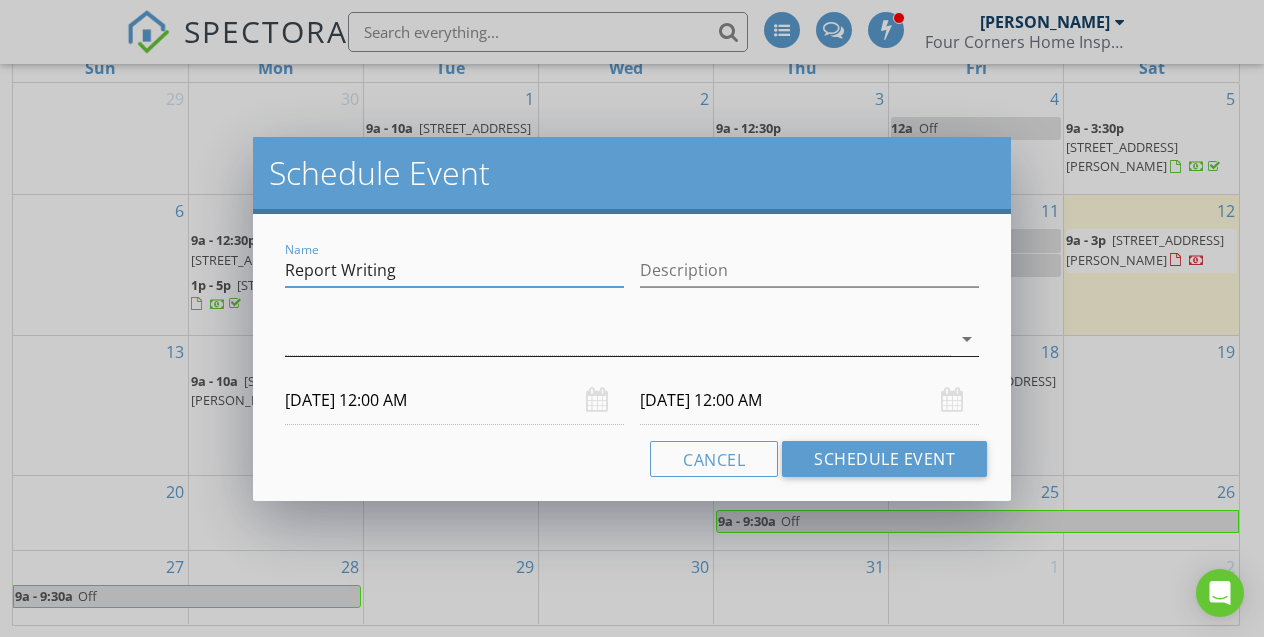 type on "Report Writing" 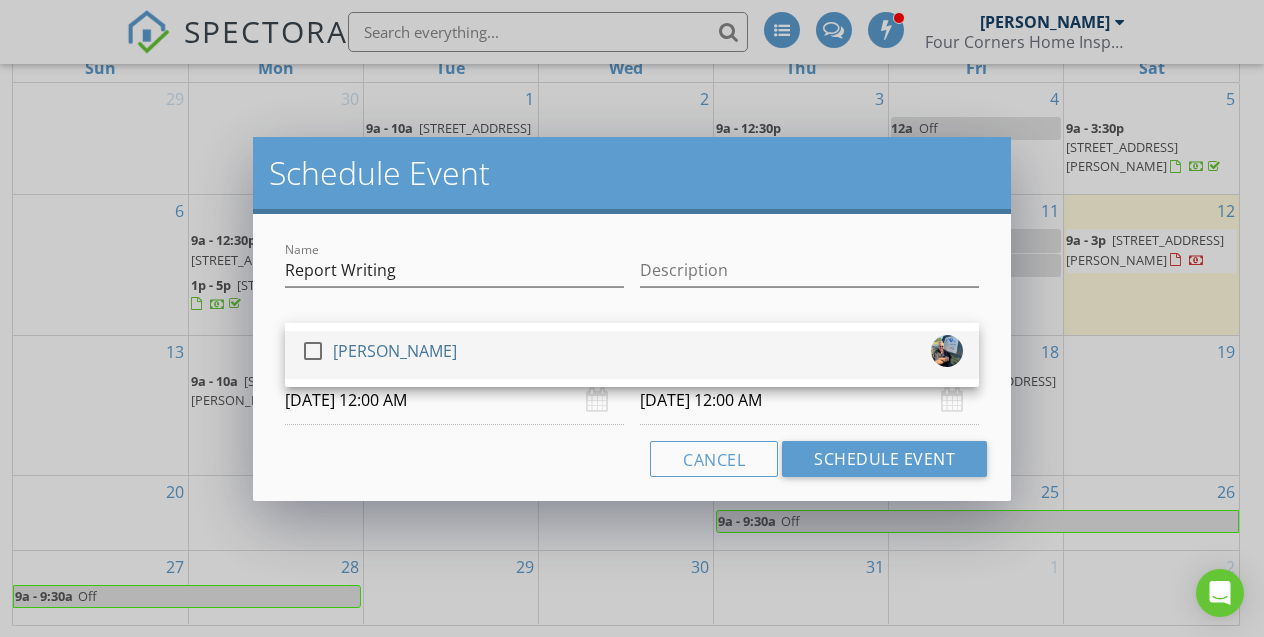 click at bounding box center (313, 351) 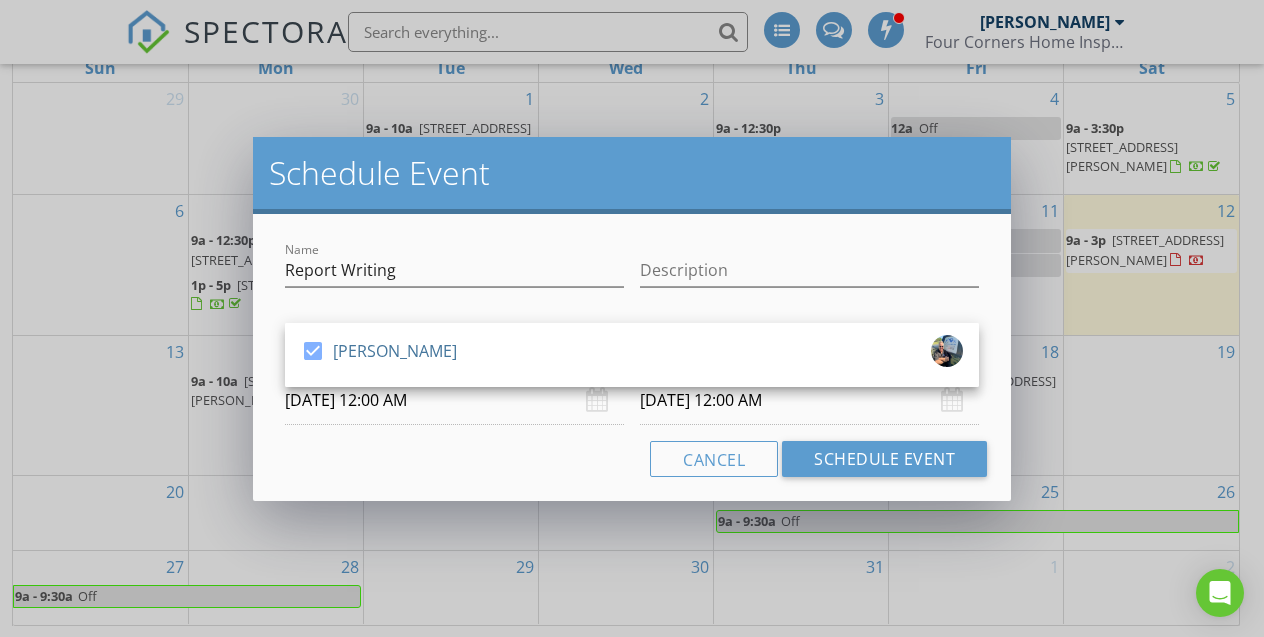 click on "07/16/2025 12:00 AM" at bounding box center [454, 400] 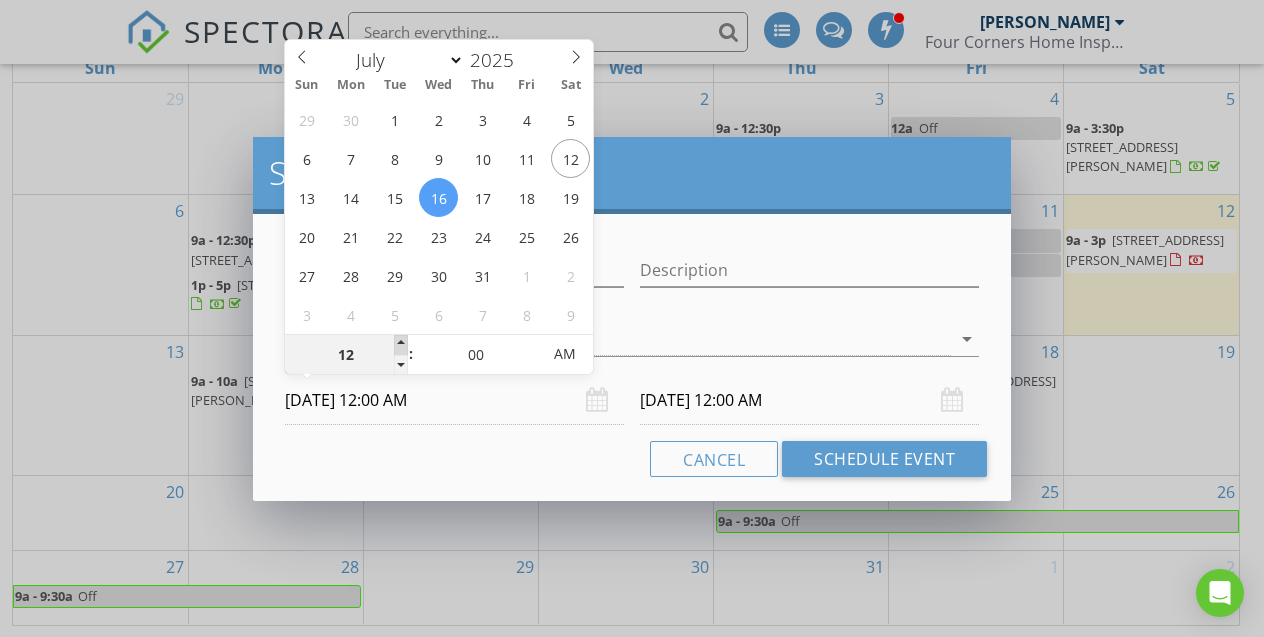 type on "01" 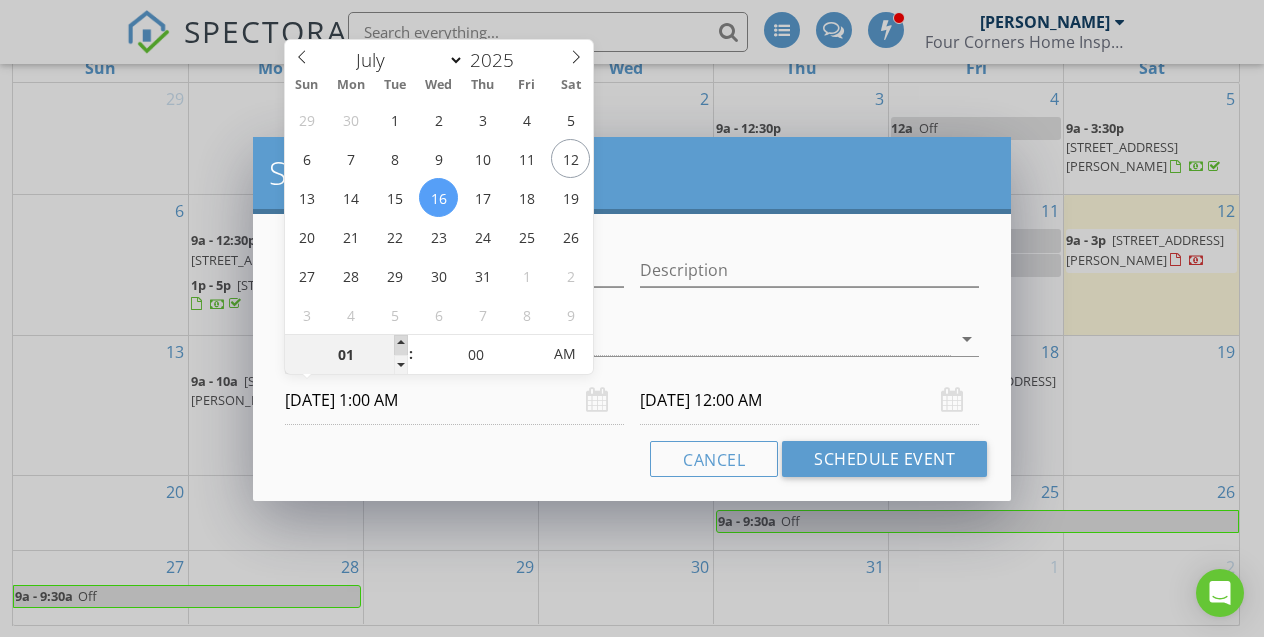 click at bounding box center (401, 345) 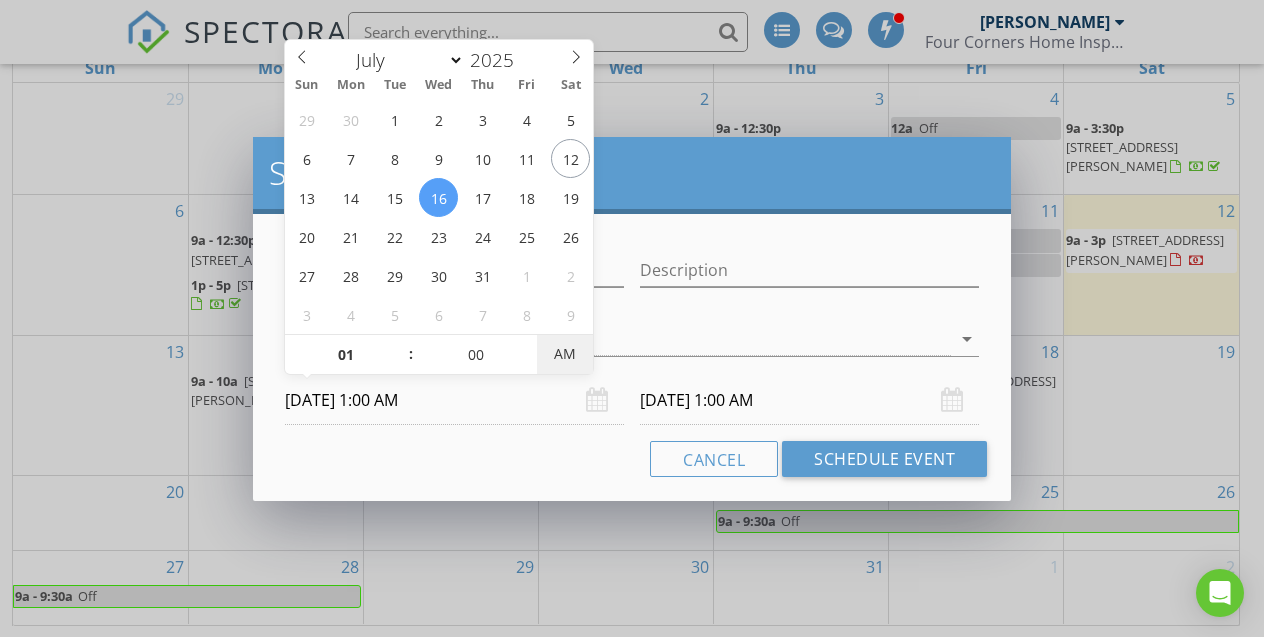 type on "07/16/2025 1:00 PM" 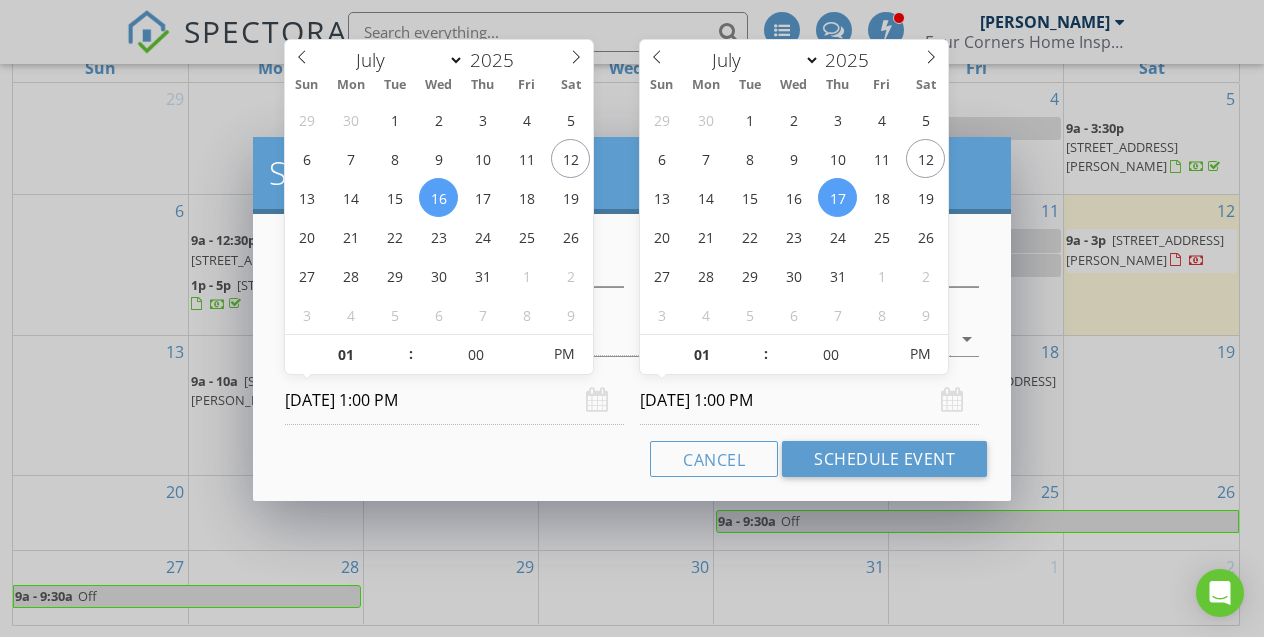 click on "07/17/2025 1:00 PM" at bounding box center [809, 400] 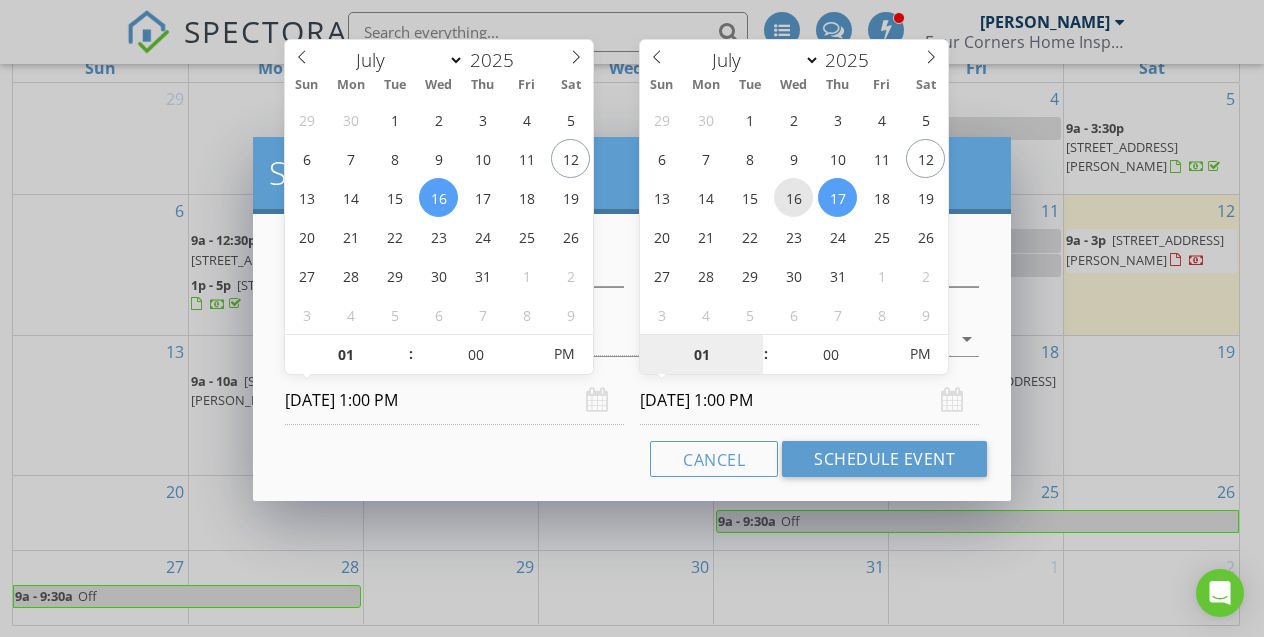 type on "07/16/2025 1:00 PM" 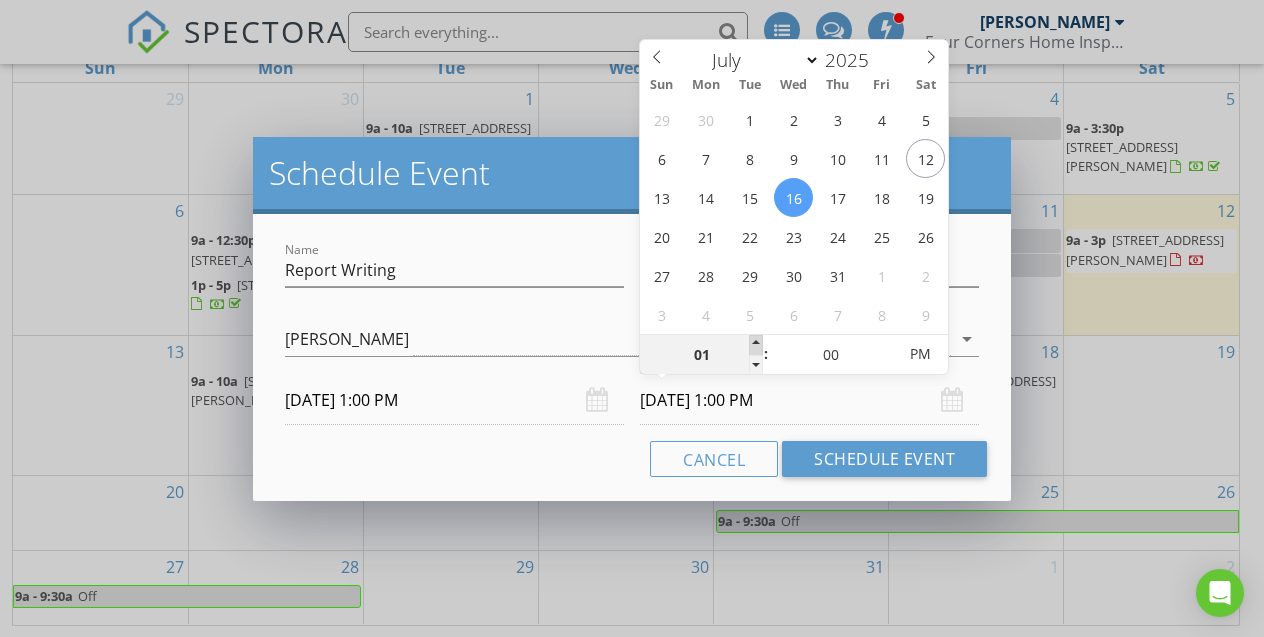type on "02" 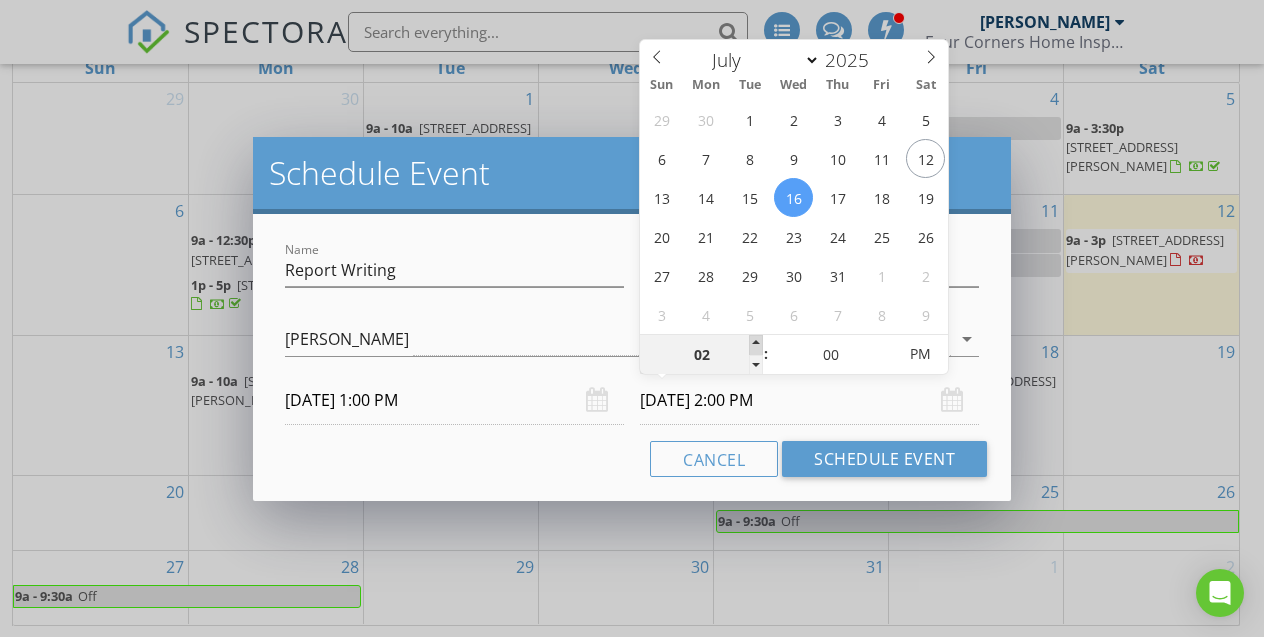 click at bounding box center (756, 345) 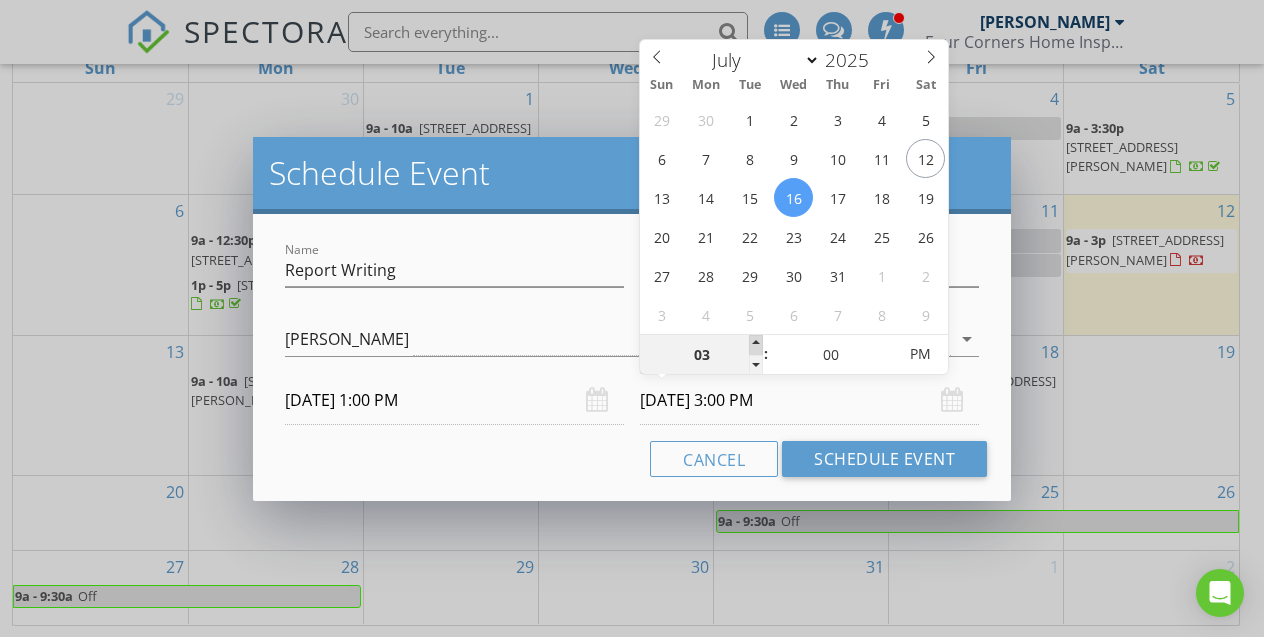click at bounding box center [756, 345] 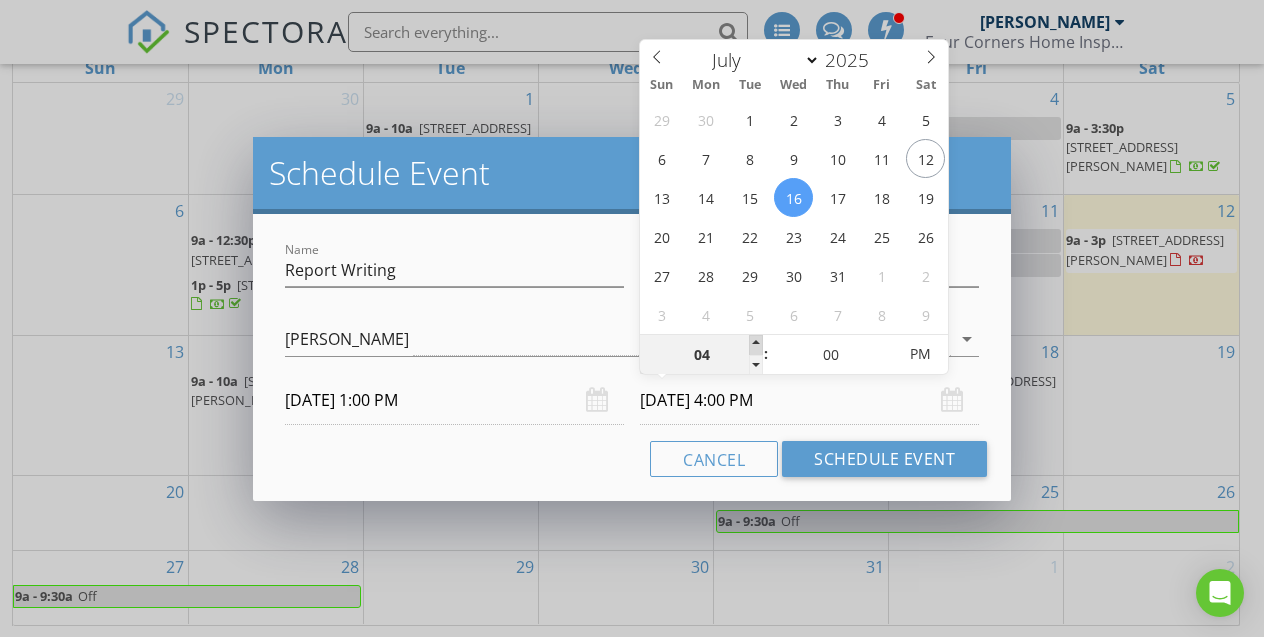 click at bounding box center (756, 345) 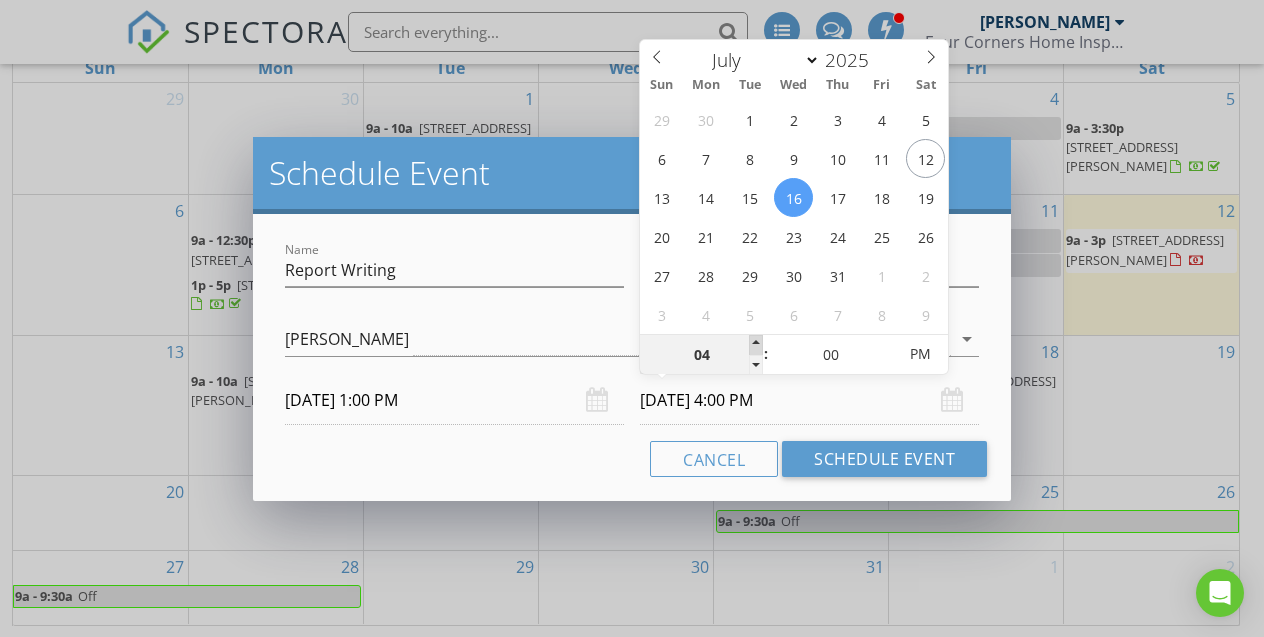 type on "05" 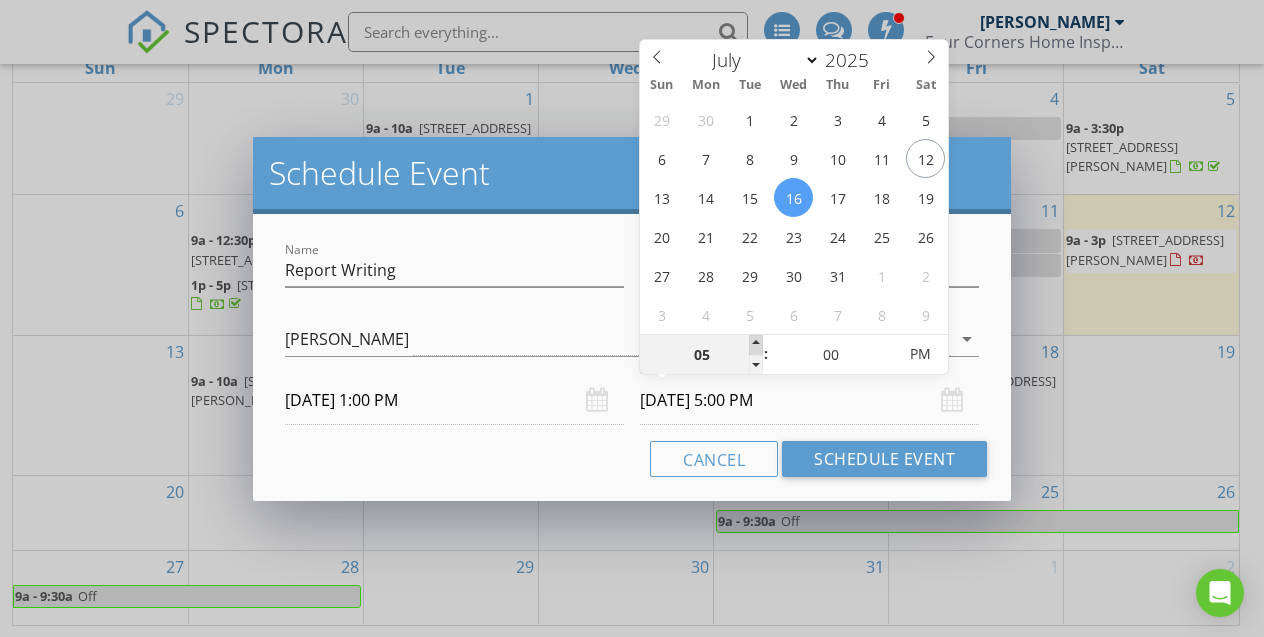 click at bounding box center [756, 345] 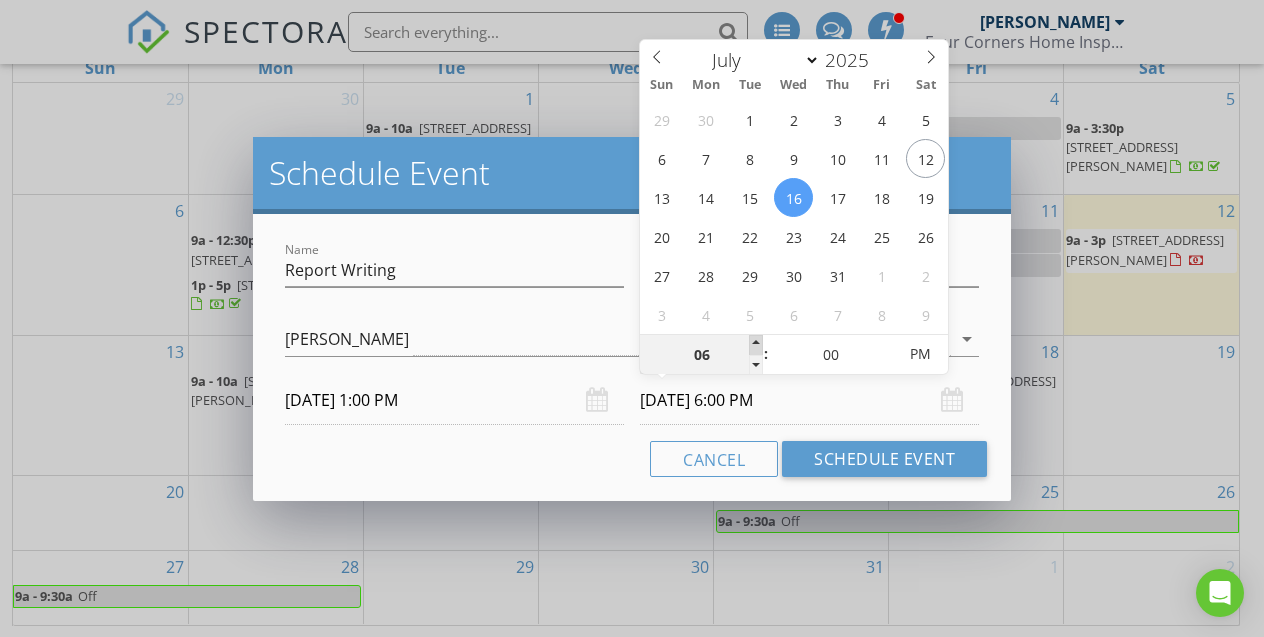 click at bounding box center (756, 345) 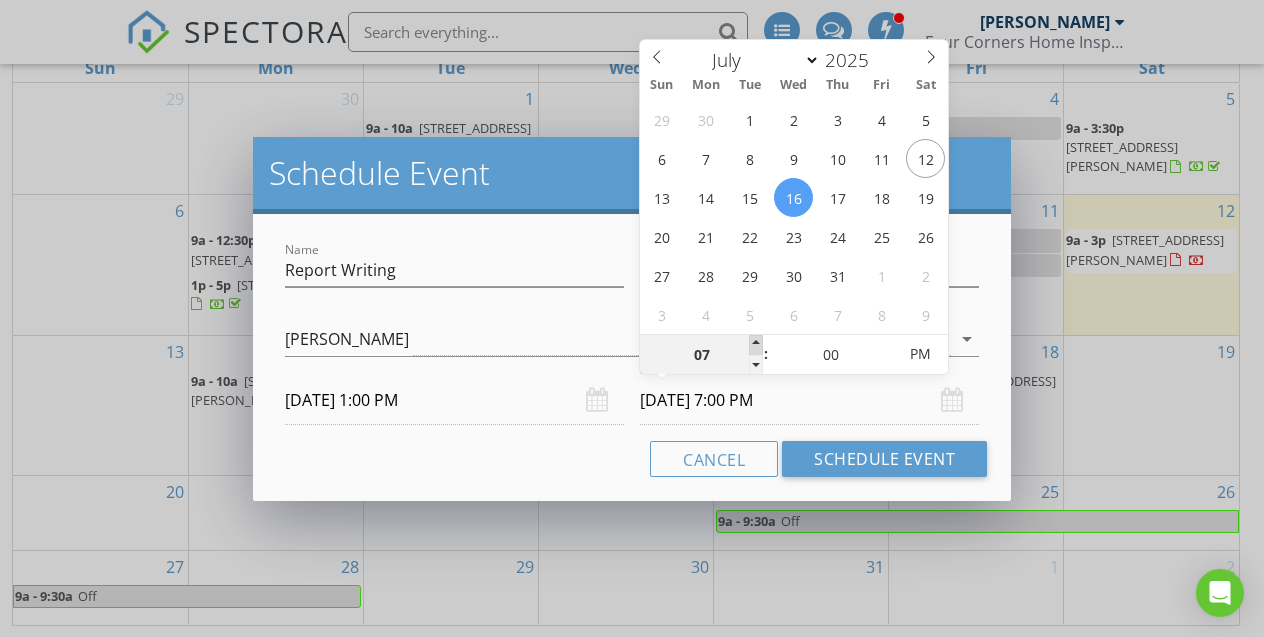 click at bounding box center [756, 345] 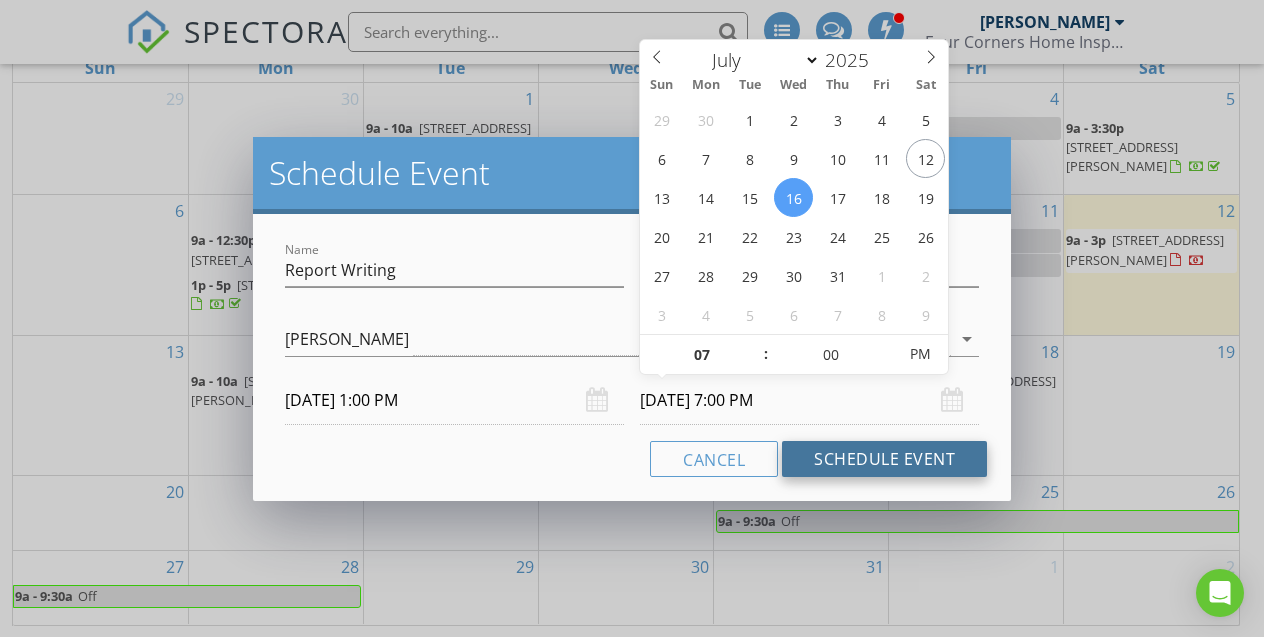 click on "Schedule Event" at bounding box center [884, 459] 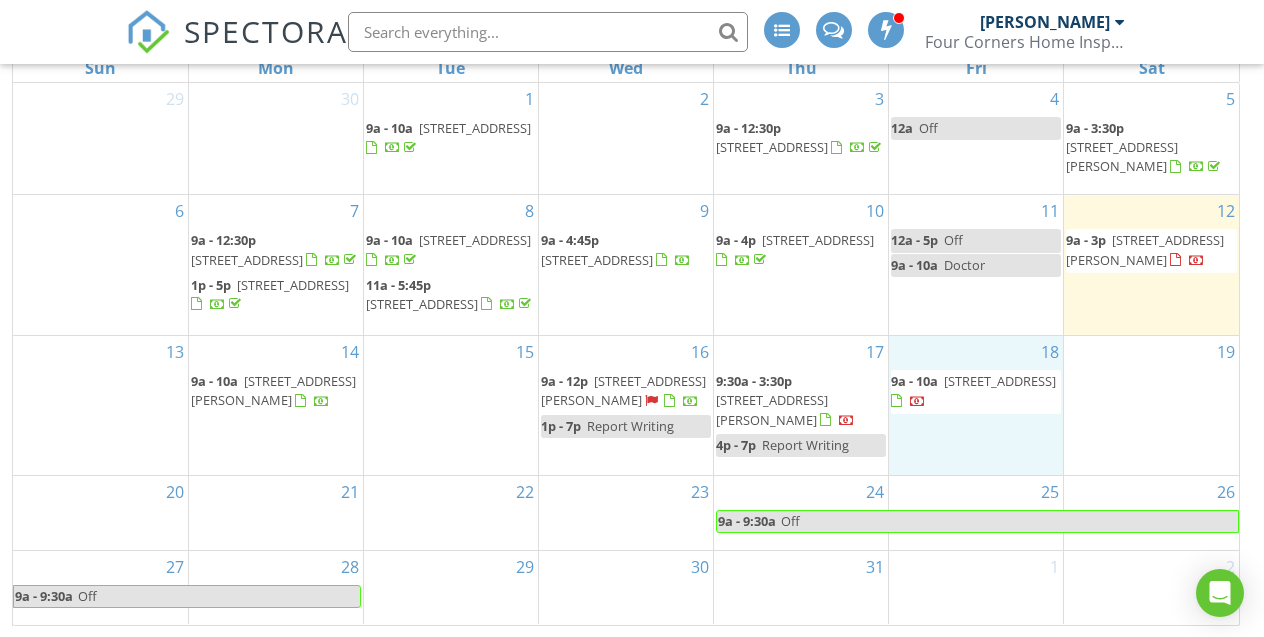 click on "18
9a - 10a
1401 W Hwy 50 124, Clermont 34711" at bounding box center [976, 405] 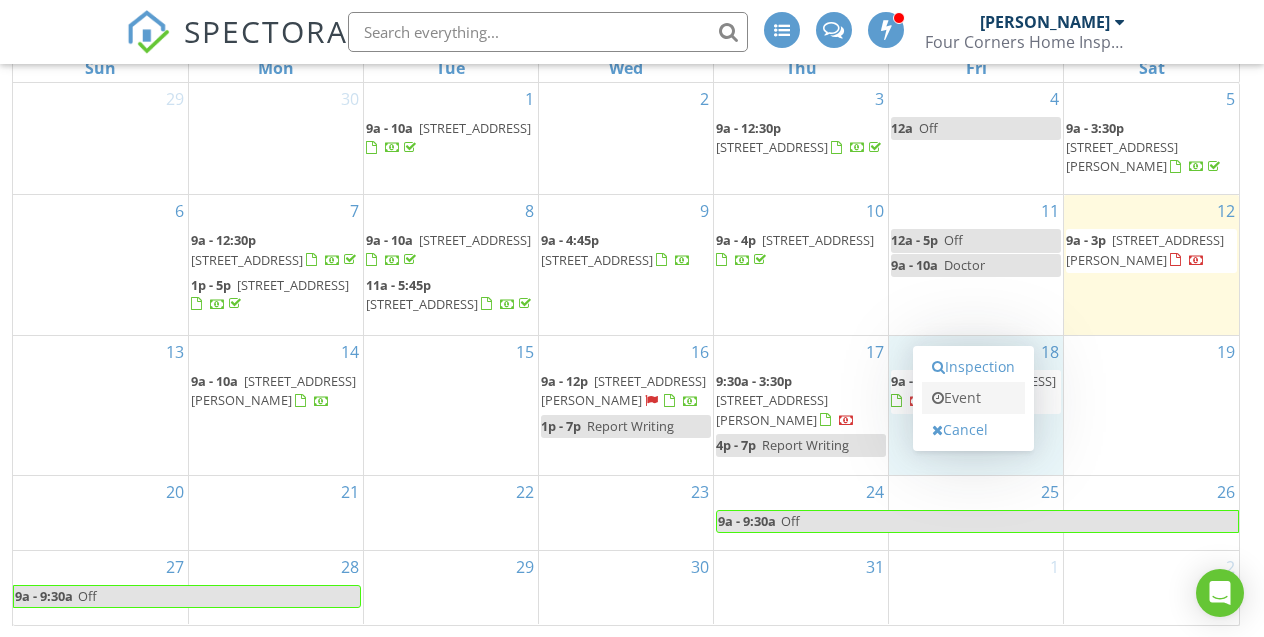 click on "Event" at bounding box center [973, 398] 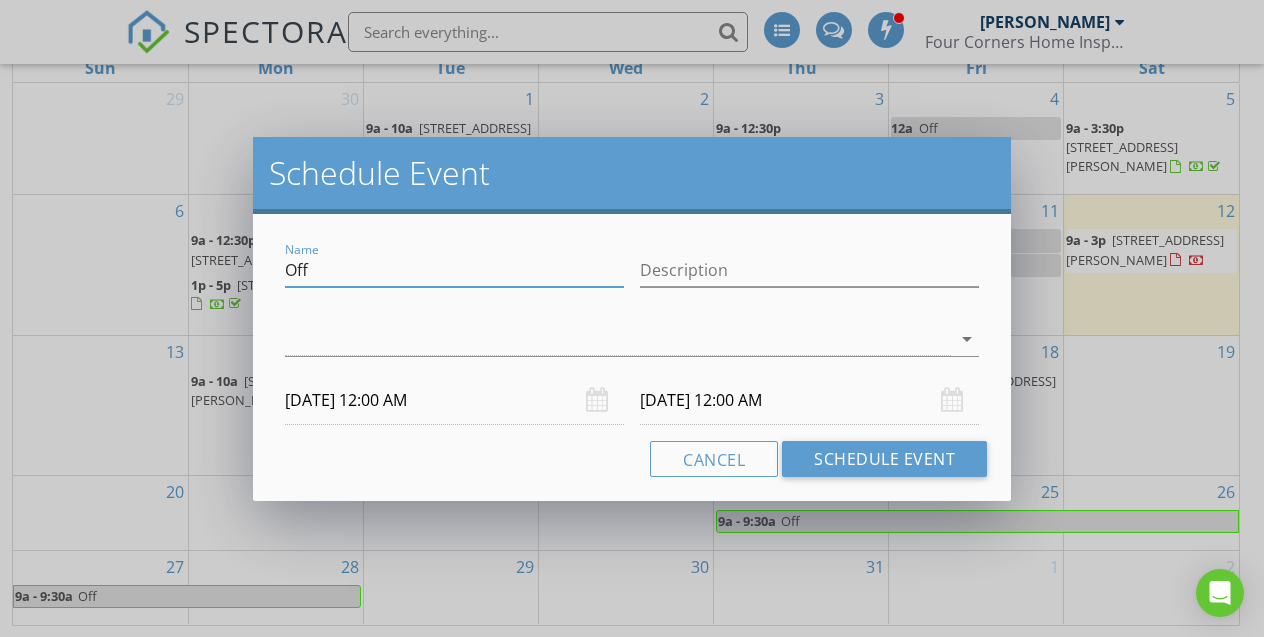 drag, startPoint x: 319, startPoint y: 272, endPoint x: 277, endPoint y: 267, distance: 42.296574 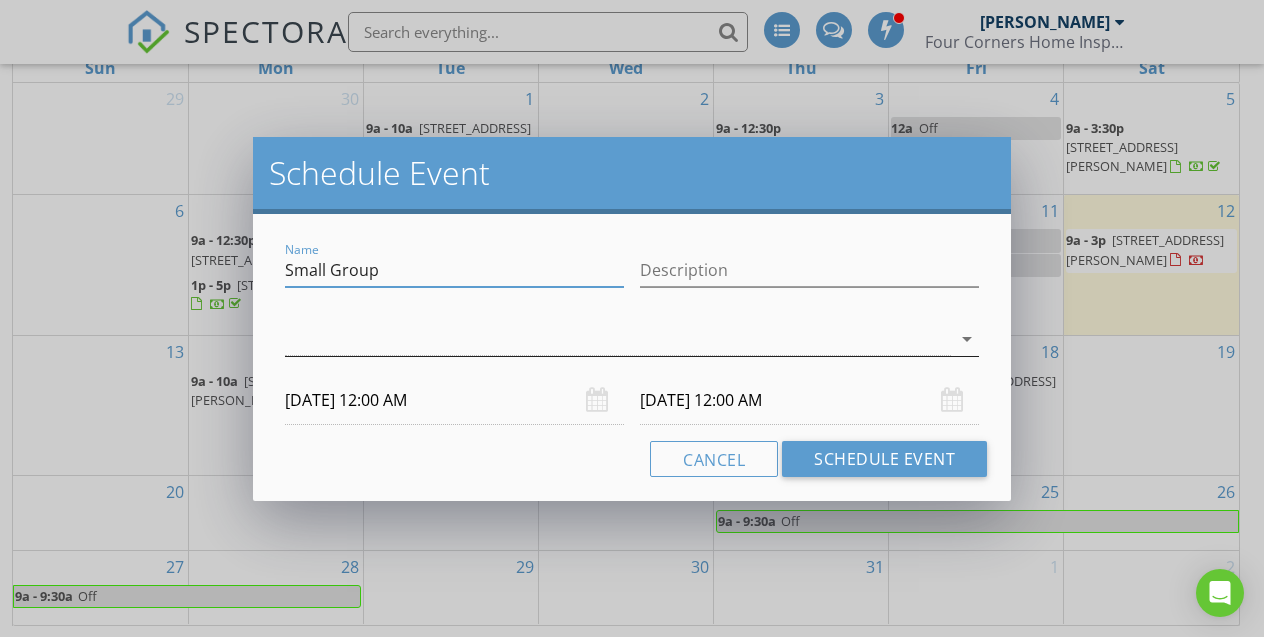 type on "Small Group" 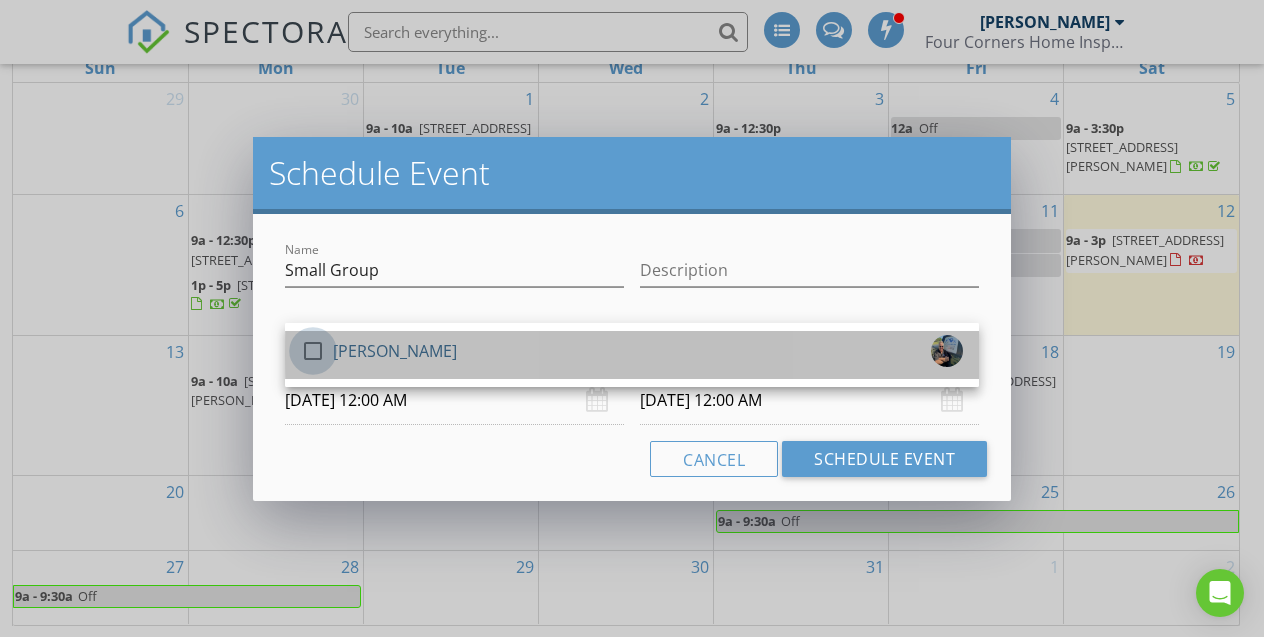click at bounding box center [313, 351] 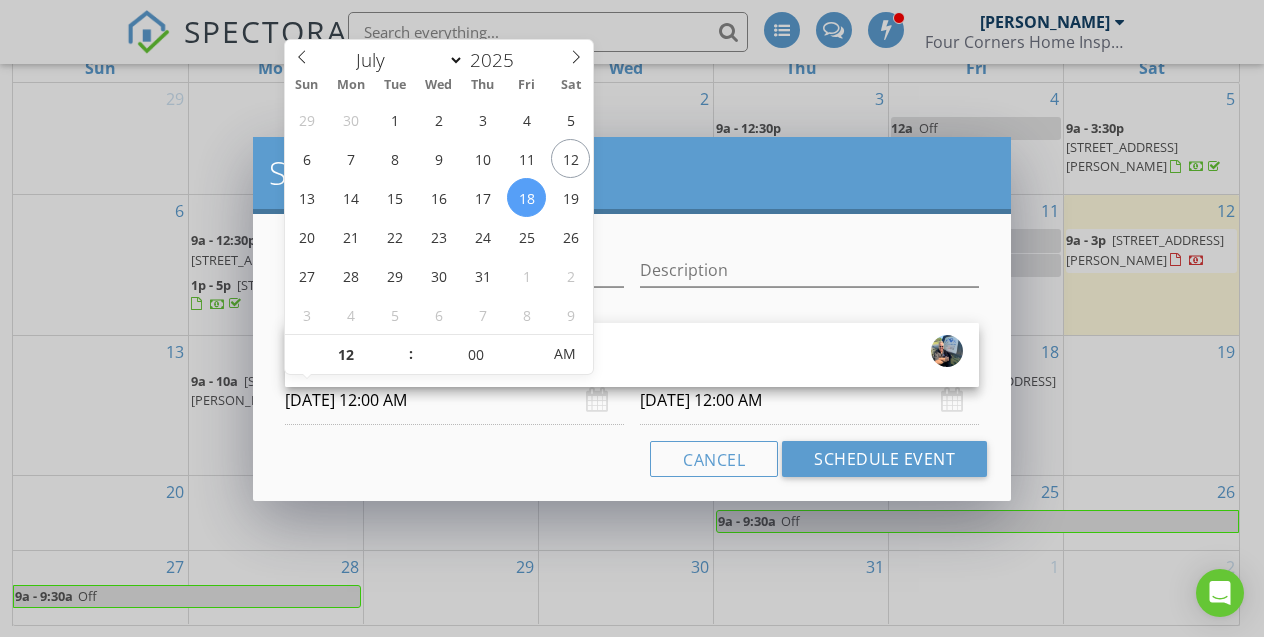click on "07/18/2025 12:00 AM" at bounding box center (454, 400) 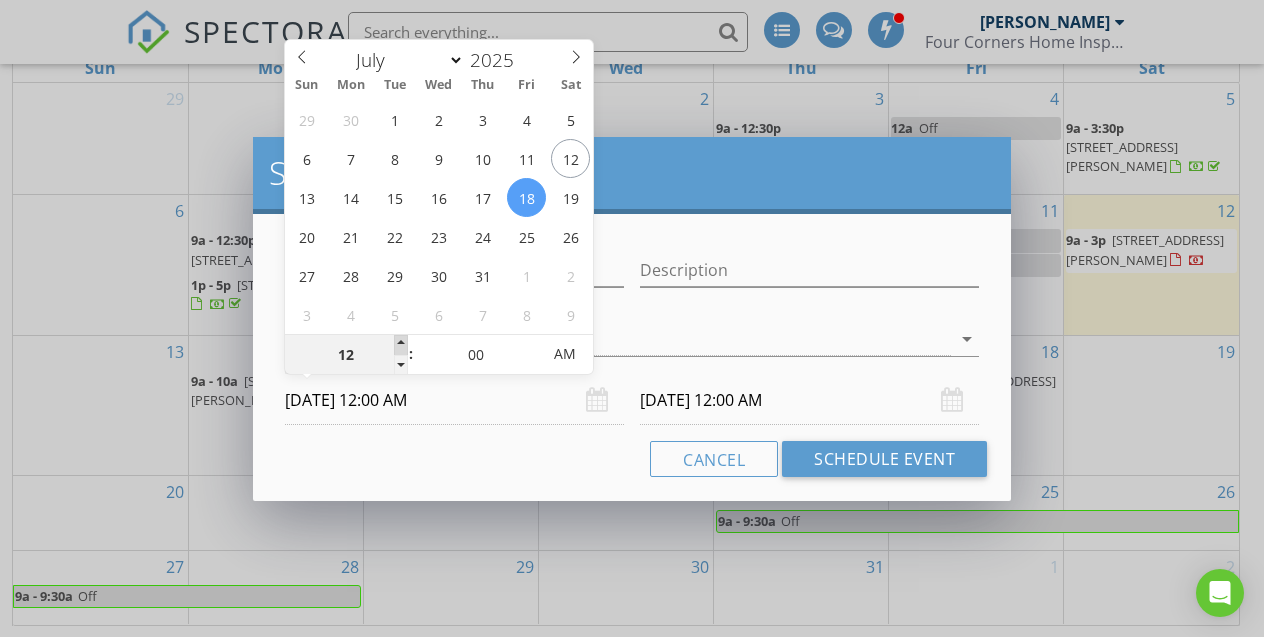 type on "01" 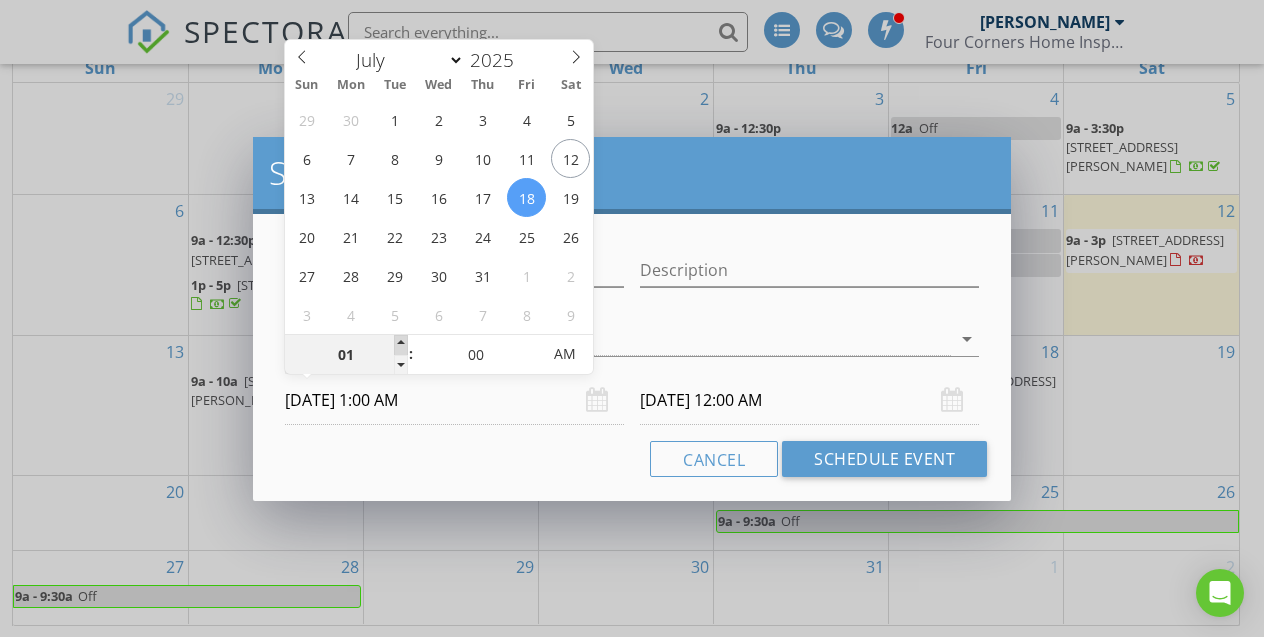 click at bounding box center (401, 345) 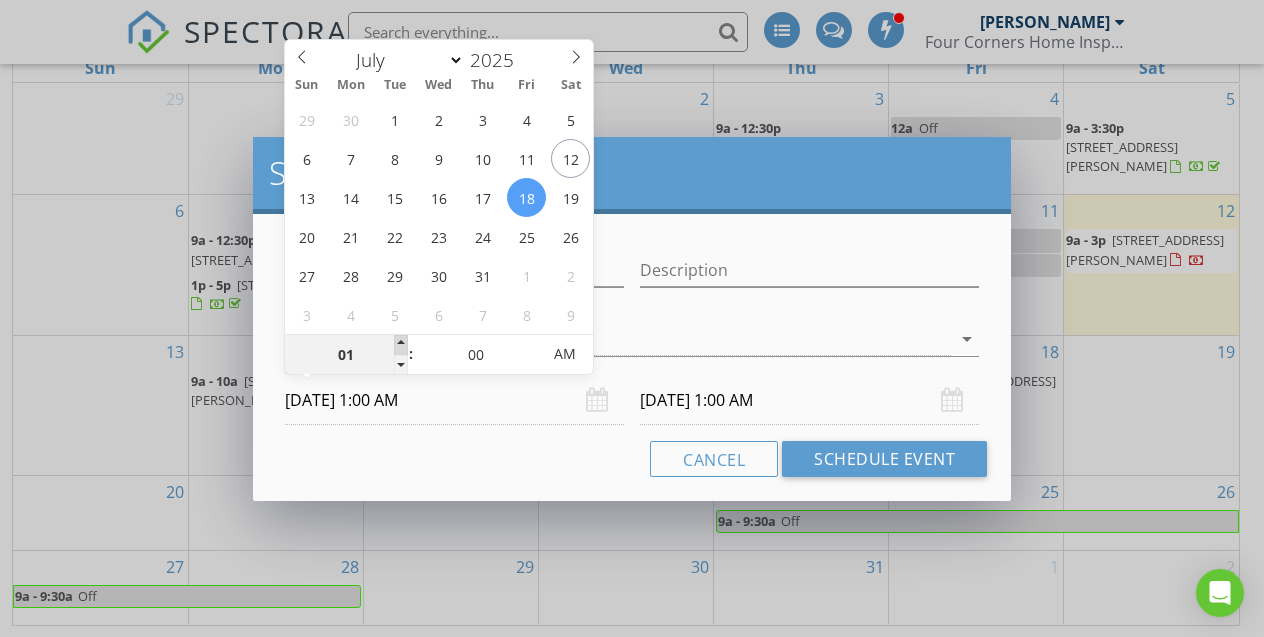 type on "02" 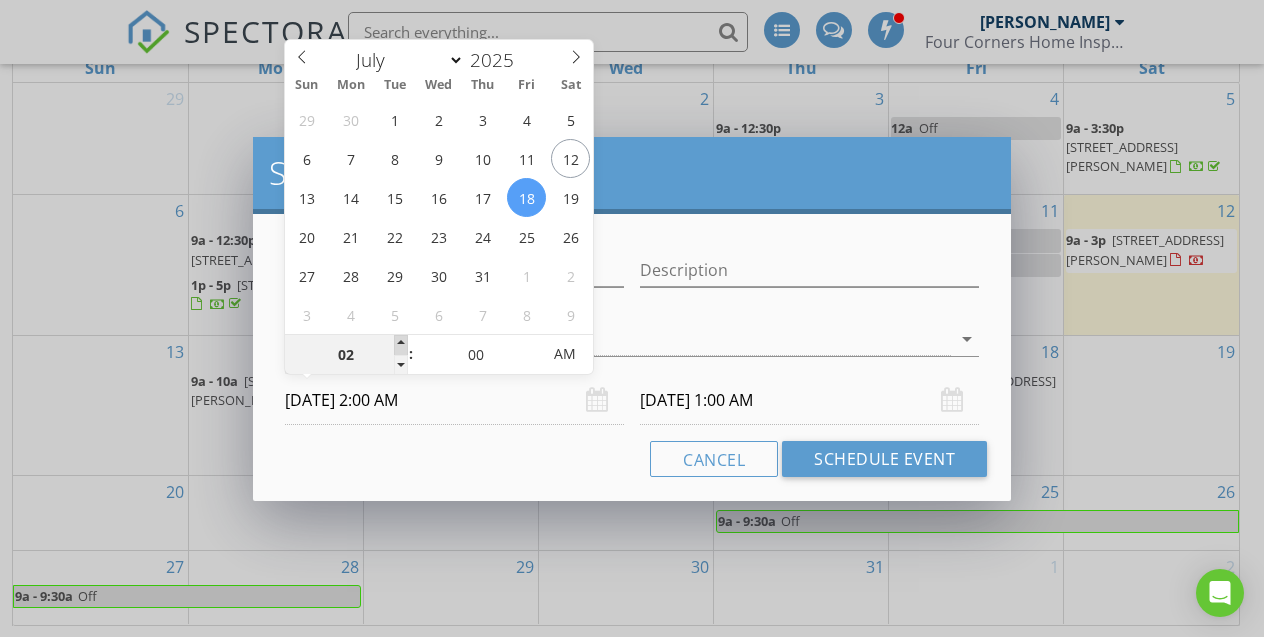 click at bounding box center [401, 345] 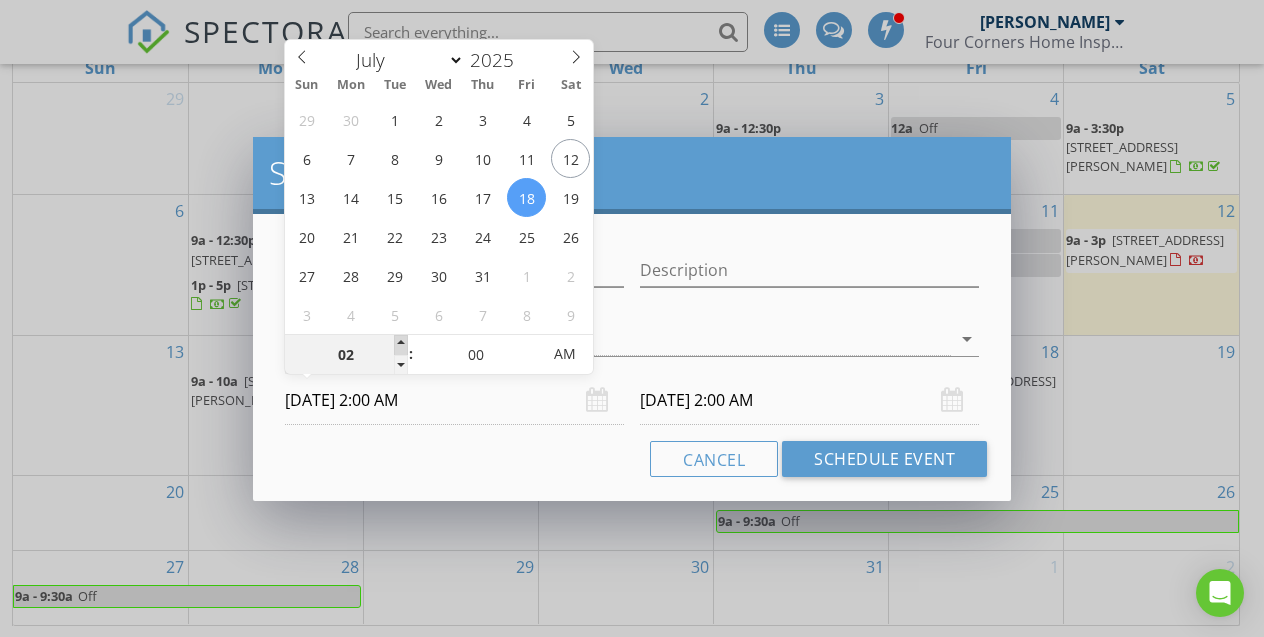 type on "03" 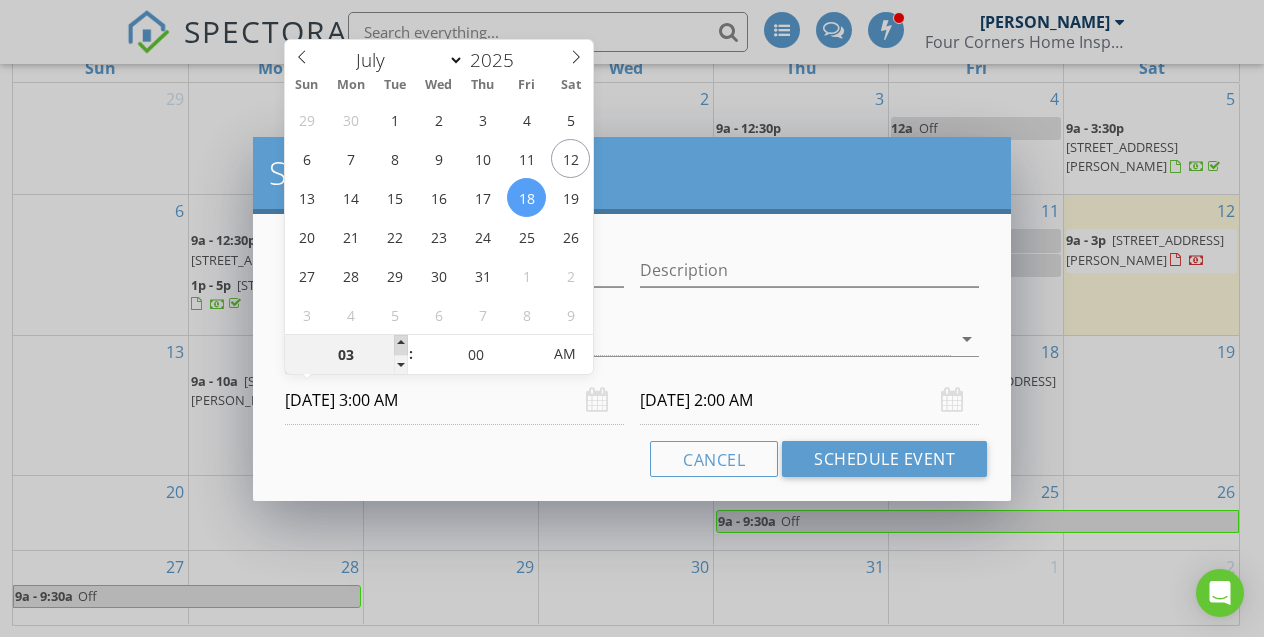 click at bounding box center (401, 345) 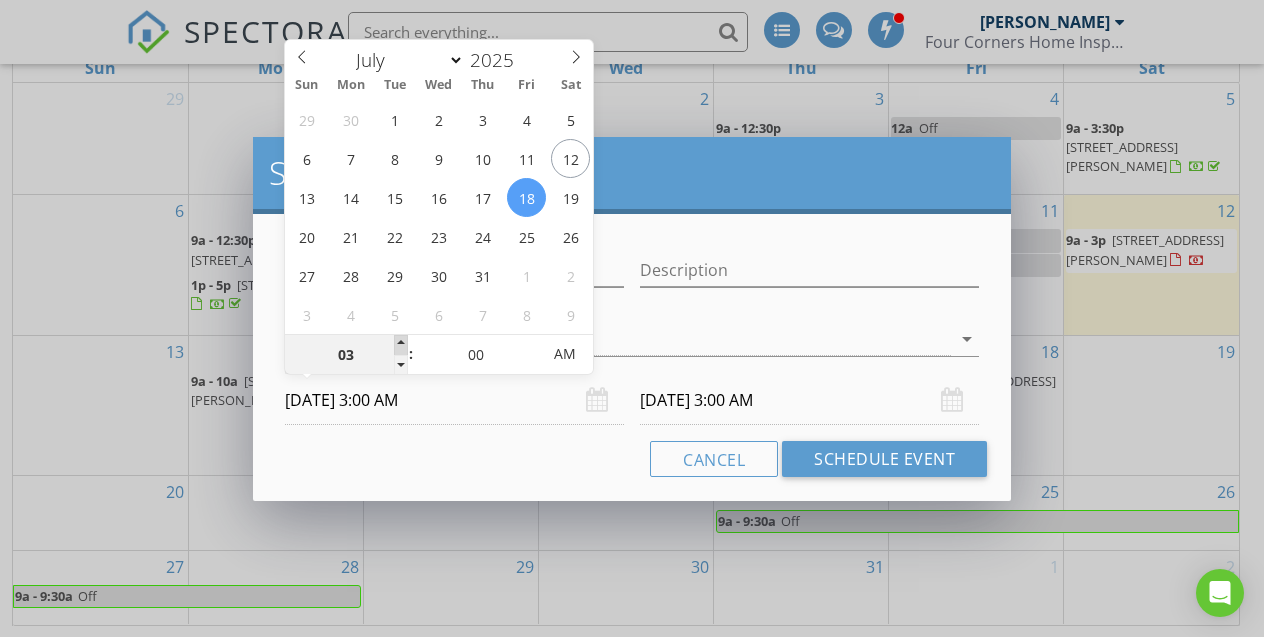 type on "04" 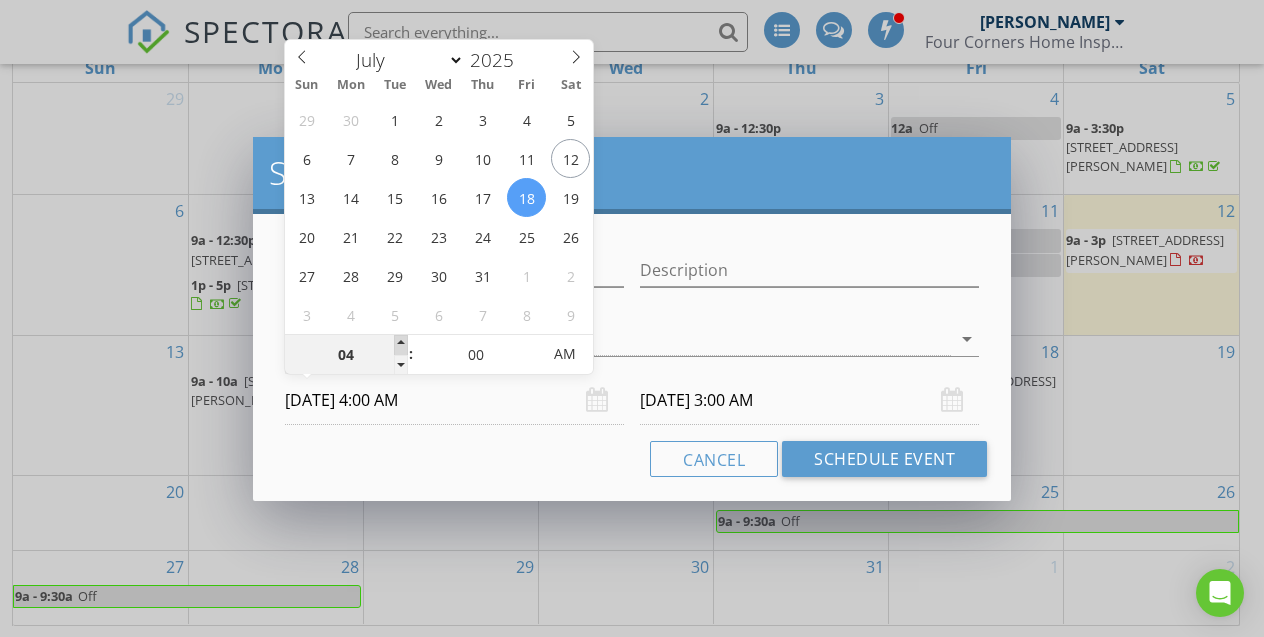 click at bounding box center [401, 345] 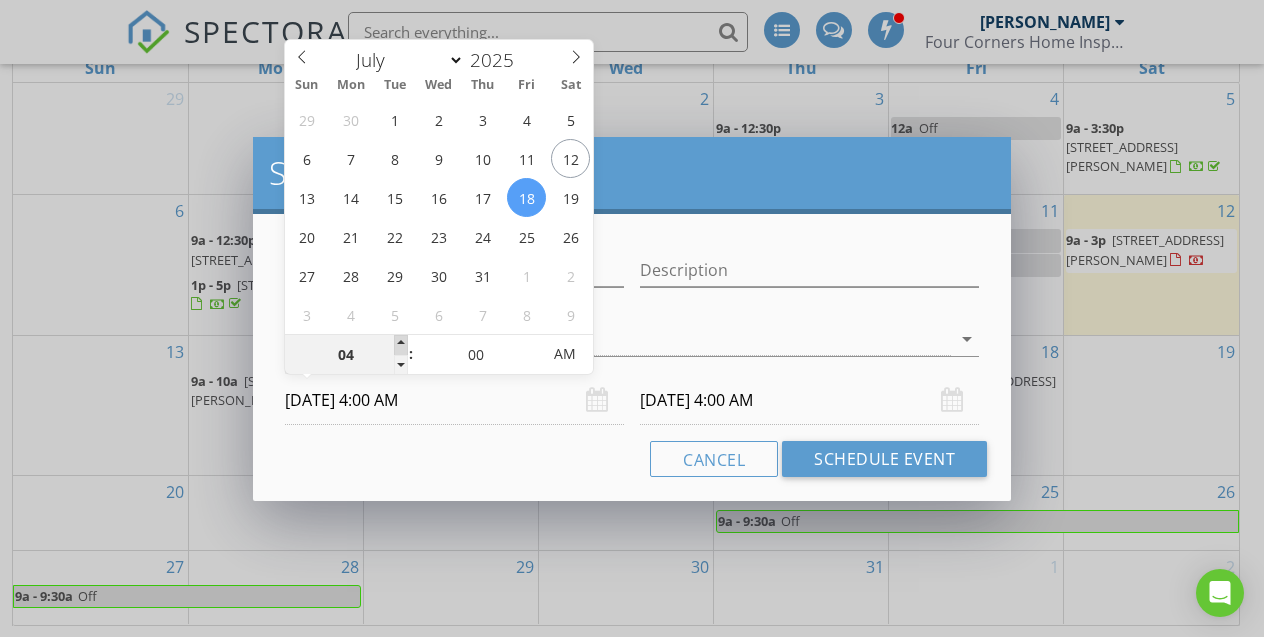 type on "05" 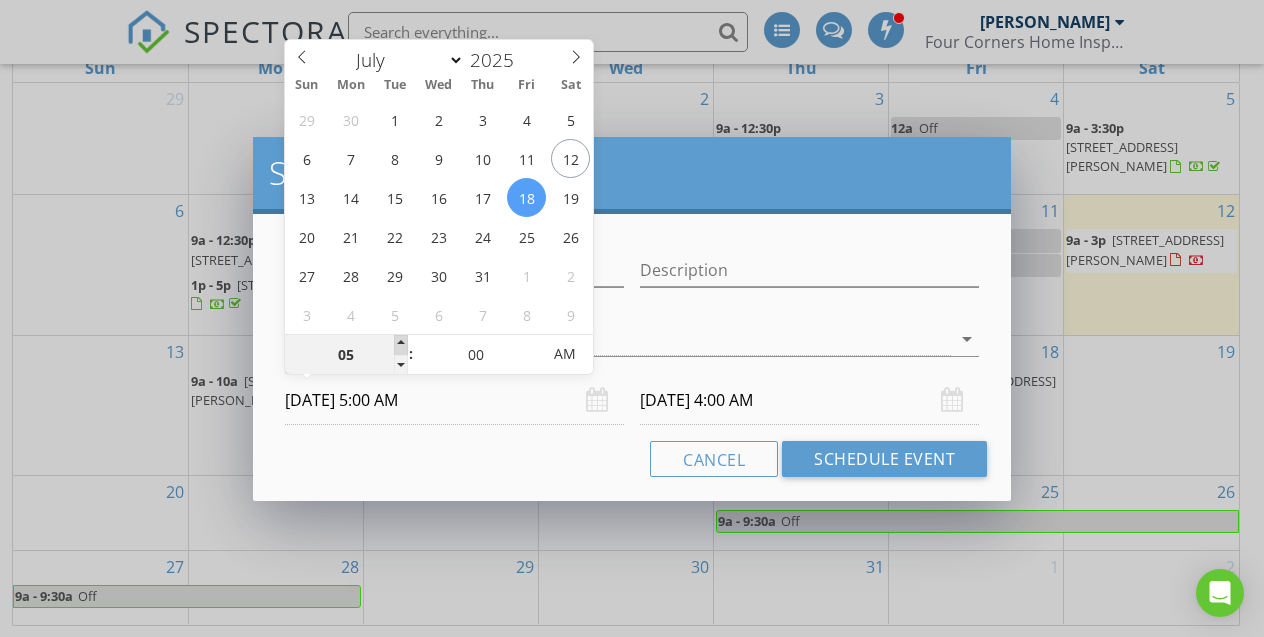 click at bounding box center [401, 345] 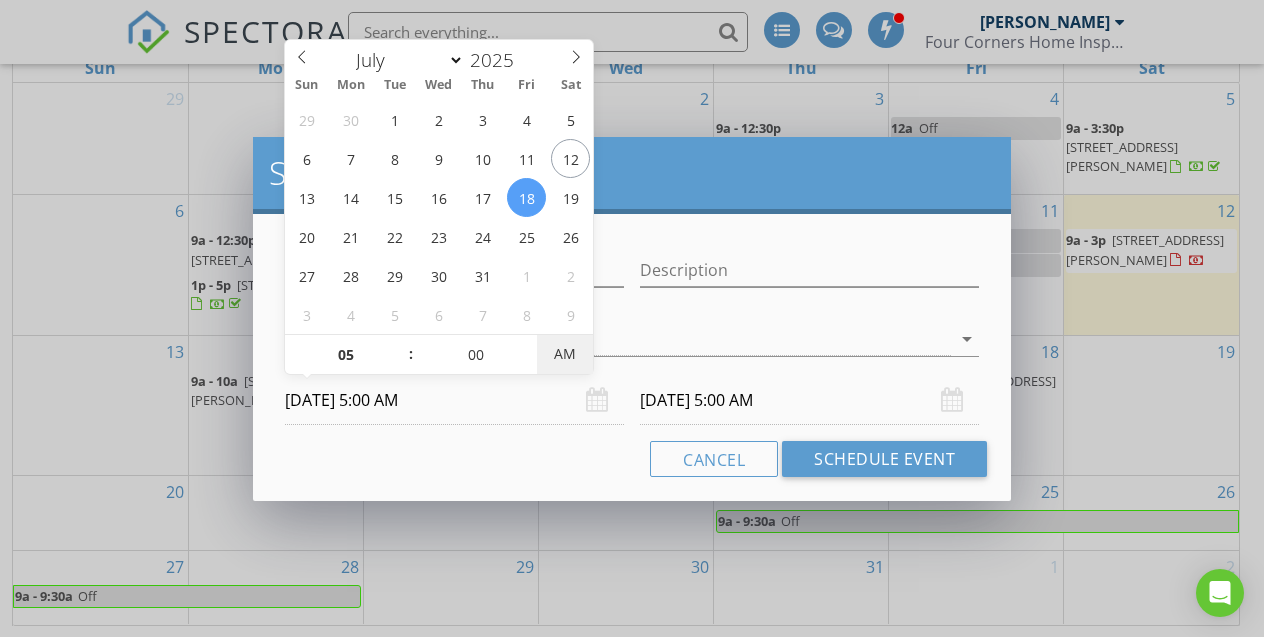 type on "07/18/2025 5:00 PM" 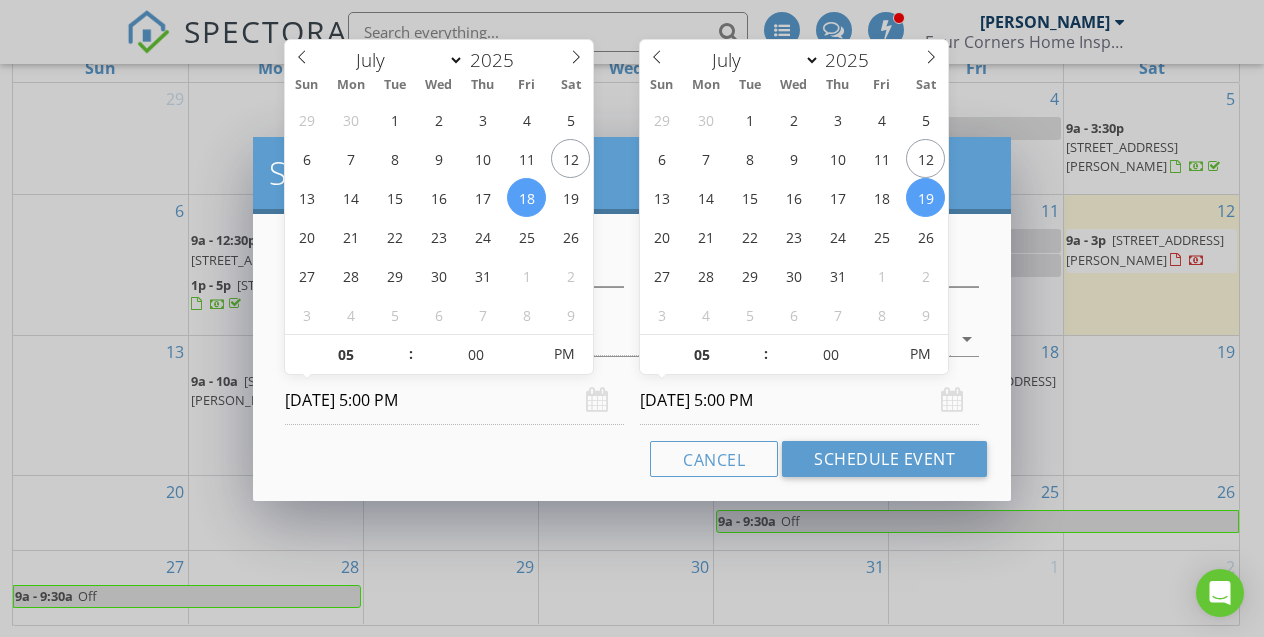 click on "07/19/2025 5:00 PM" at bounding box center [809, 400] 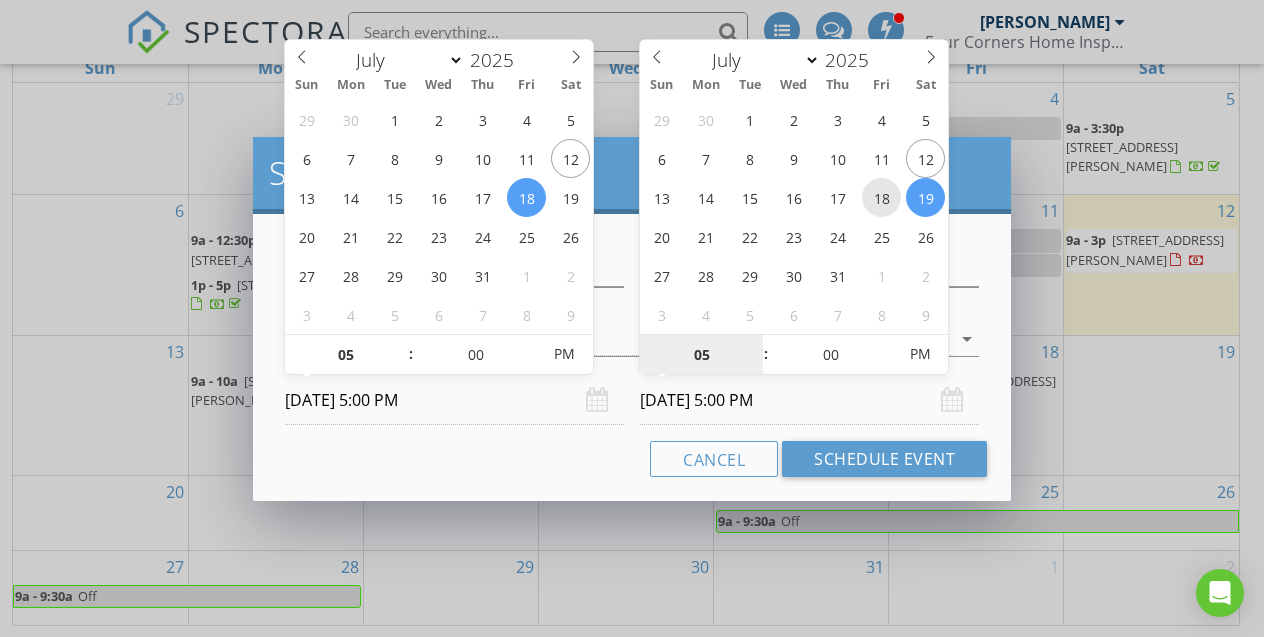 type on "07/18/2025 5:00 PM" 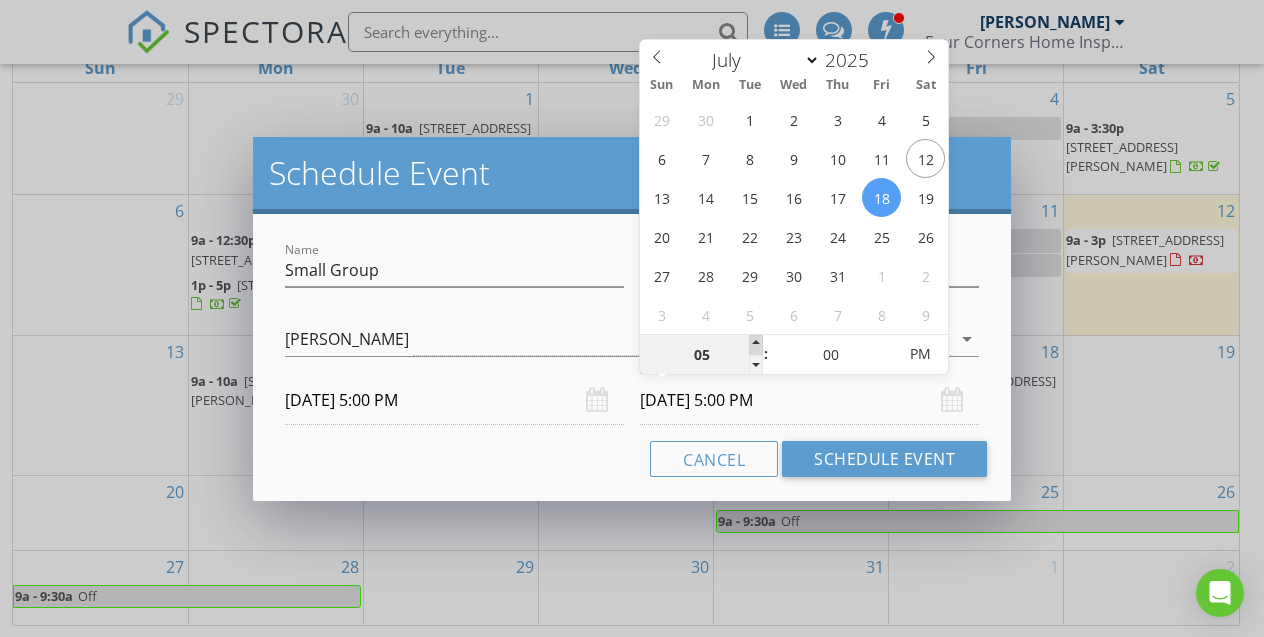 type on "06" 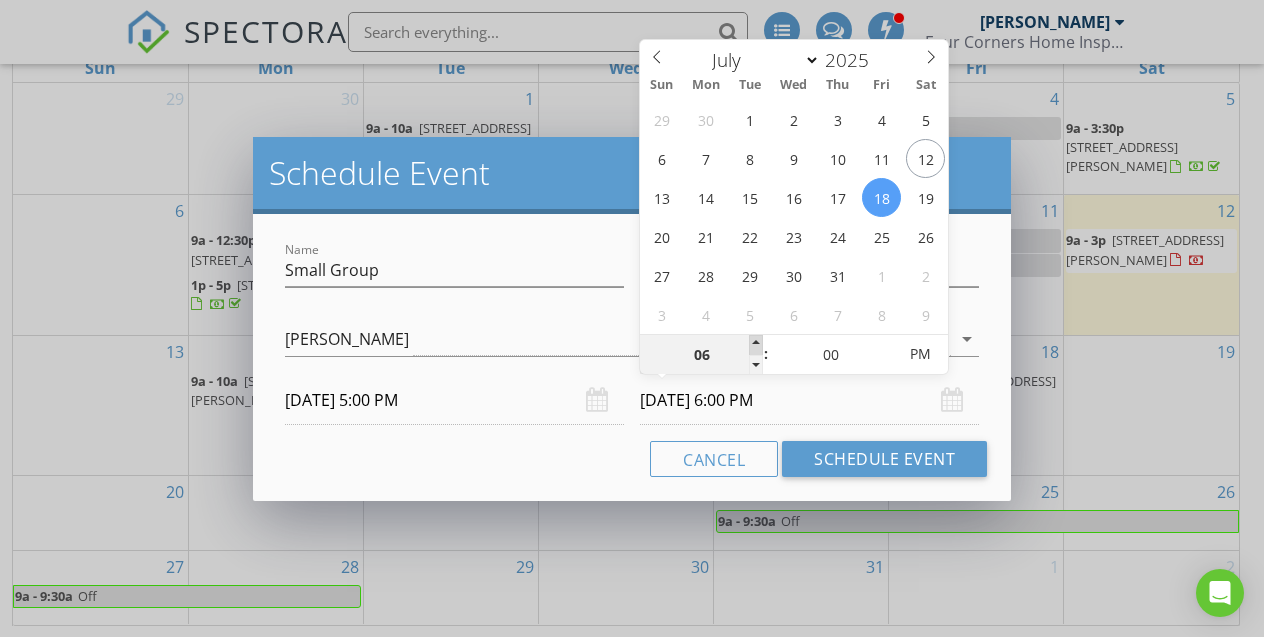 click at bounding box center [756, 345] 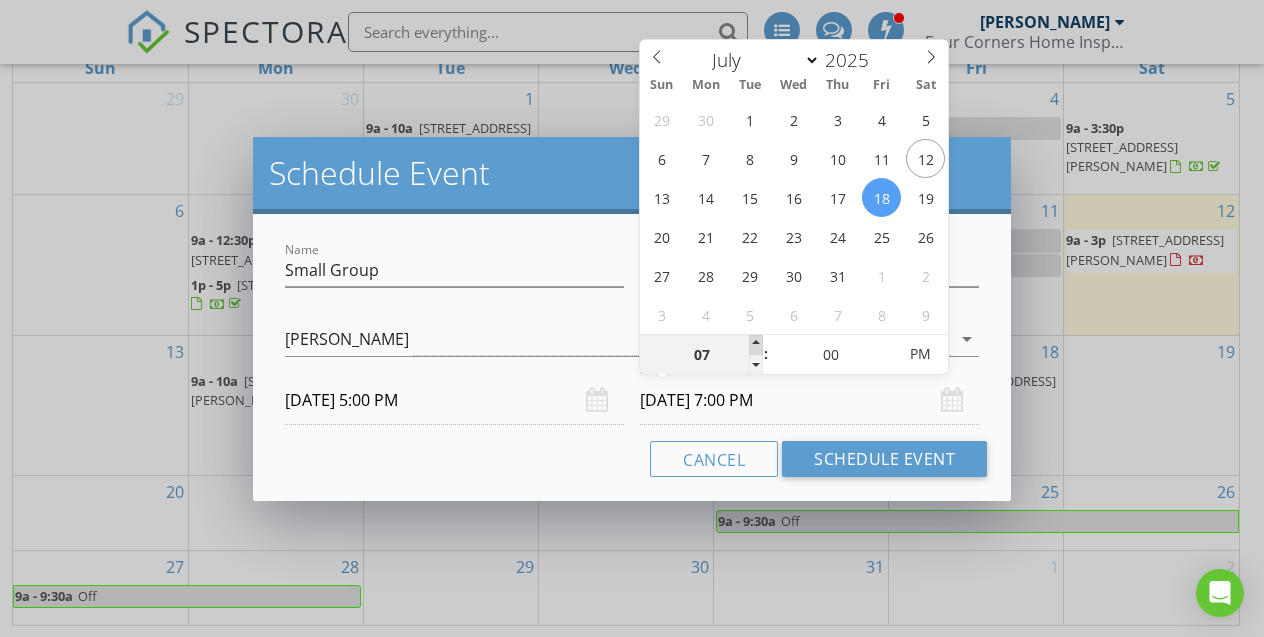 click at bounding box center [756, 345] 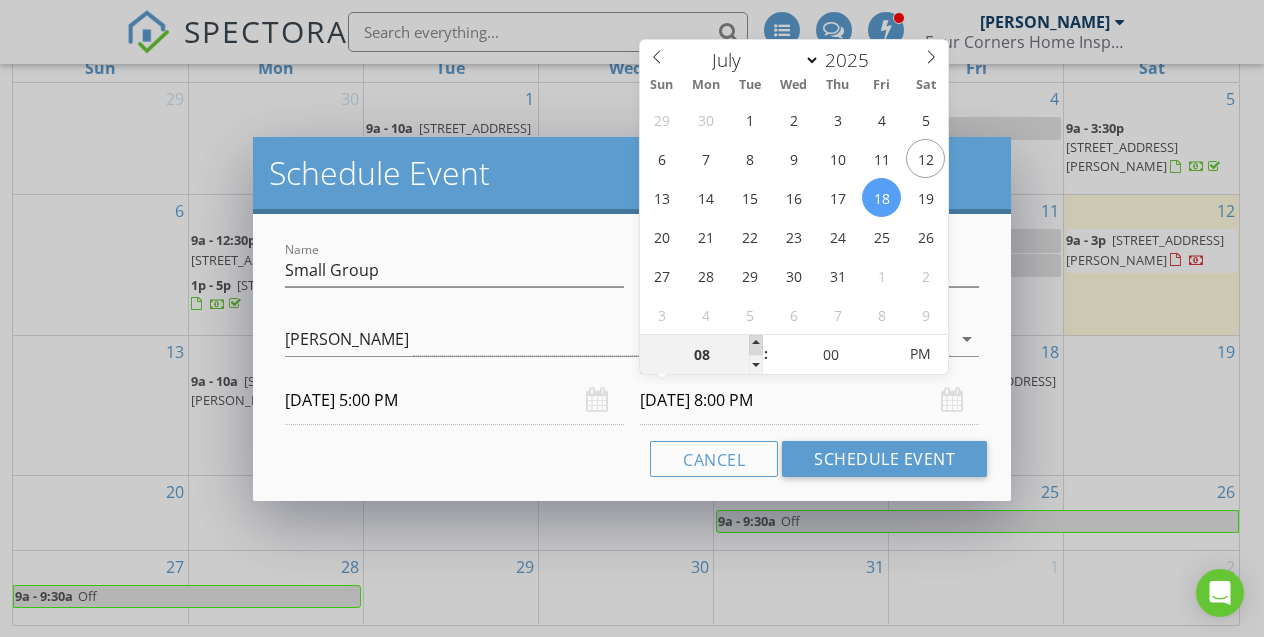 click at bounding box center [756, 345] 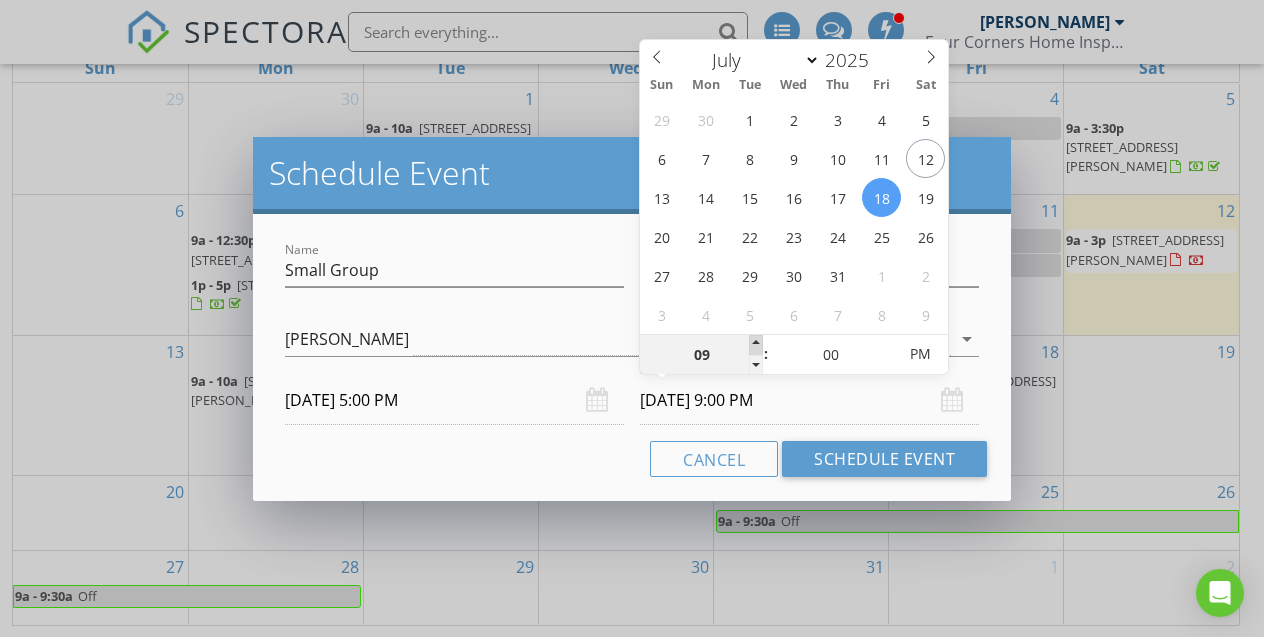 click at bounding box center [756, 345] 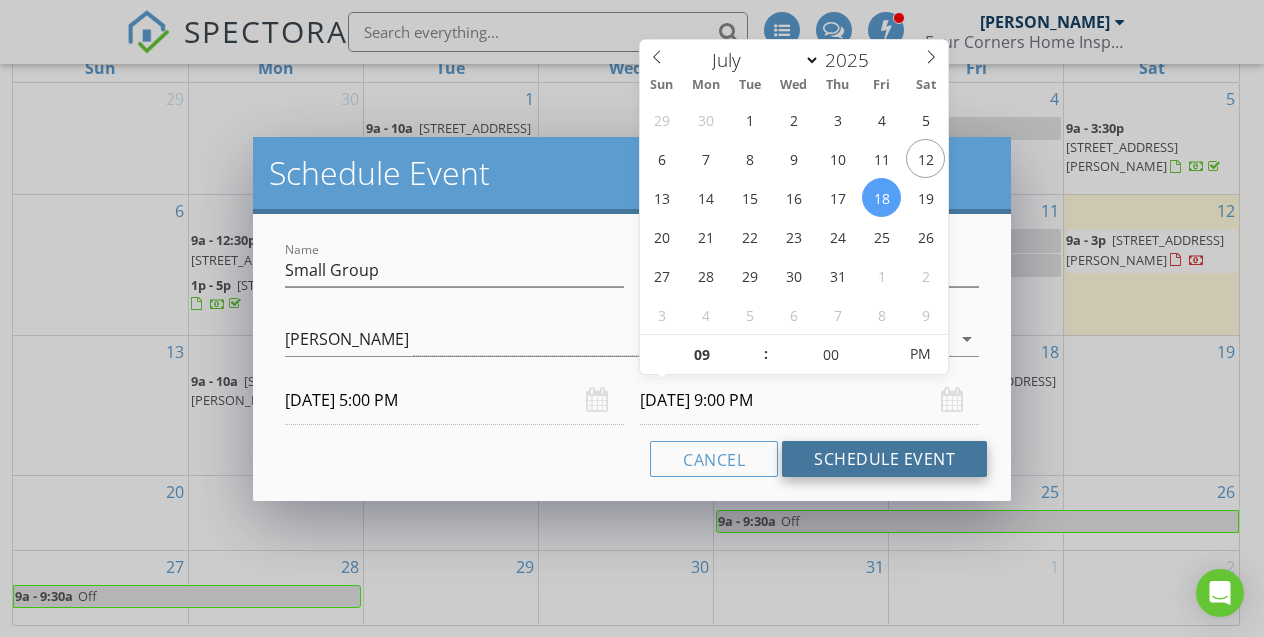 click on "Schedule Event" at bounding box center (884, 459) 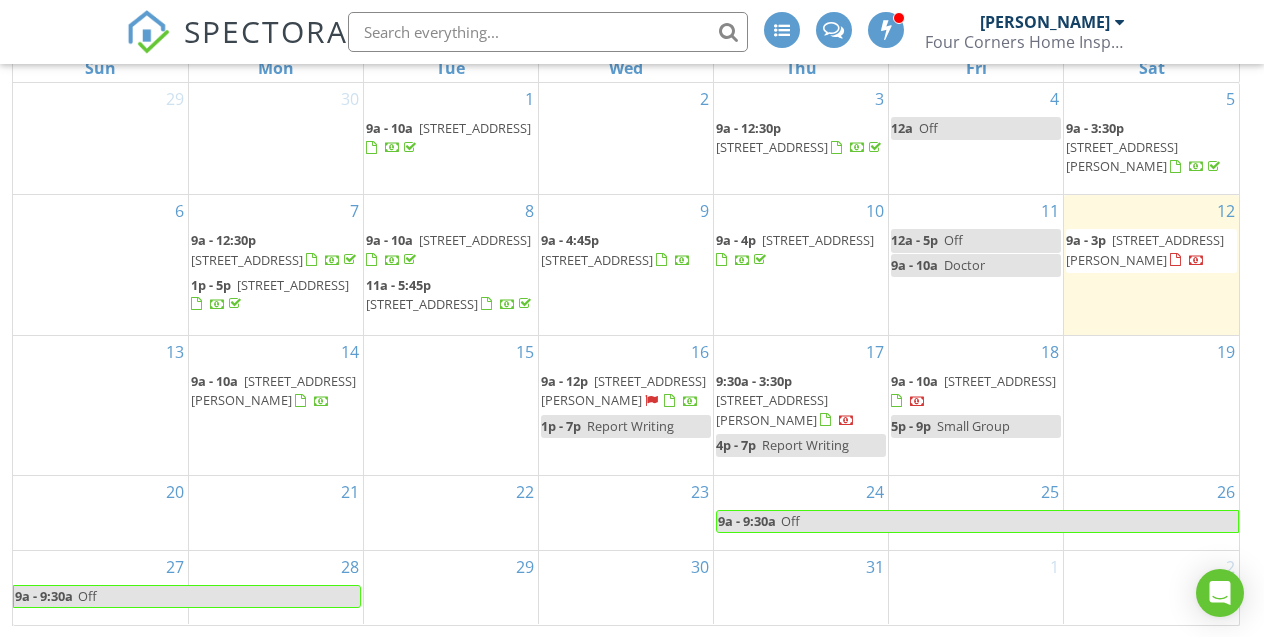 click on "[STREET_ADDRESS][PERSON_NAME]" at bounding box center [623, 390] 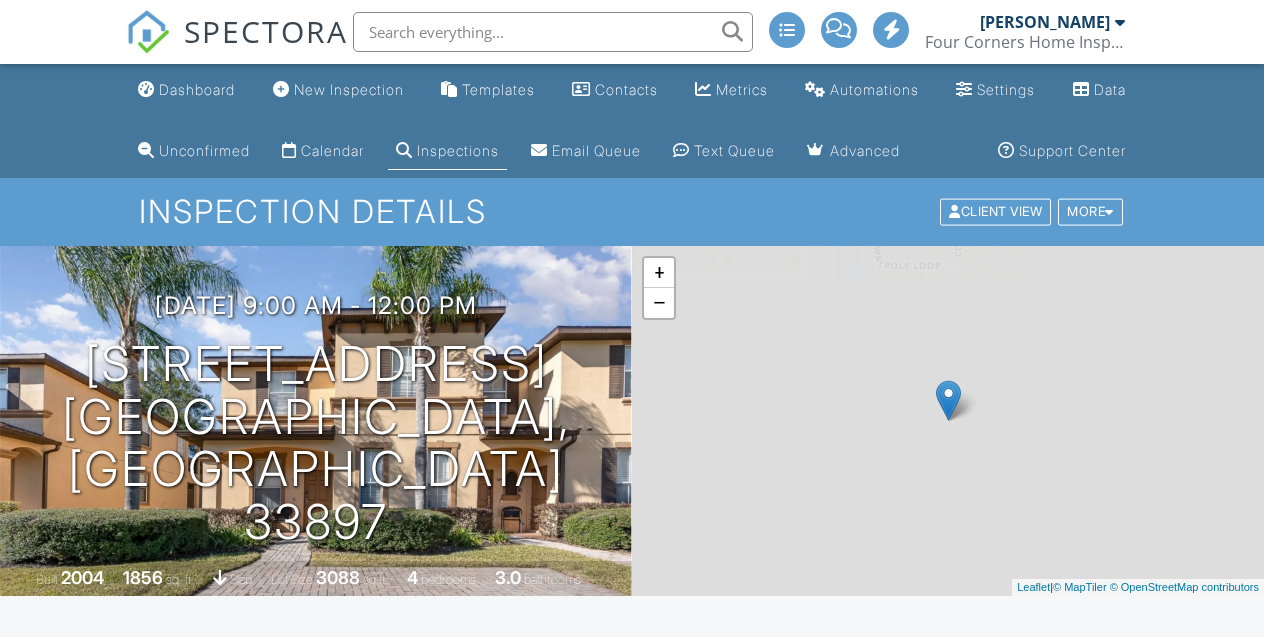scroll, scrollTop: 0, scrollLeft: 0, axis: both 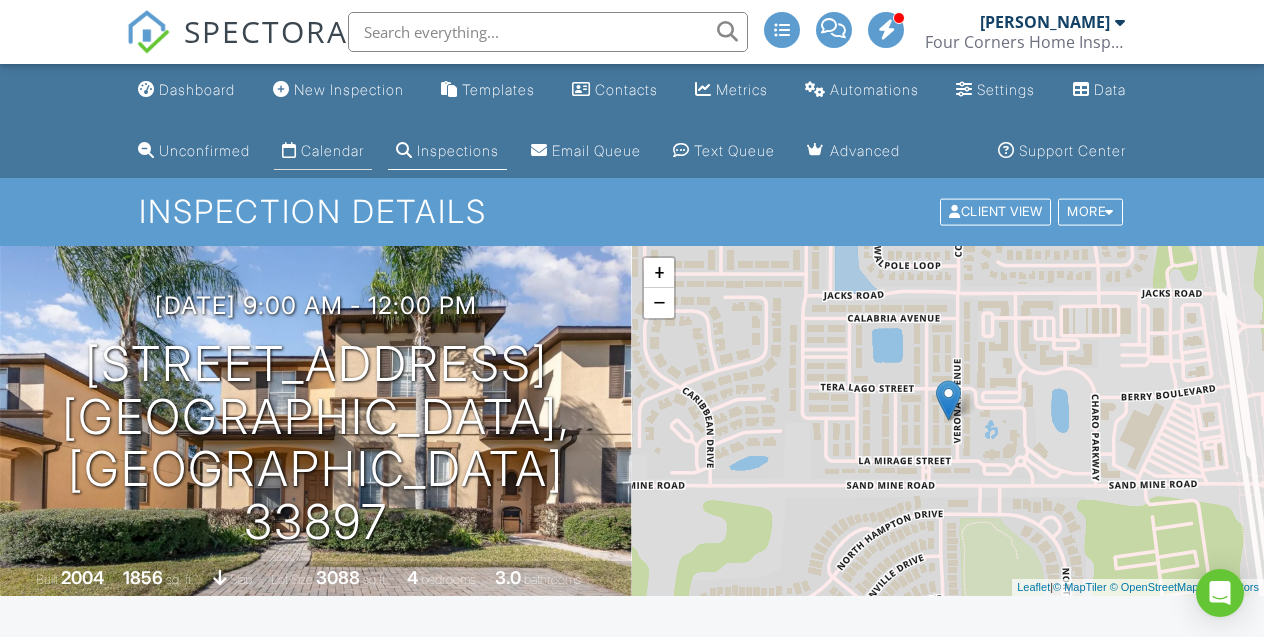 click on "Calendar" at bounding box center (323, 151) 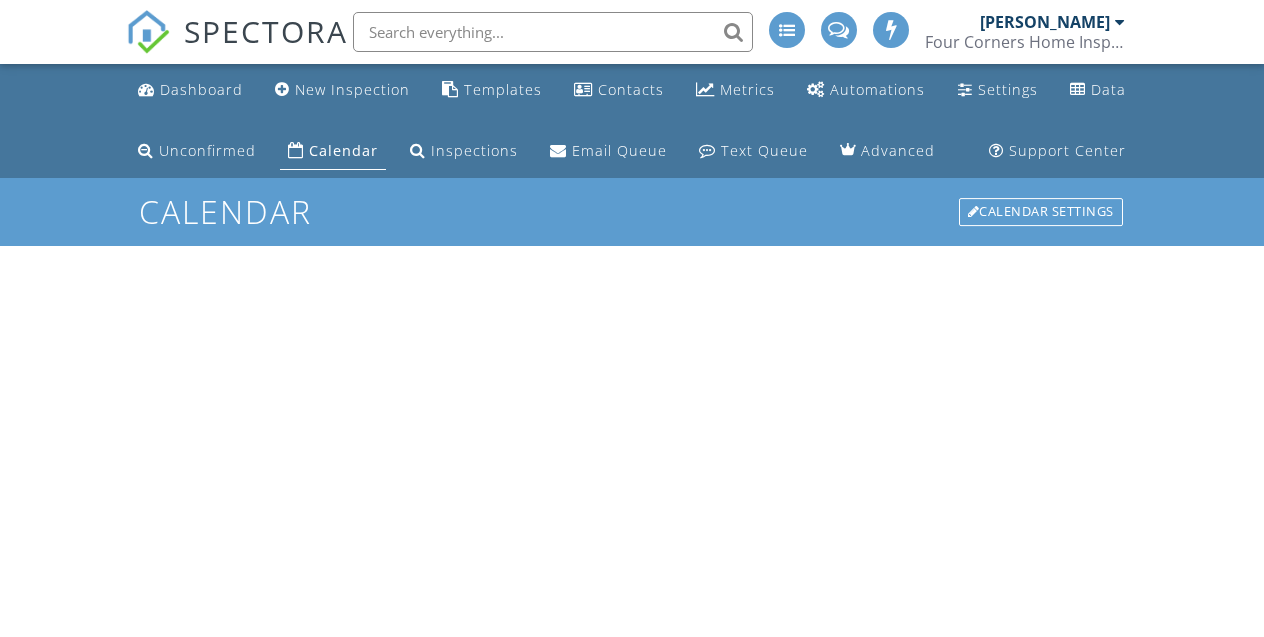 scroll, scrollTop: 0, scrollLeft: 0, axis: both 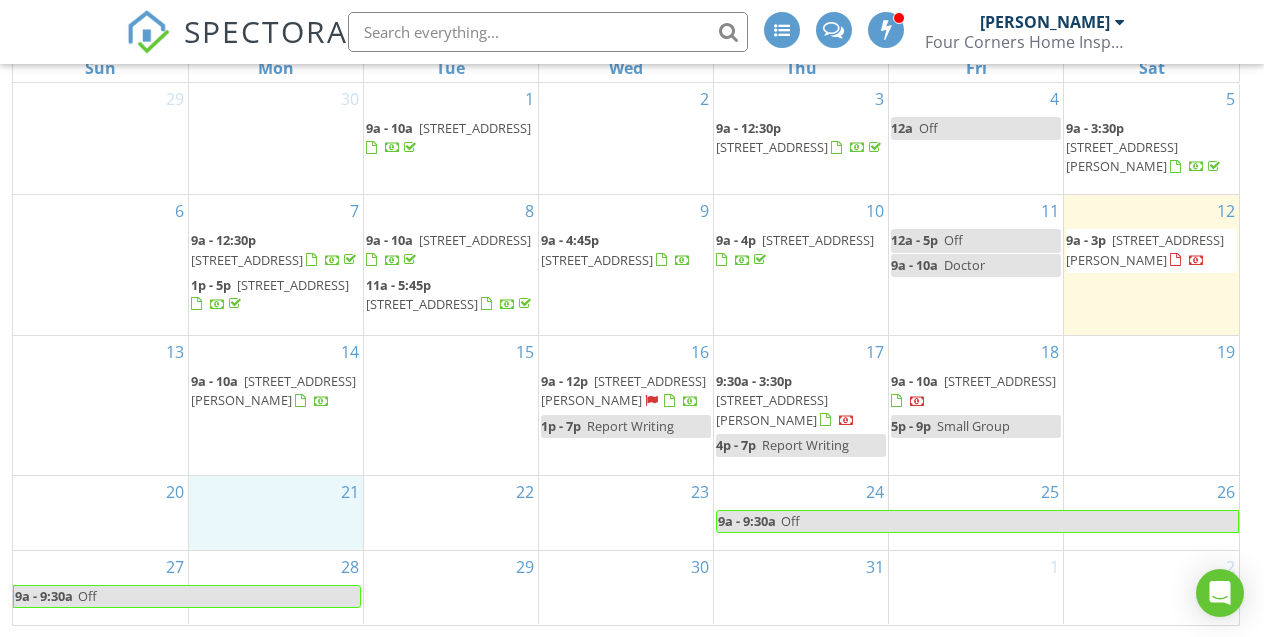 click on "21" at bounding box center (276, 513) 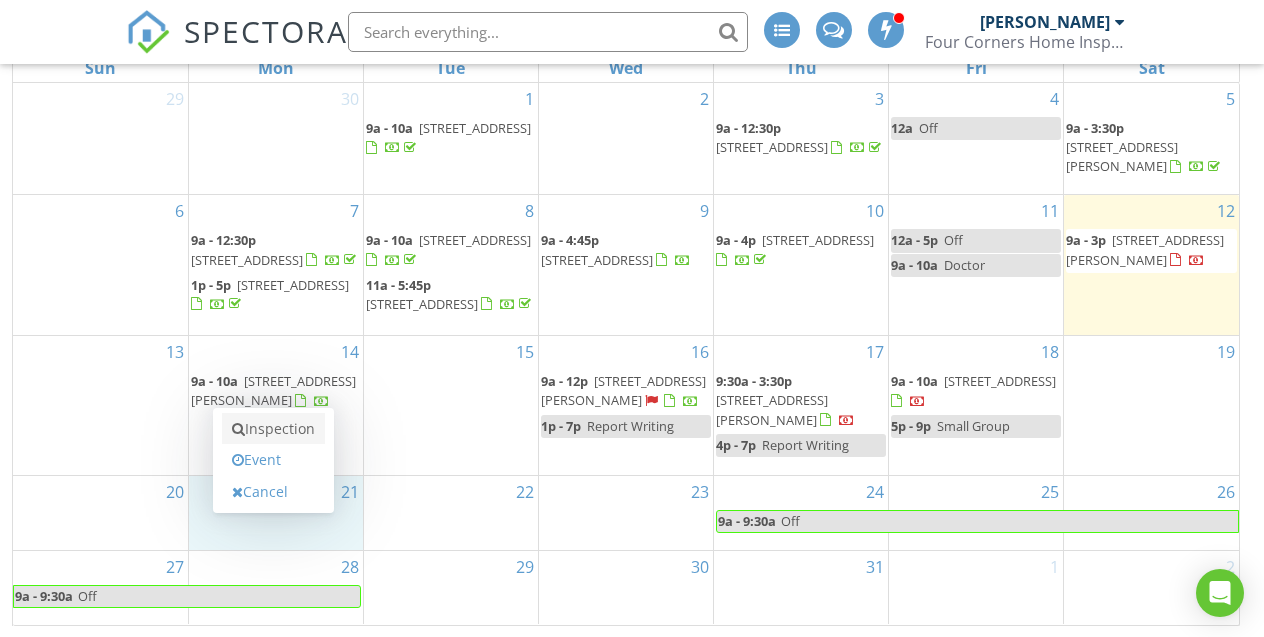 click on "Inspection" at bounding box center [273, 429] 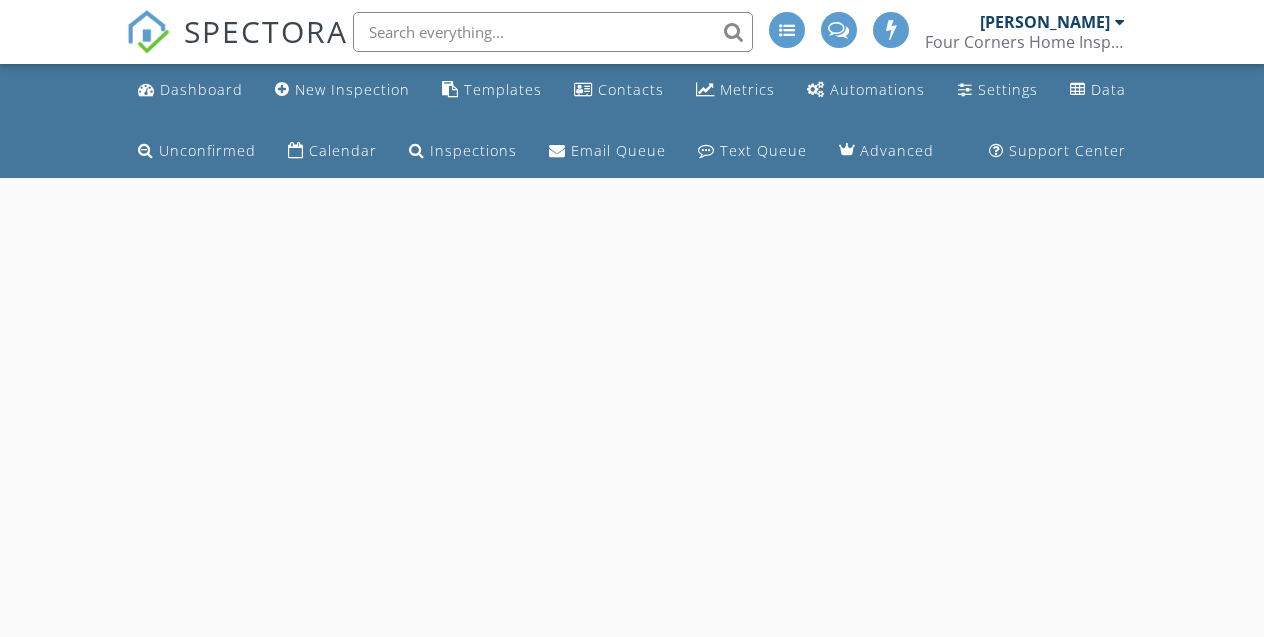 scroll, scrollTop: 0, scrollLeft: 0, axis: both 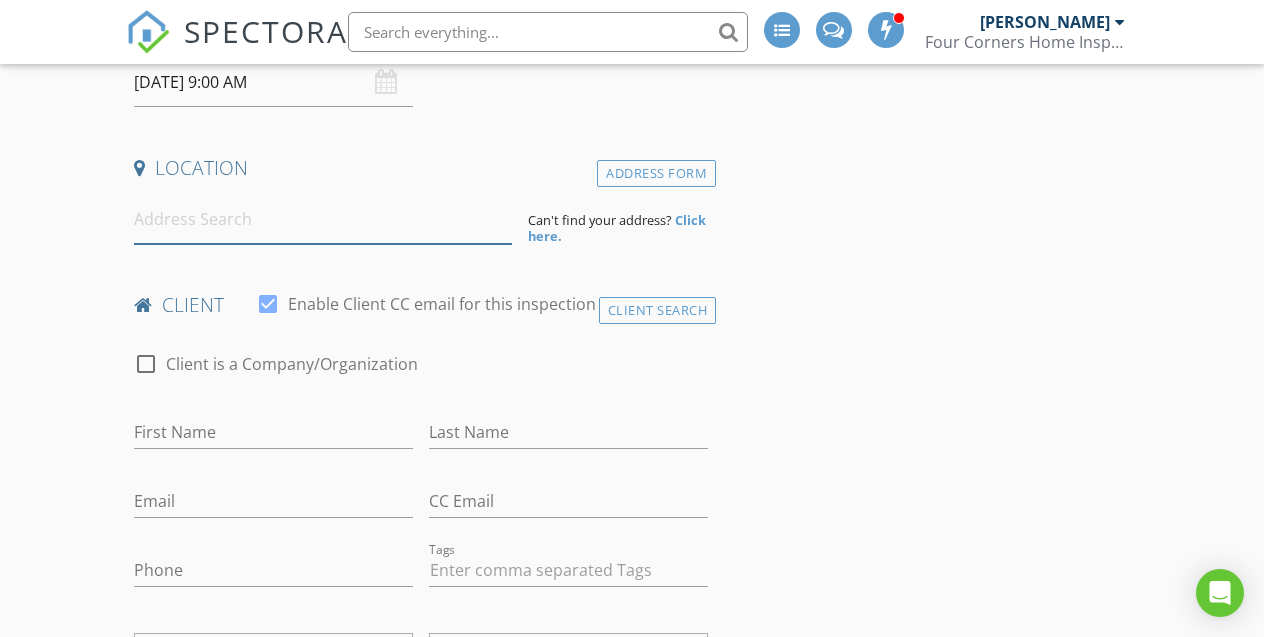click at bounding box center [322, 219] 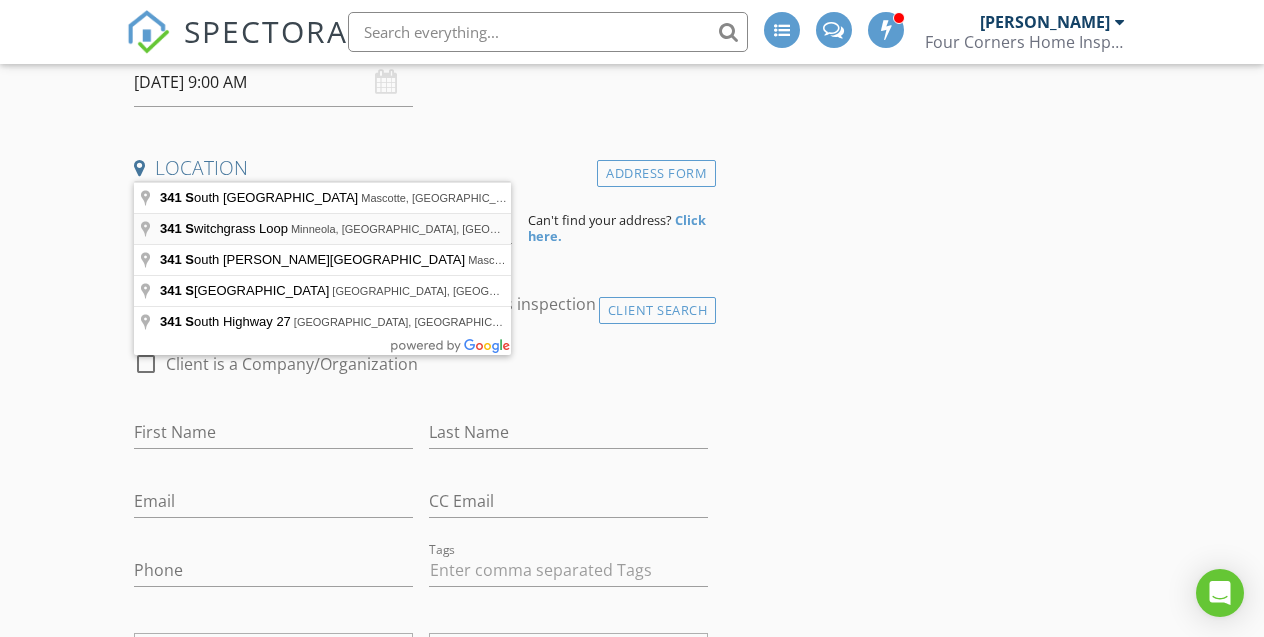 type on "341 Switchgrass Loop, Minneola, [GEOGRAPHIC_DATA], [GEOGRAPHIC_DATA]" 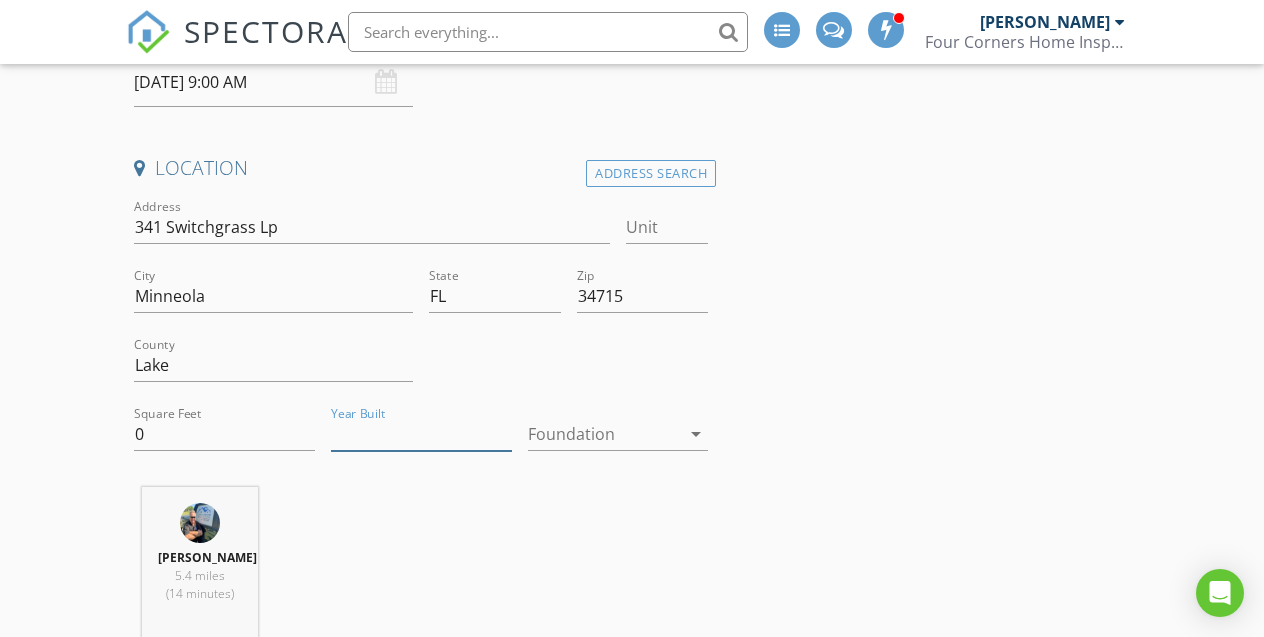 click on "Year Built" at bounding box center (421, 434) 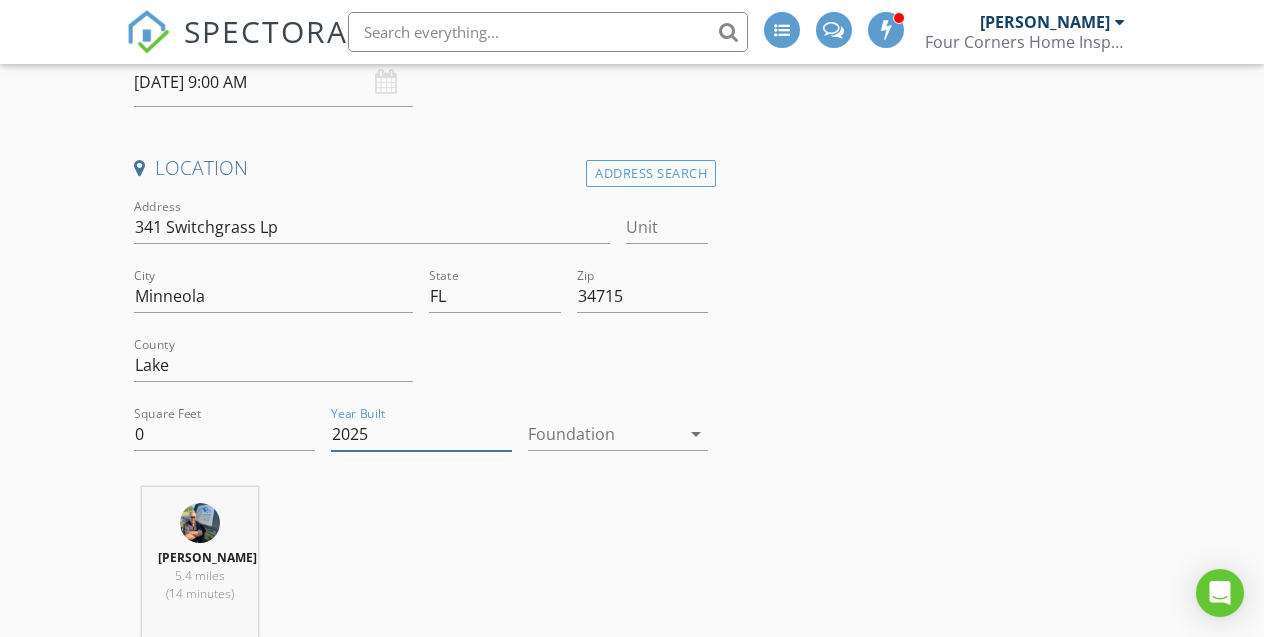 type on "2025" 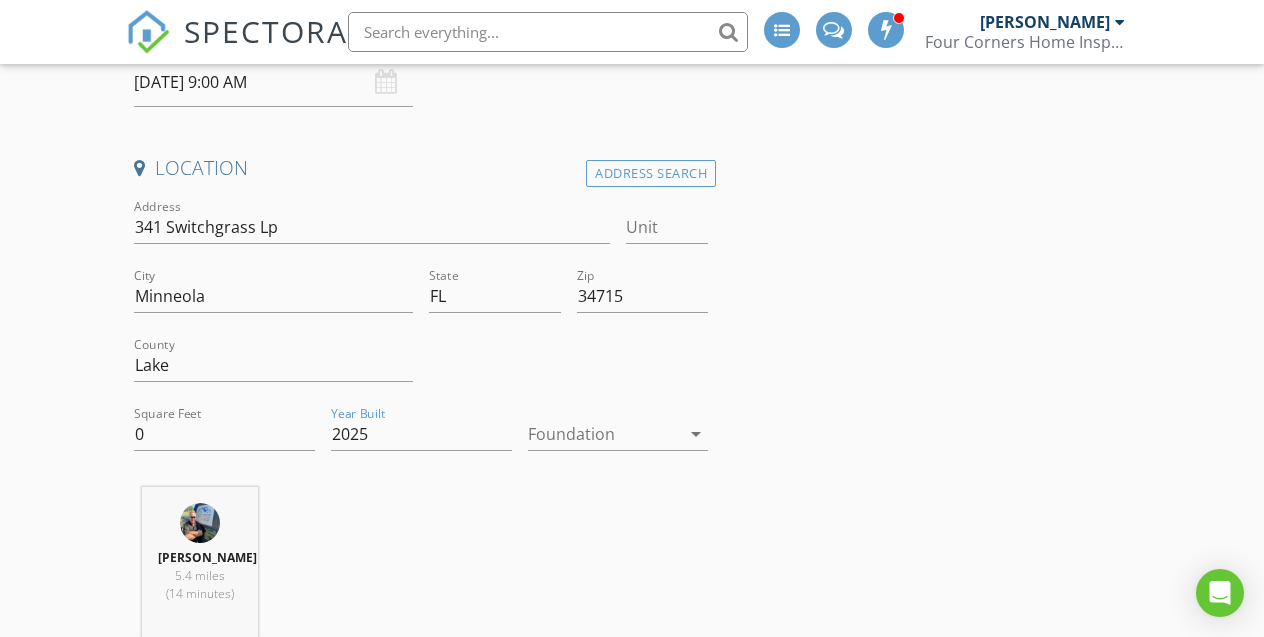 click at bounding box center (604, 434) 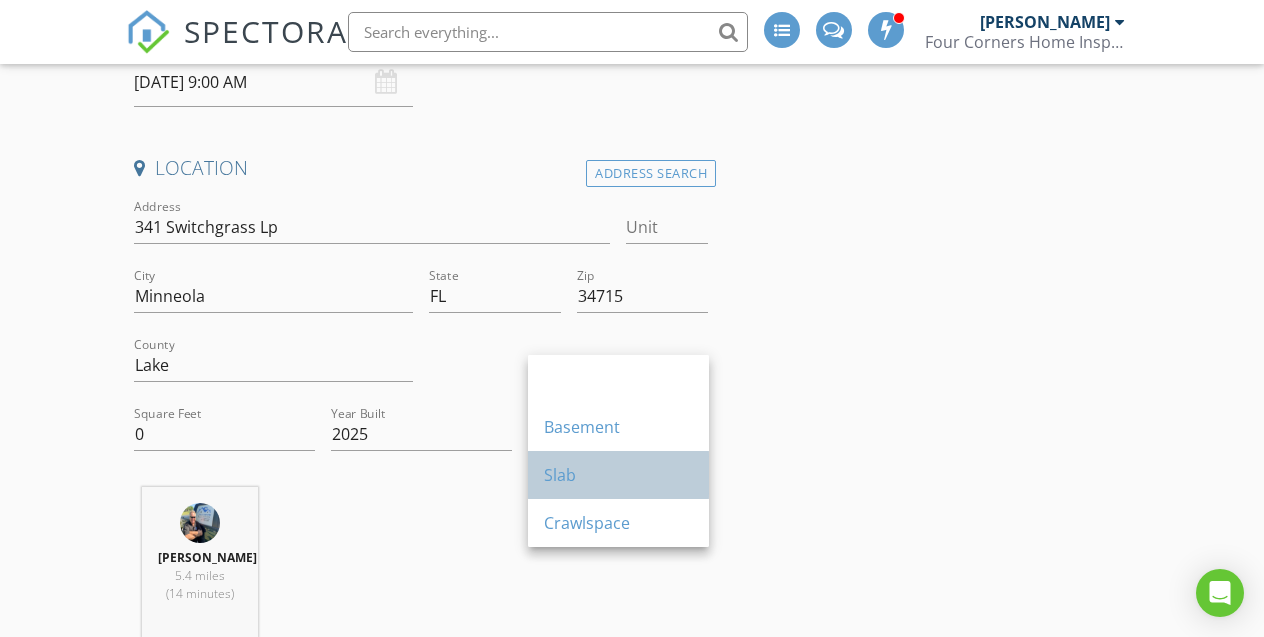 click on "Slab" at bounding box center (618, 475) 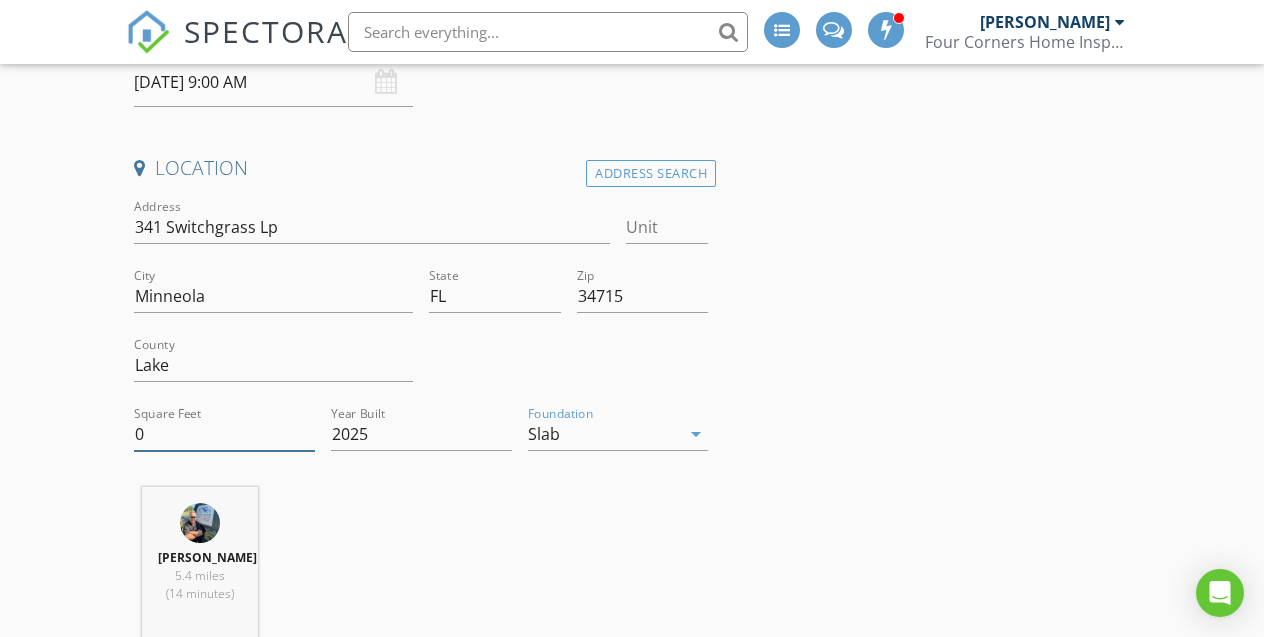 click on "0" at bounding box center (224, 434) 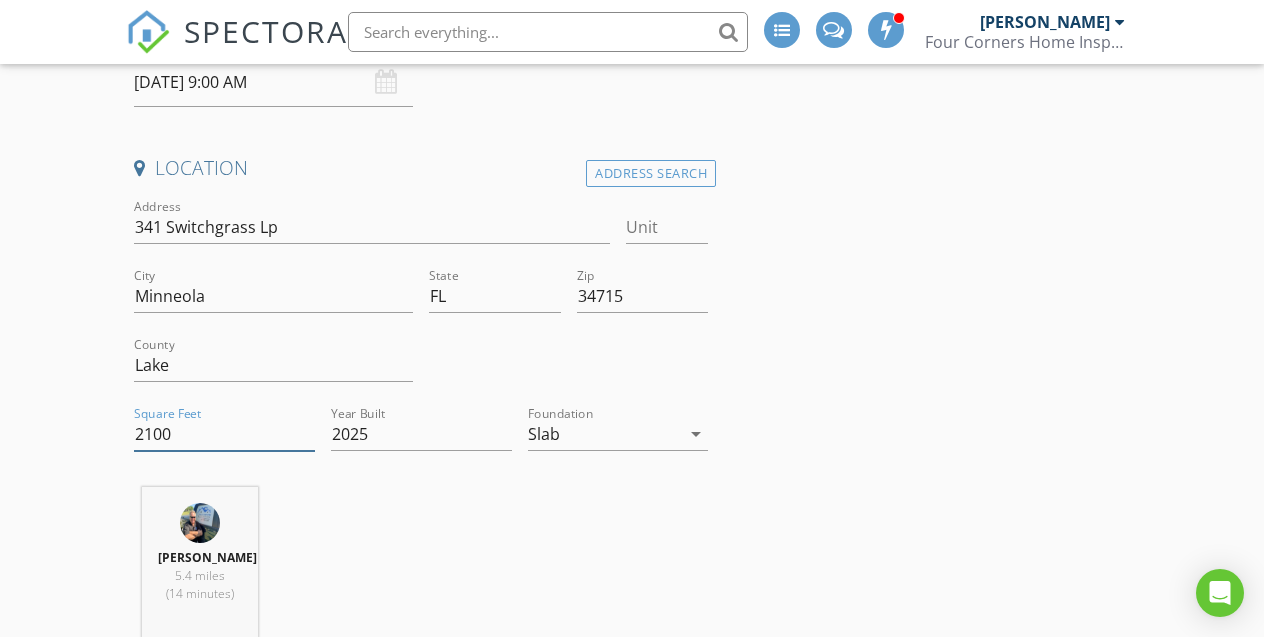 type on "2100" 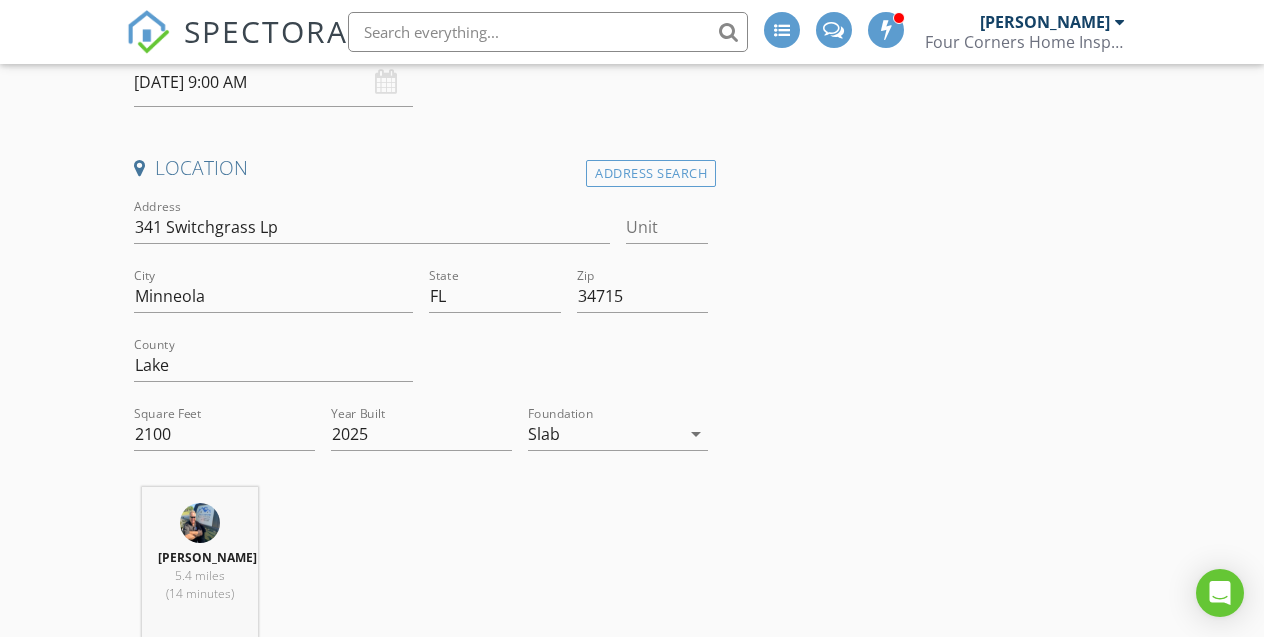 click on "Location
Address Search       Address 341 Switchgrass Lp   Unit   City Minneola   State FL   Zip 34715   County Lake     Square Feet 2100   Year Built 2025   Foundation Slab arrow_drop_down     Grant Doutt     5.4 miles     (14 minutes)" at bounding box center [421, 404] 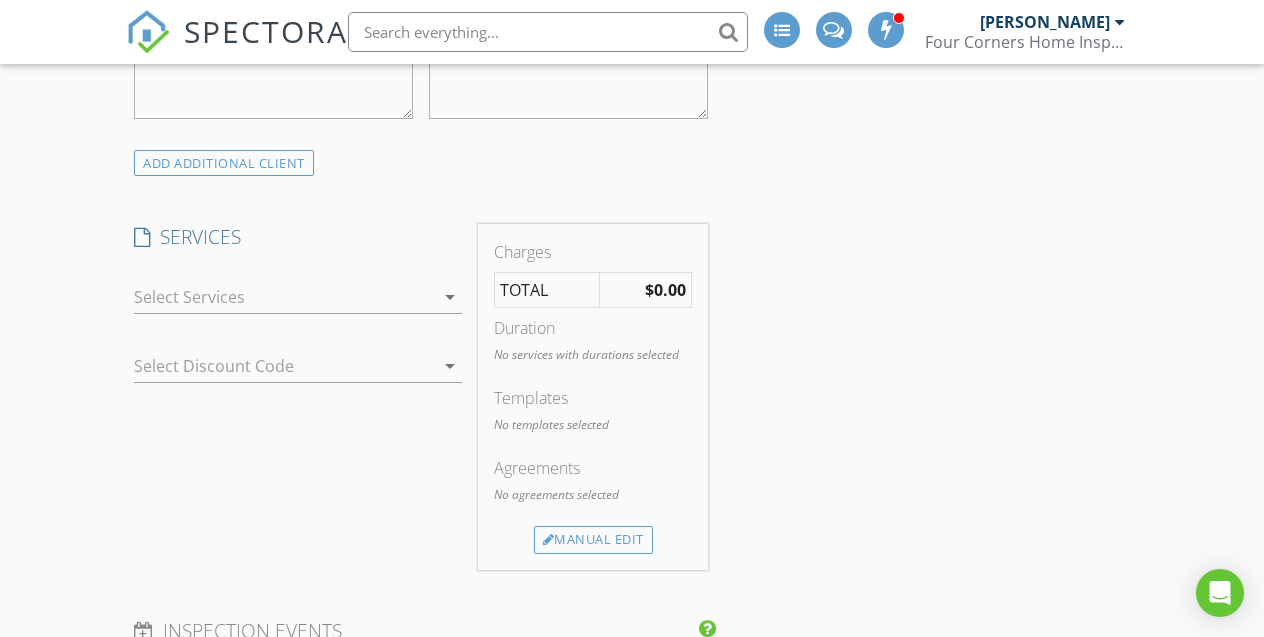 scroll, scrollTop: 1537, scrollLeft: 0, axis: vertical 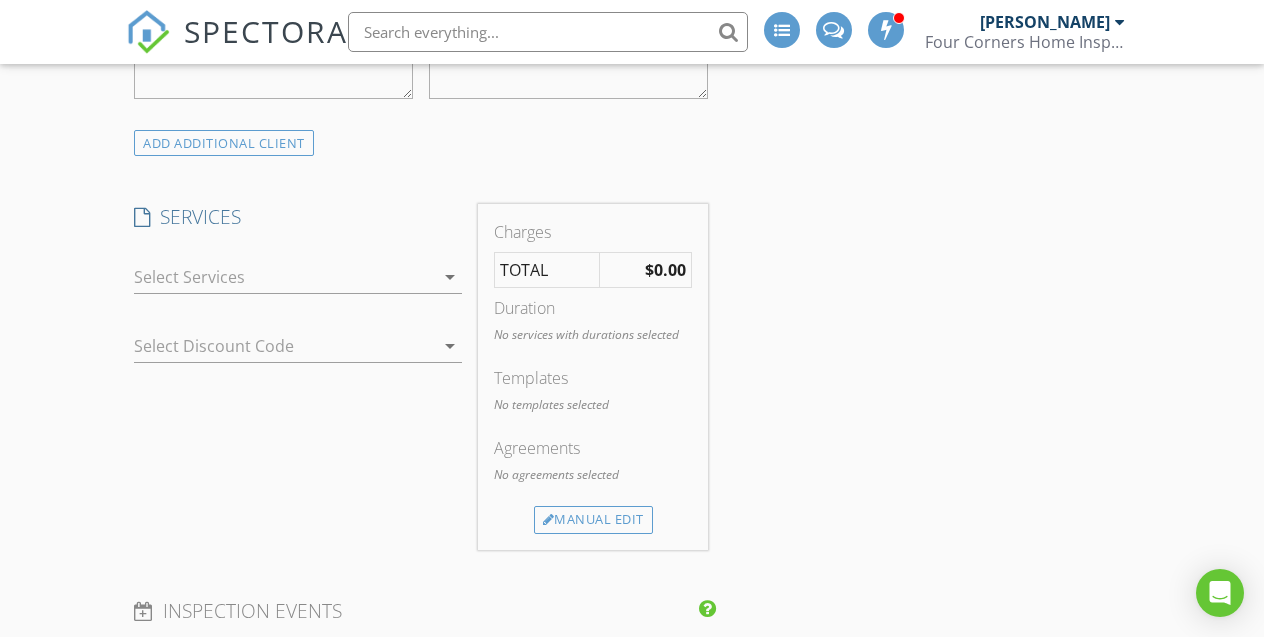 click at bounding box center (284, 277) 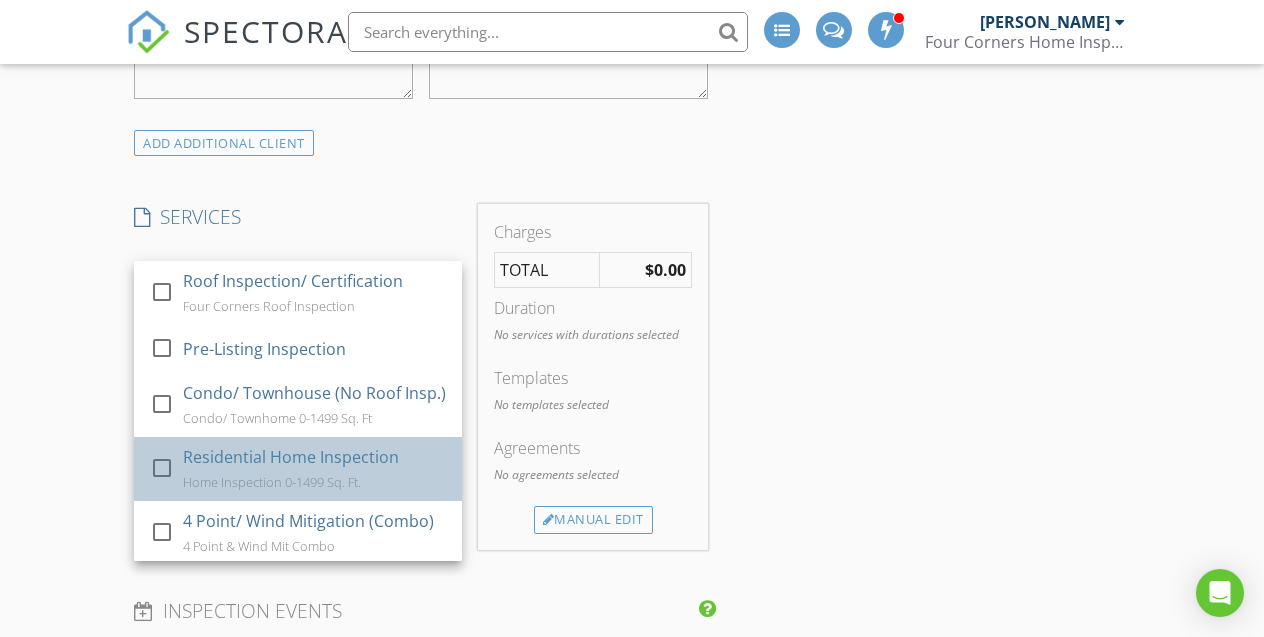click on "Residential Home Inspection" at bounding box center (291, 457) 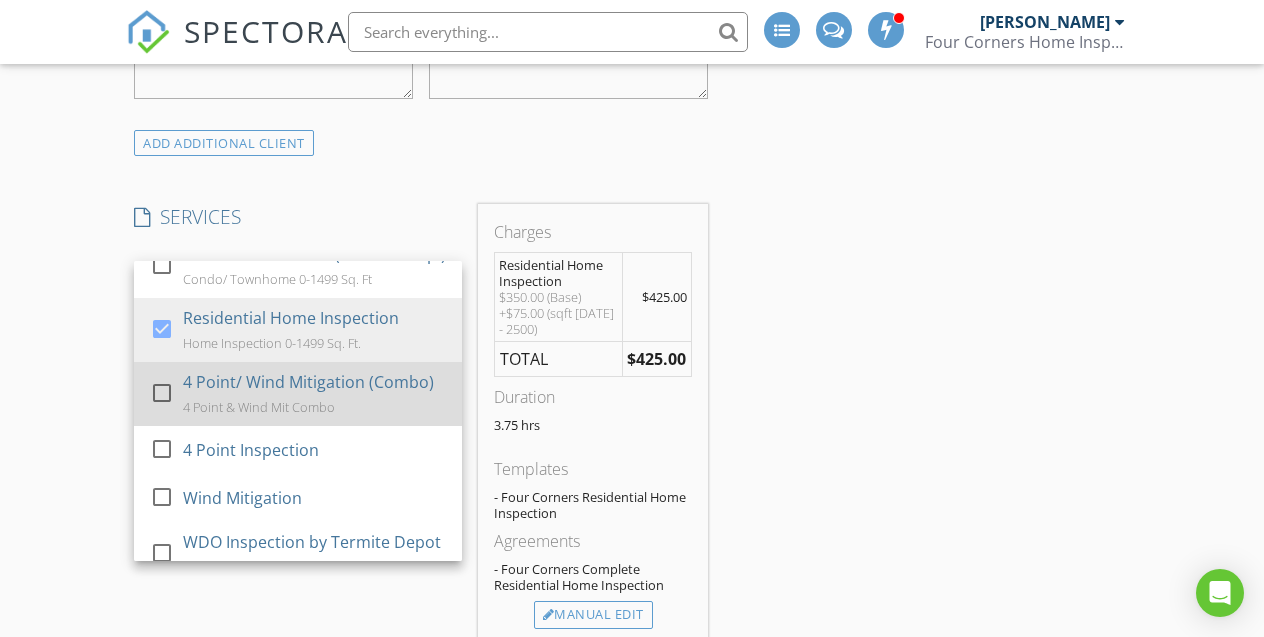 scroll, scrollTop: 152, scrollLeft: 0, axis: vertical 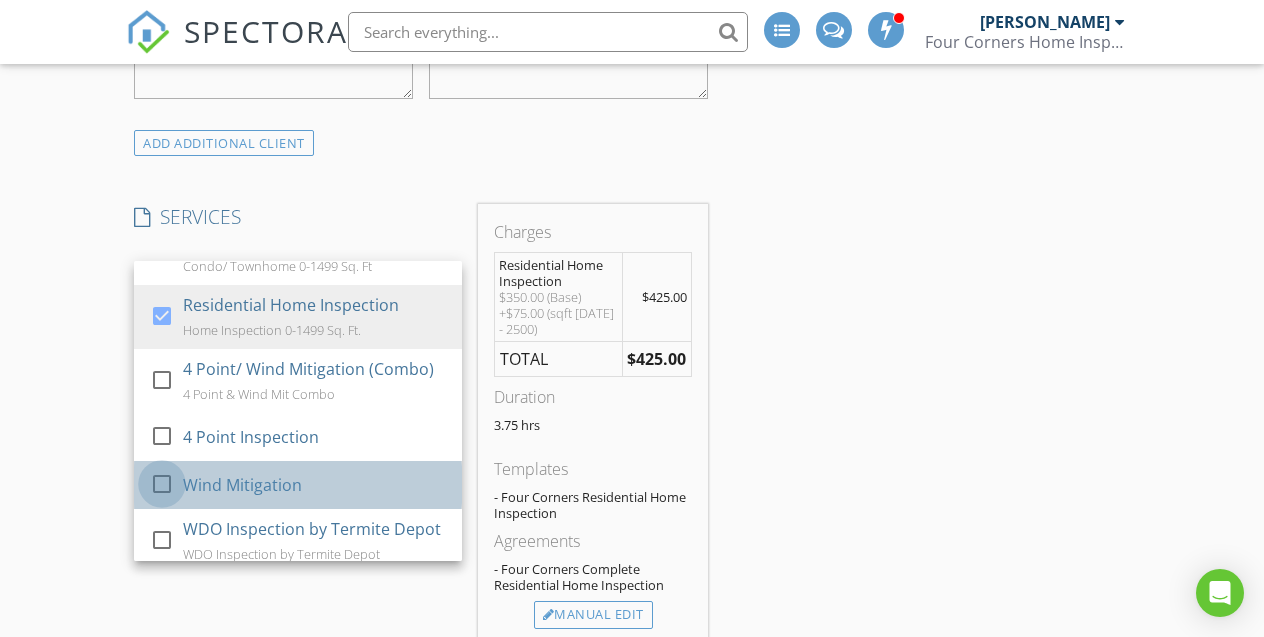 click at bounding box center [162, 483] 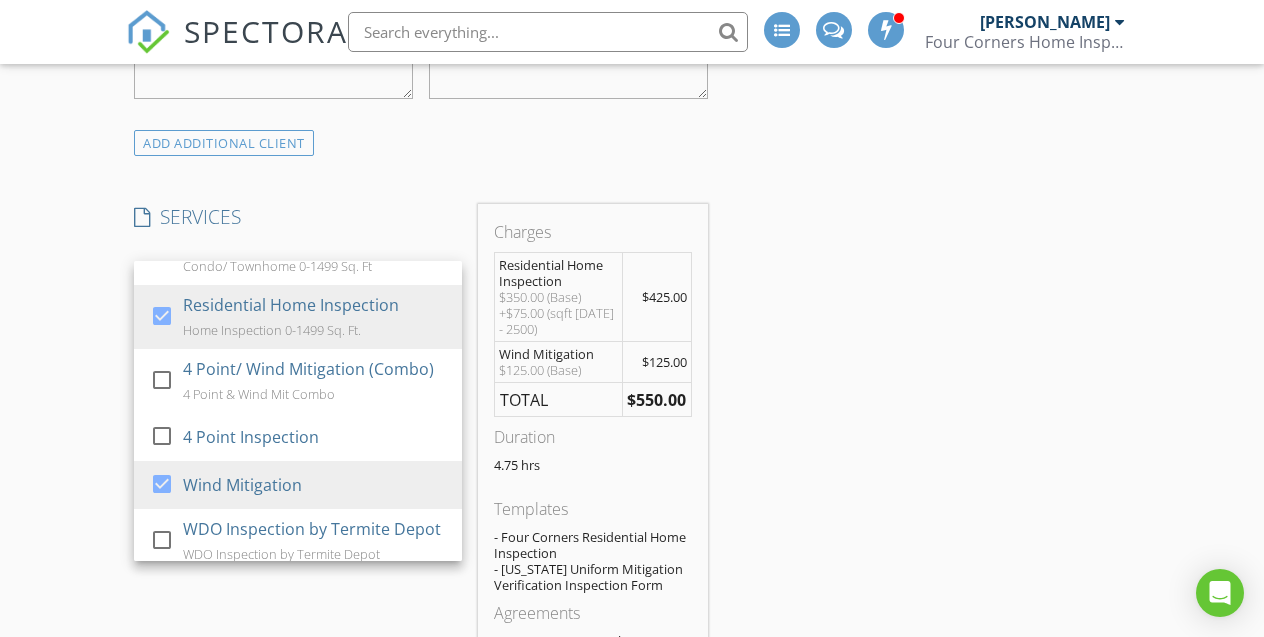 click on "New Inspection
INSPECTOR(S)
check_box   Grant Doutt   PRIMARY   Grant Doutt arrow_drop_down   check_box_outline_blank Grant Doutt specifically requested
Date/Time
07/21/2025 9:00 AM
Location
Address Search       Address 341 Switchgrass Lp   Unit   City Minneola   State FL   Zip 34715   County Lake     Square Feet 2100   Year Built 2025   Foundation Slab arrow_drop_down     Grant Doutt     5.4 miles     (14 minutes)
client
check_box Enable Client CC email for this inspection   Client Search     check_box_outline_blank Client is a Company/Organization     First Name   Last Name   Email   CC Email   Phone         Tags         Notes   Private Notes
ADD ADDITIONAL client
SERVICES
check_box_outline_blank   Roof Inspection/ Certification   Four Corners Roof Inspection" at bounding box center (632, 1059) 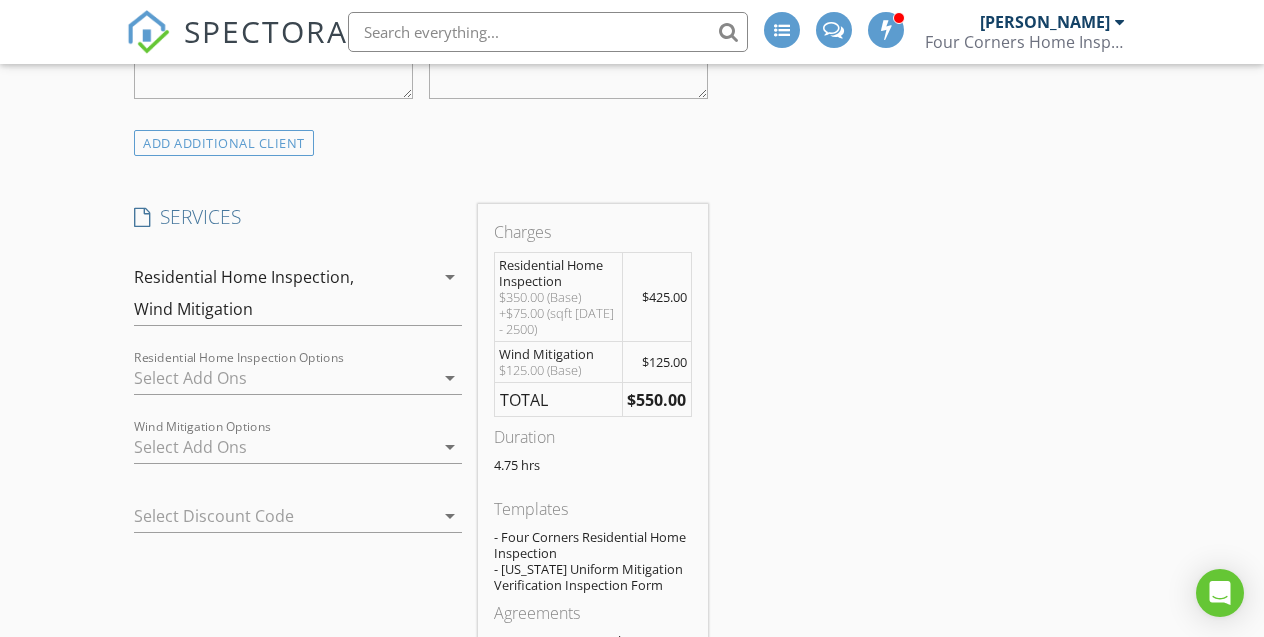 click on "check_box_outline_blank   Combo 4P/WM   4 Point & Wind Mitigation (Combo) check_box_outline_blank   WDO Inspection by Termite Depot   WDO Inspection by Termite Depot check_box_outline_blank   Wind Mitigation   Wind Mitigation Inspection check_box_outline_blank   4 Point Inspection   4 Point Inspection check_box_outline_blank   Pool & Spa Inspection   Pool & Spa Inspection check_box_outline_blank   Sewer Scope w/ Inspection   Sewer Scope check_box_outline_blank   Mold Testing   Air Quality Sample/Mold Inspection 1Level Residential Home Inspection Options arrow_drop_down" at bounding box center (298, 382) 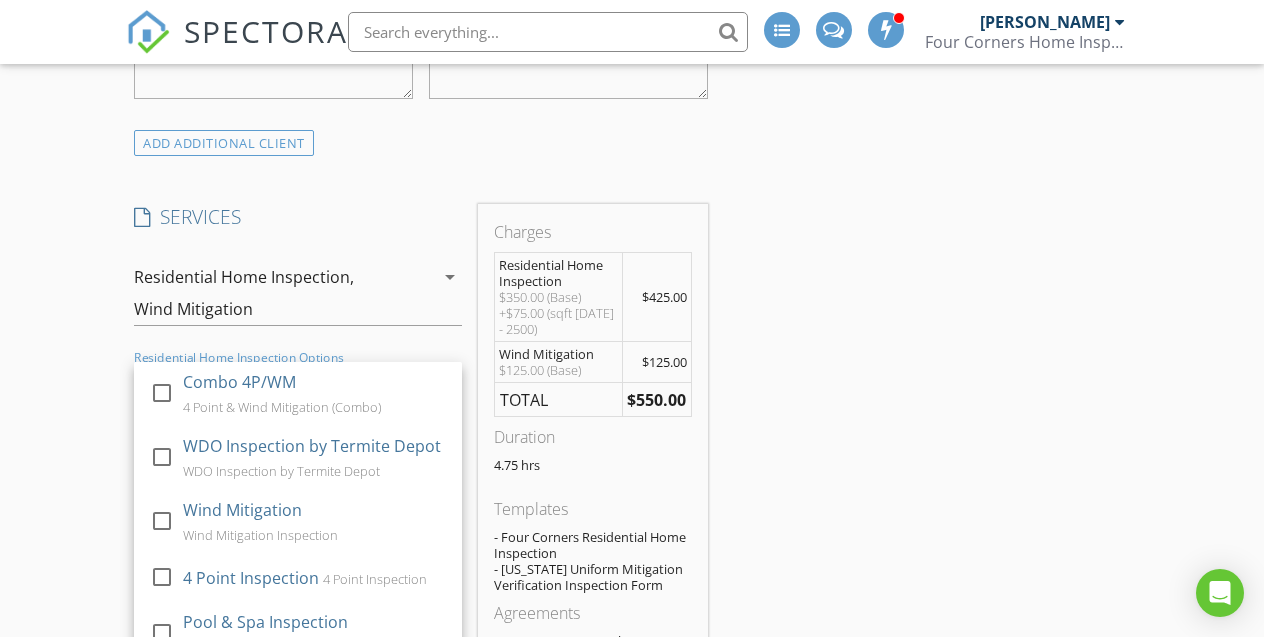 click on "arrow_drop_down" at bounding box center [450, 277] 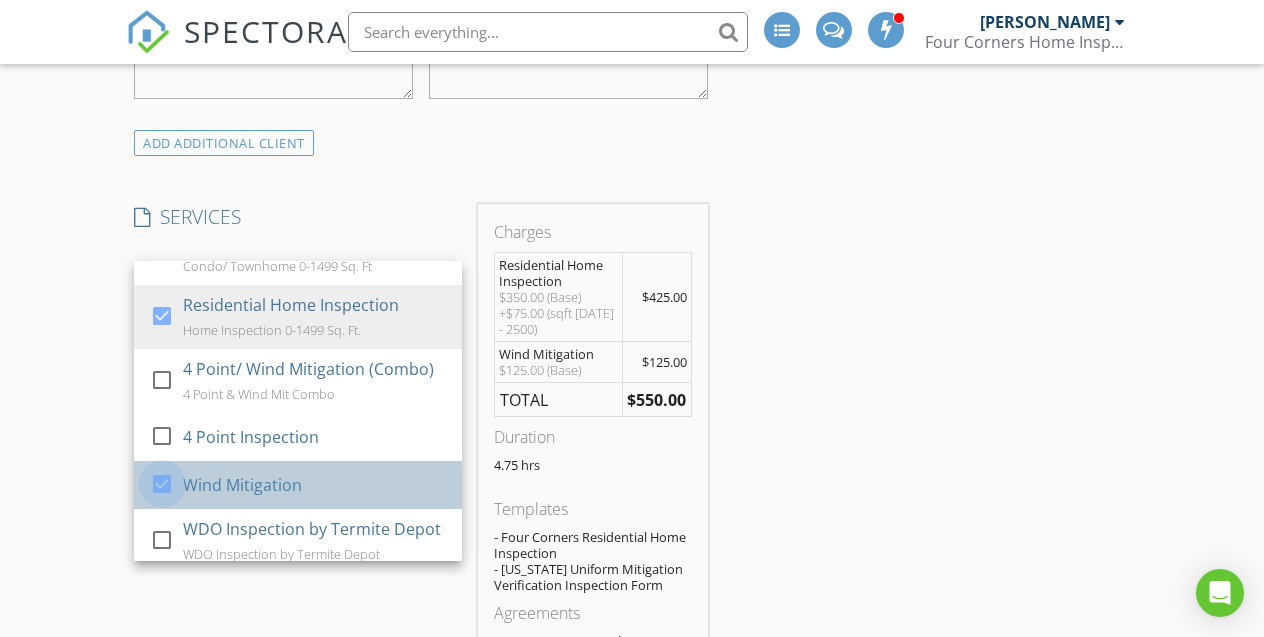 click at bounding box center (162, 483) 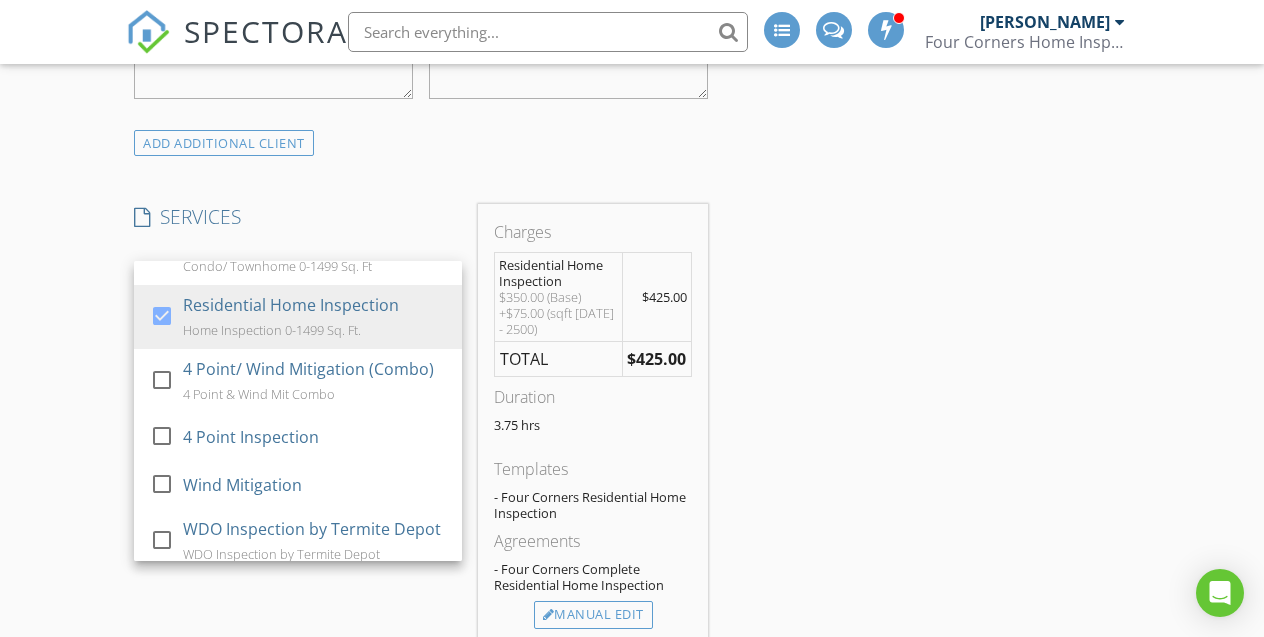 click on "SERVICES" at bounding box center [298, 217] 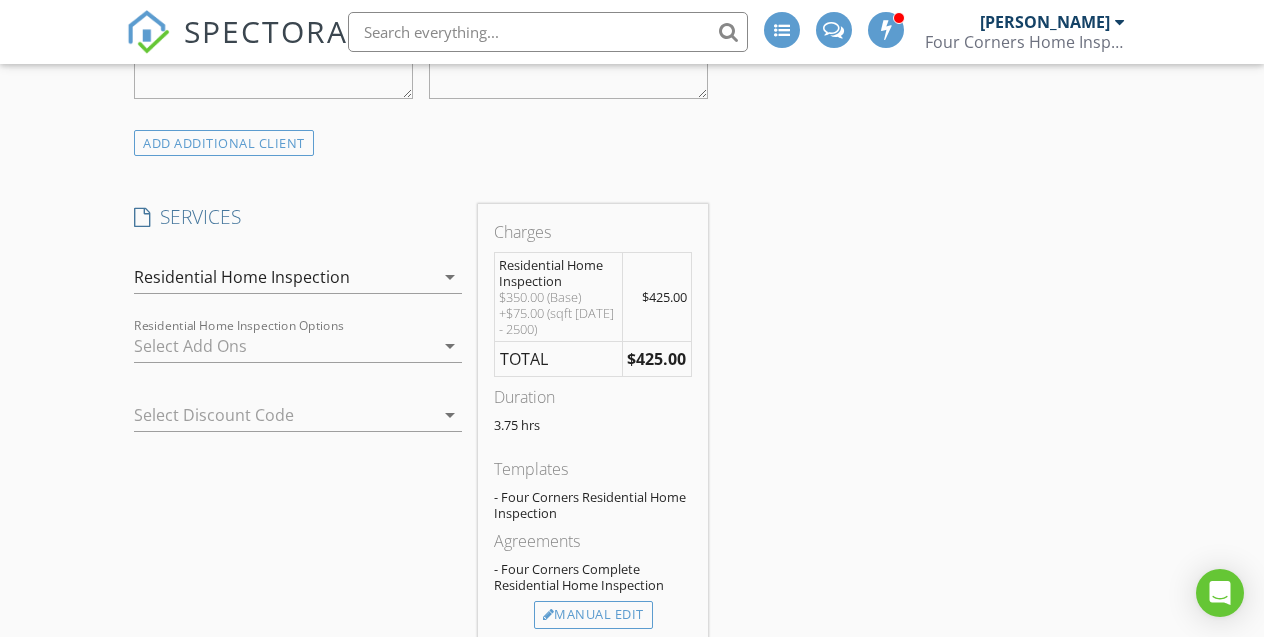 click at bounding box center [284, 346] 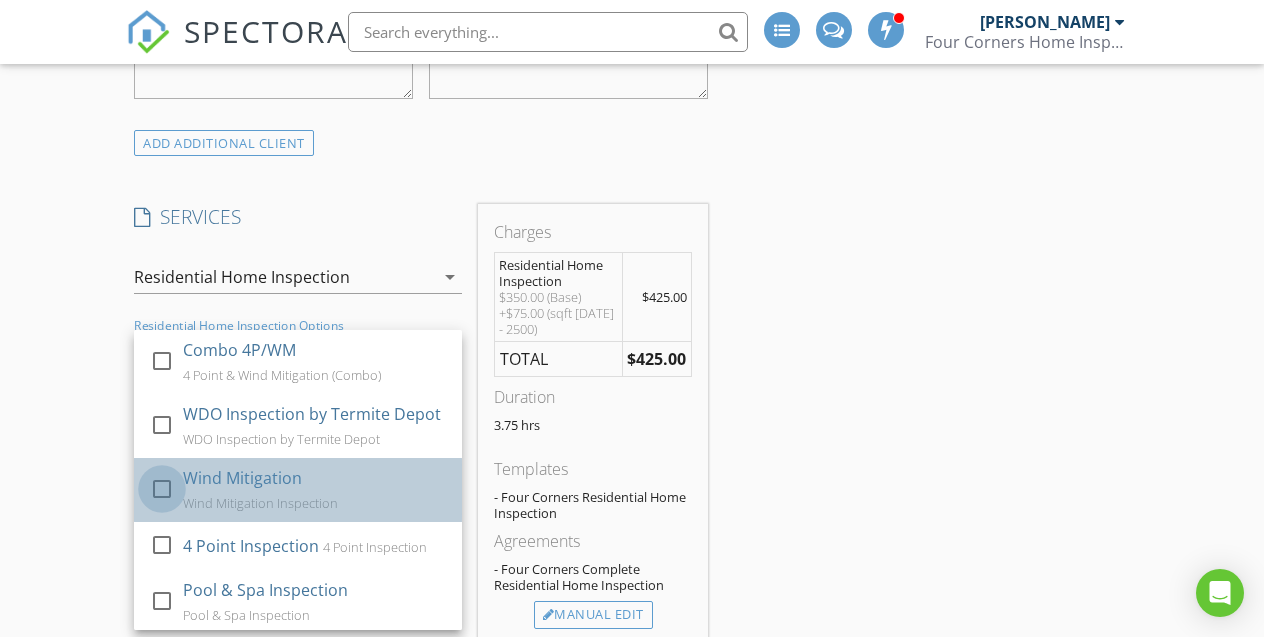 click at bounding box center (162, 488) 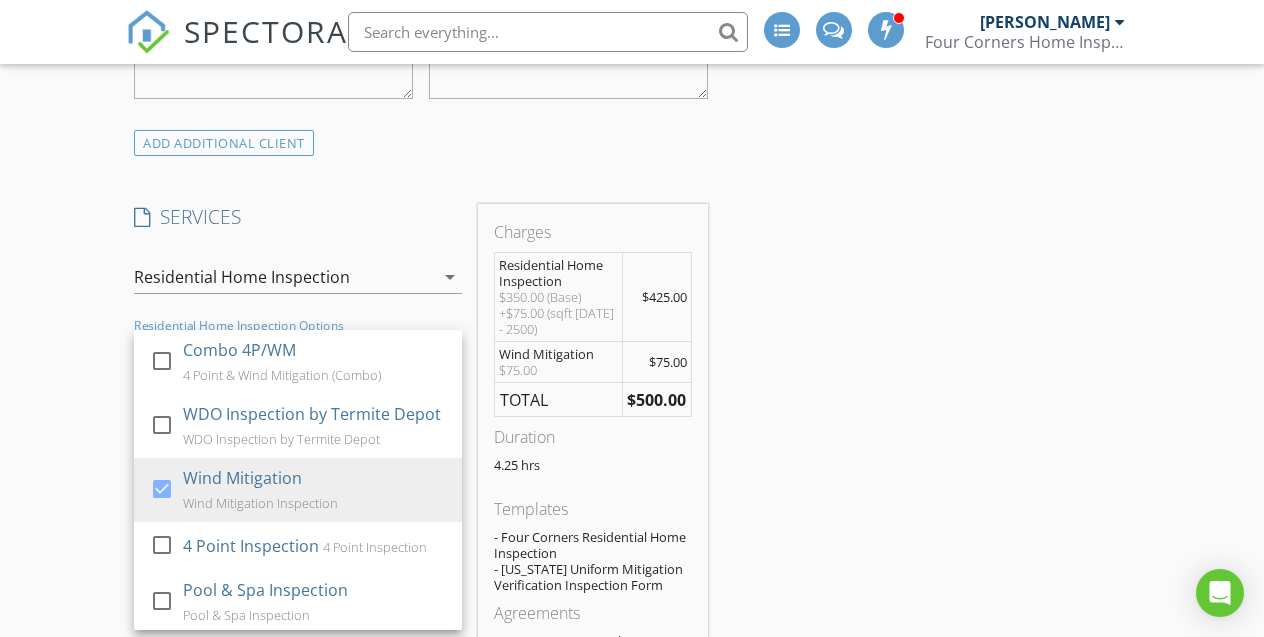 click on "New Inspection
INSPECTOR(S)
check_box   Grant Doutt   PRIMARY   Grant Doutt arrow_drop_down   check_box_outline_blank Grant Doutt specifically requested
Date/Time
07/21/2025 9:00 AM
Location
Address Search       Address 341 Switchgrass Lp   Unit   City Minneola   State FL   Zip 34715   County Lake     Square Feet 2100   Year Built 2025   Foundation Slab arrow_drop_down     Grant Doutt     5.4 miles     (14 minutes)
client
check_box Enable Client CC email for this inspection   Client Search     check_box_outline_blank Client is a Company/Organization     First Name   Last Name   Email   CC Email   Phone         Tags         Notes   Private Notes
ADD ADDITIONAL client
SERVICES
check_box_outline_blank   Roof Inspection/ Certification   Four Corners Roof Inspection" at bounding box center [632, 1059] 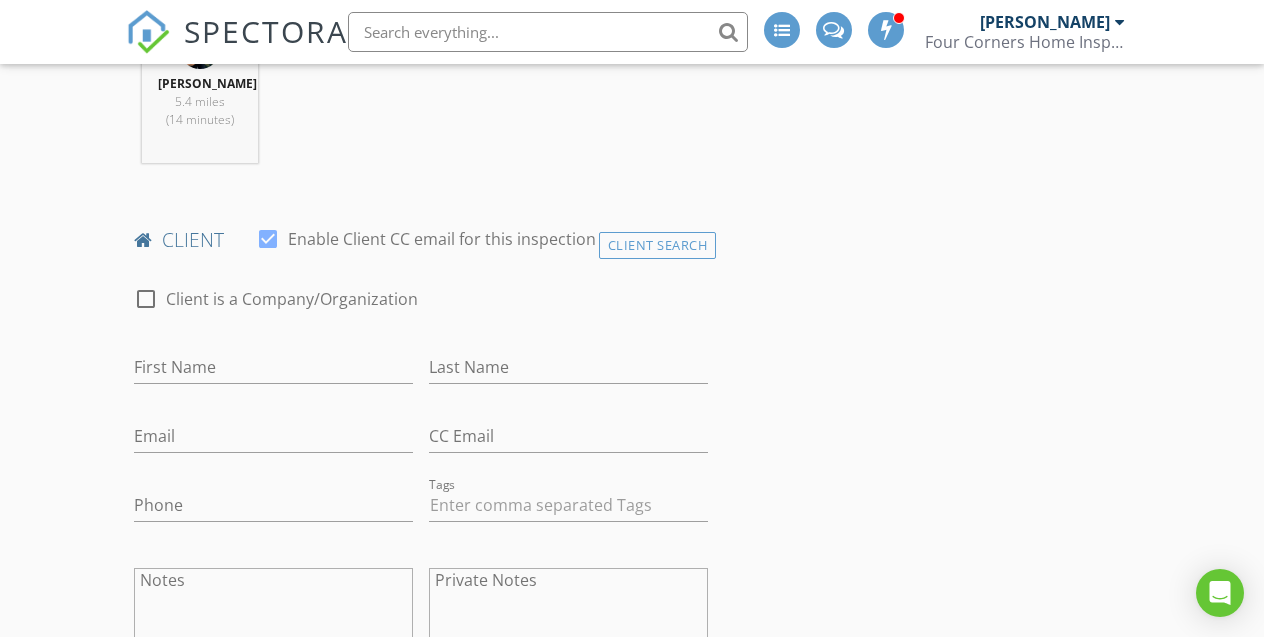 scroll, scrollTop: 983, scrollLeft: 0, axis: vertical 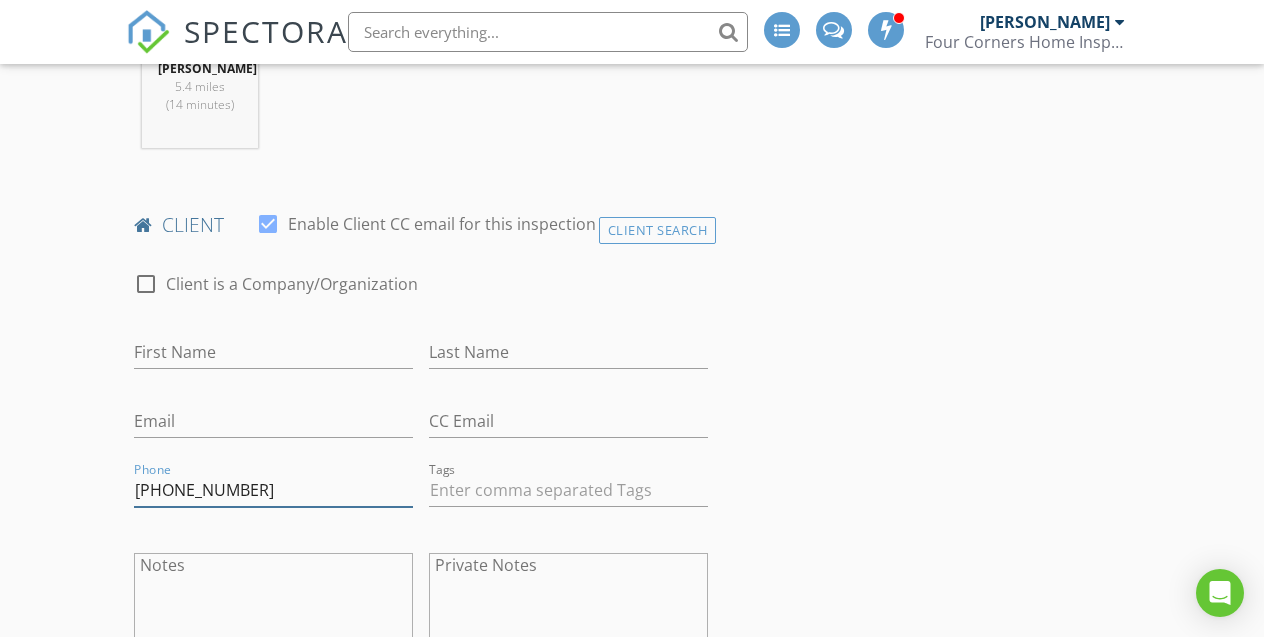 type on "305-930-3323" 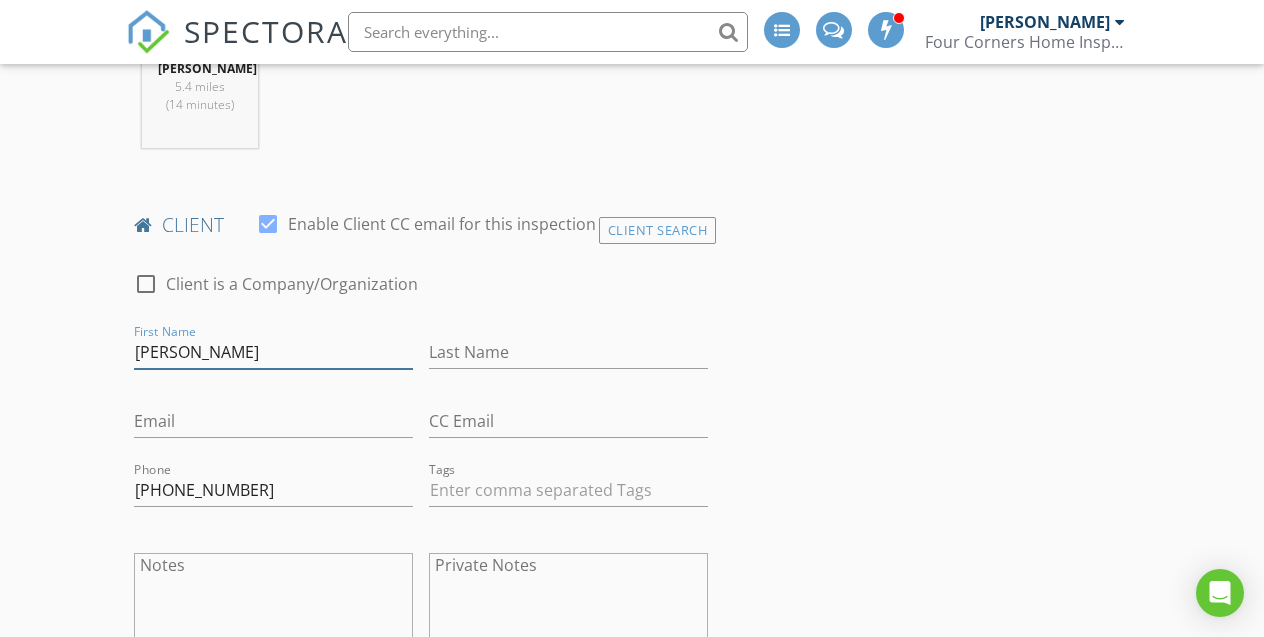 type on "Carlos" 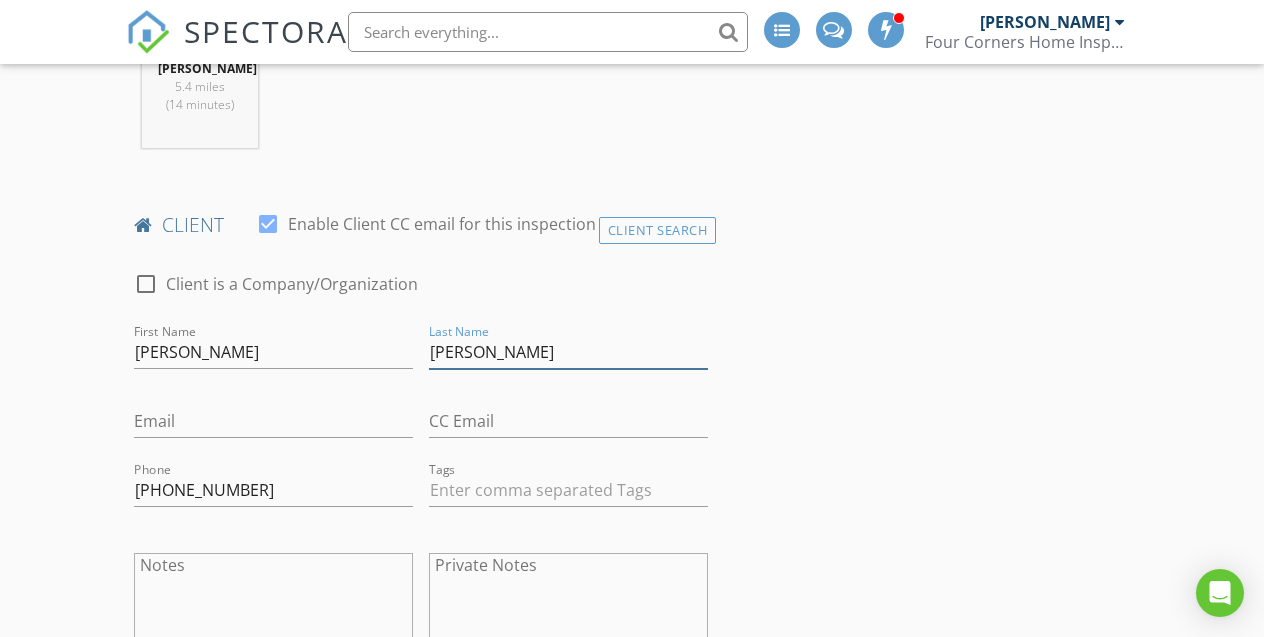 type on "Gomez" 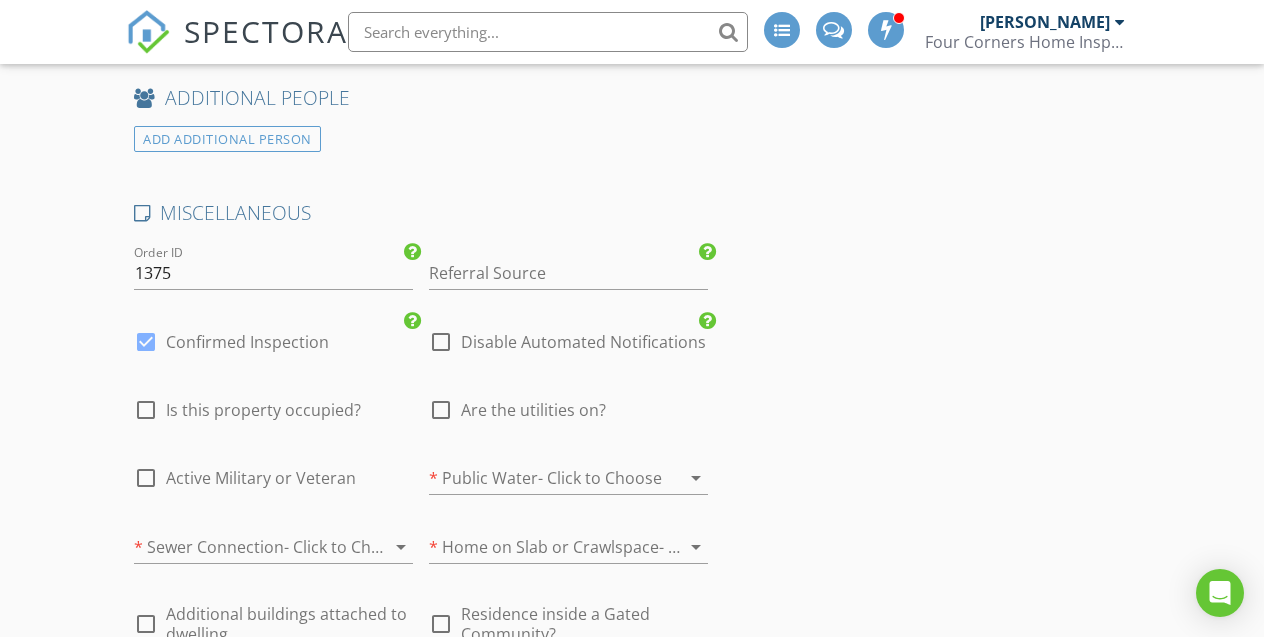 scroll, scrollTop: 3091, scrollLeft: 0, axis: vertical 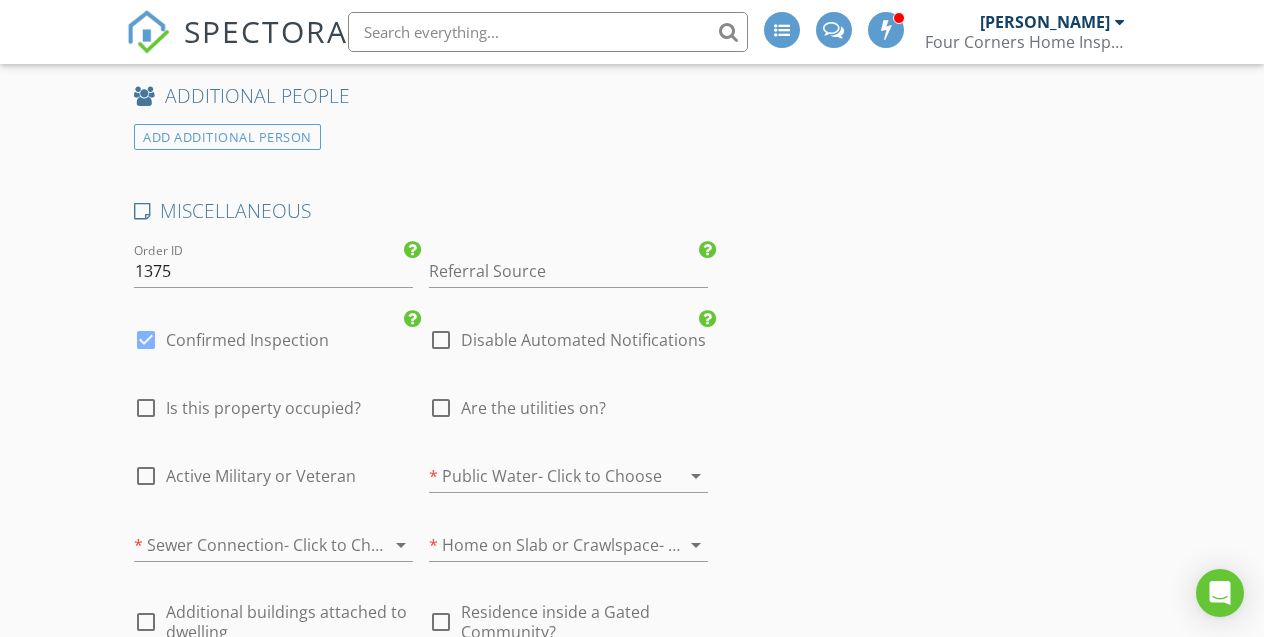 type on "gomezcarlos0302@gmai.com" 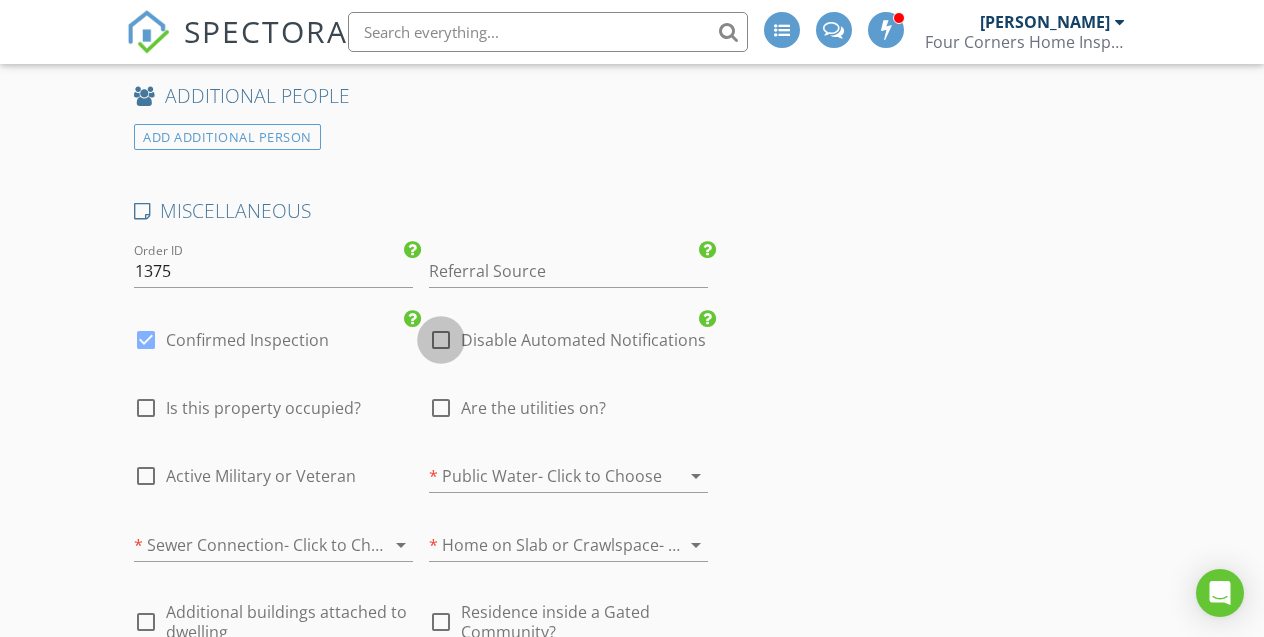 click at bounding box center [441, 340] 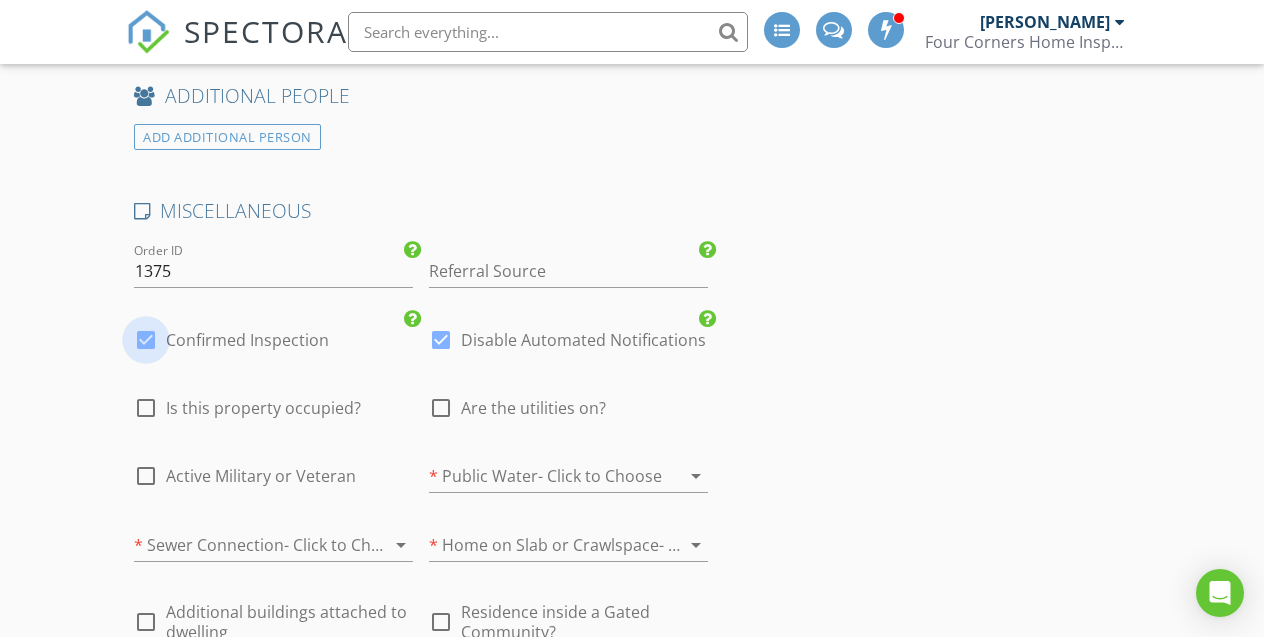 click at bounding box center [146, 340] 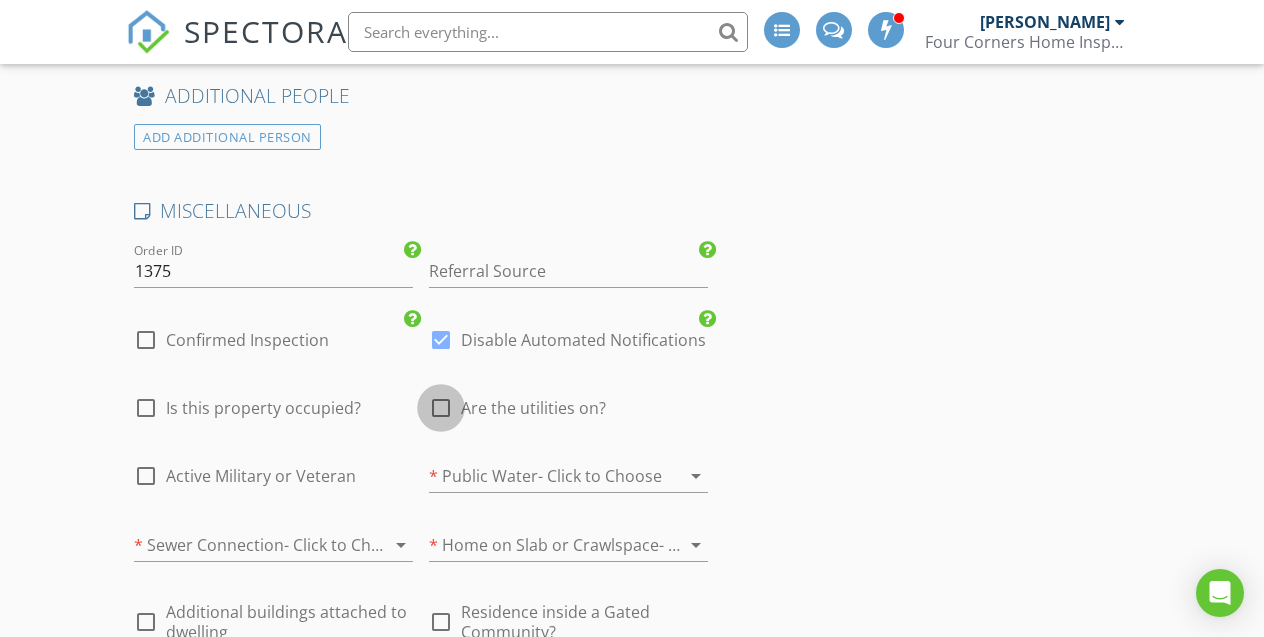 click at bounding box center (441, 408) 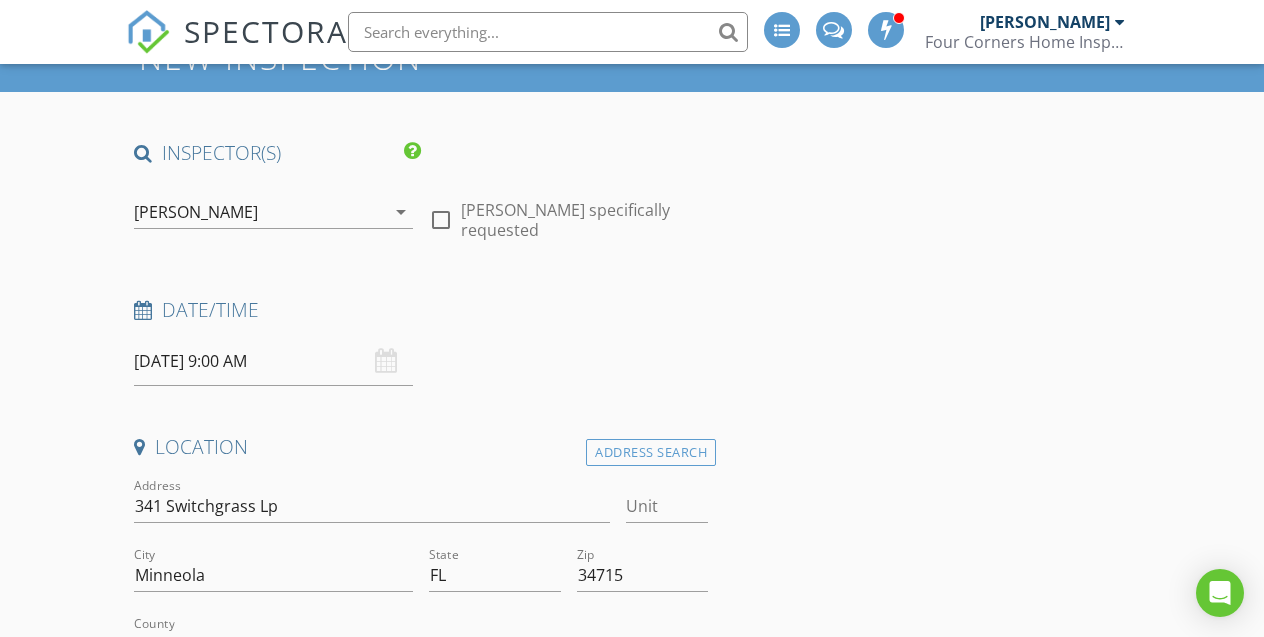 scroll, scrollTop: 201, scrollLeft: 0, axis: vertical 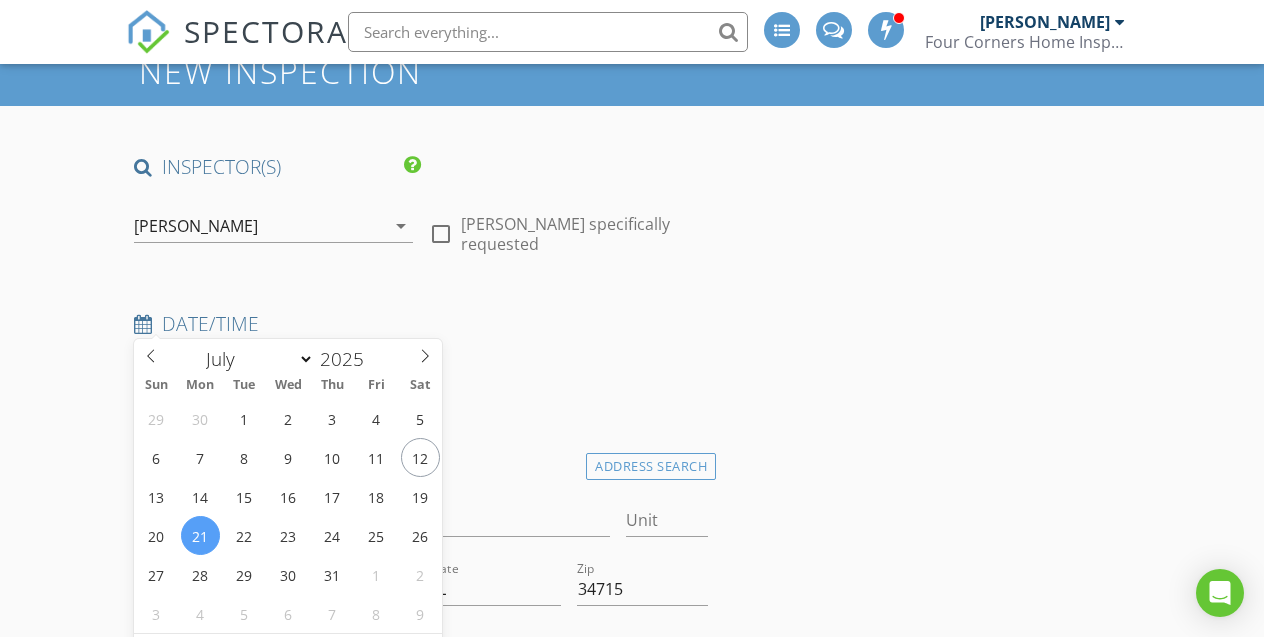 click on "07/21/2025 9:00 AM" at bounding box center [273, 375] 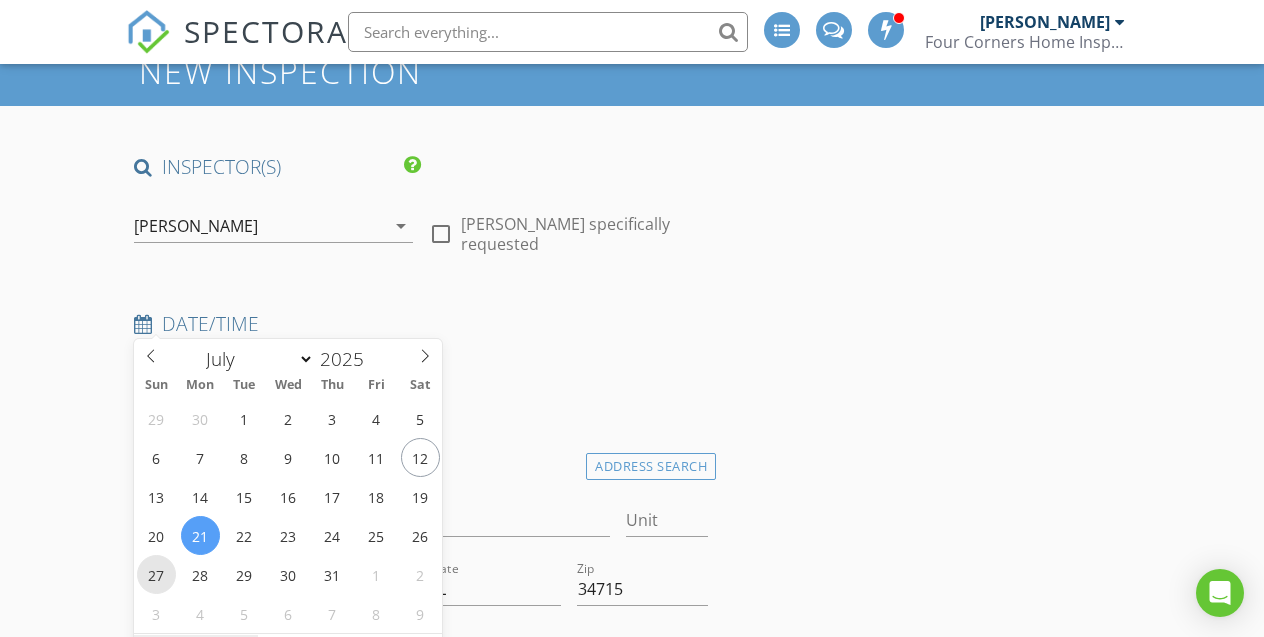 type on "07/27/2025 9:00 AM" 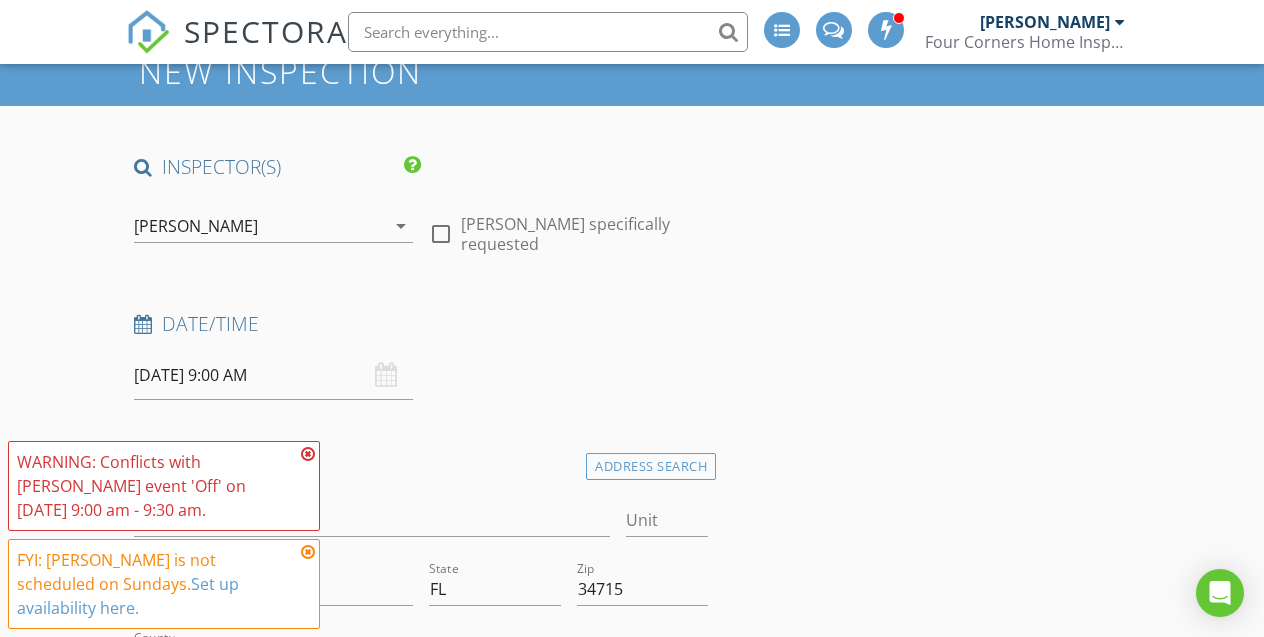 click on "Date/Time
07/27/2025 9:00 AM" at bounding box center [421, 355] 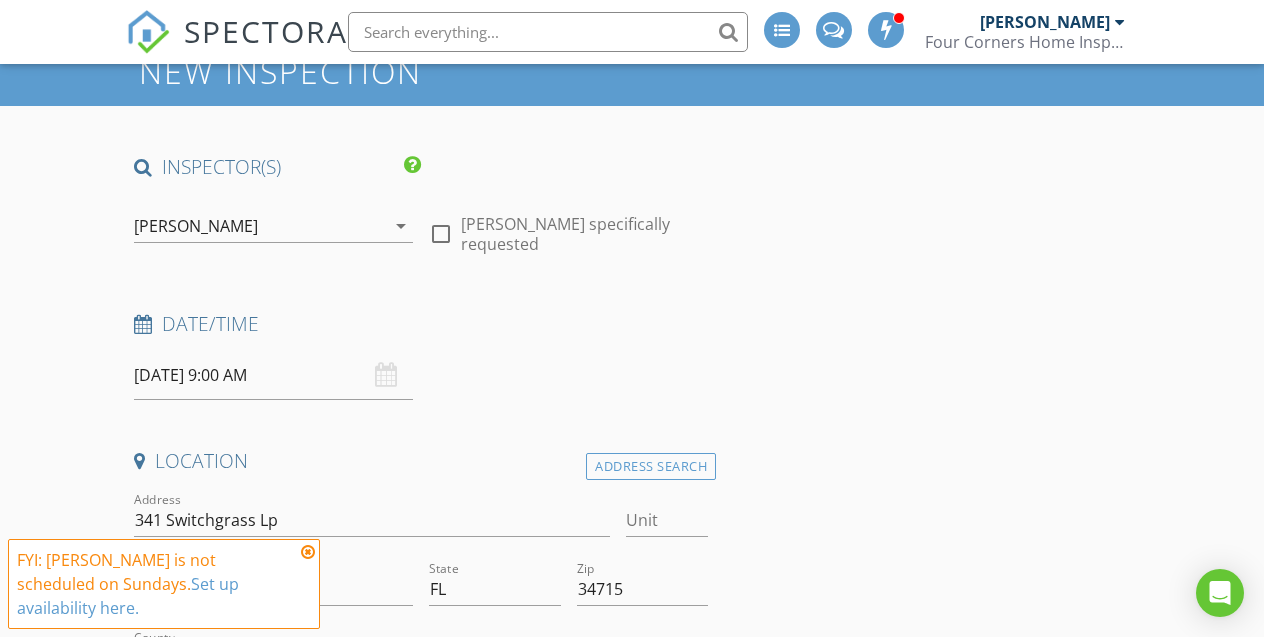 click at bounding box center [308, 552] 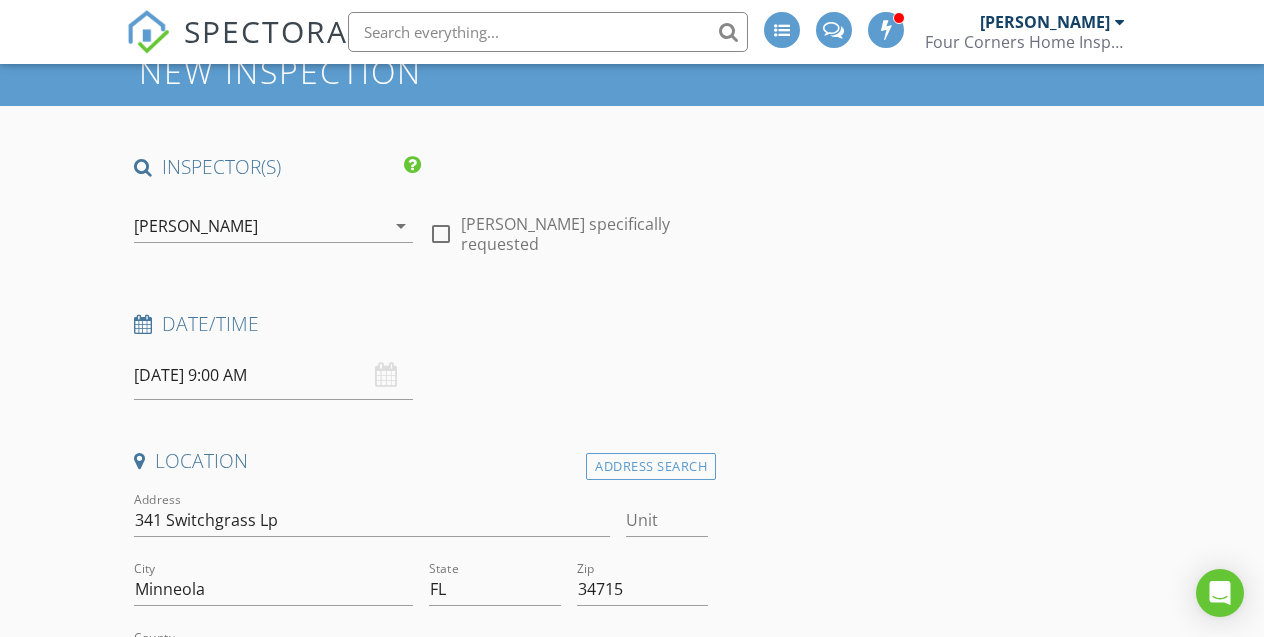click on "07/27/2025 9:00 AM" at bounding box center [273, 375] 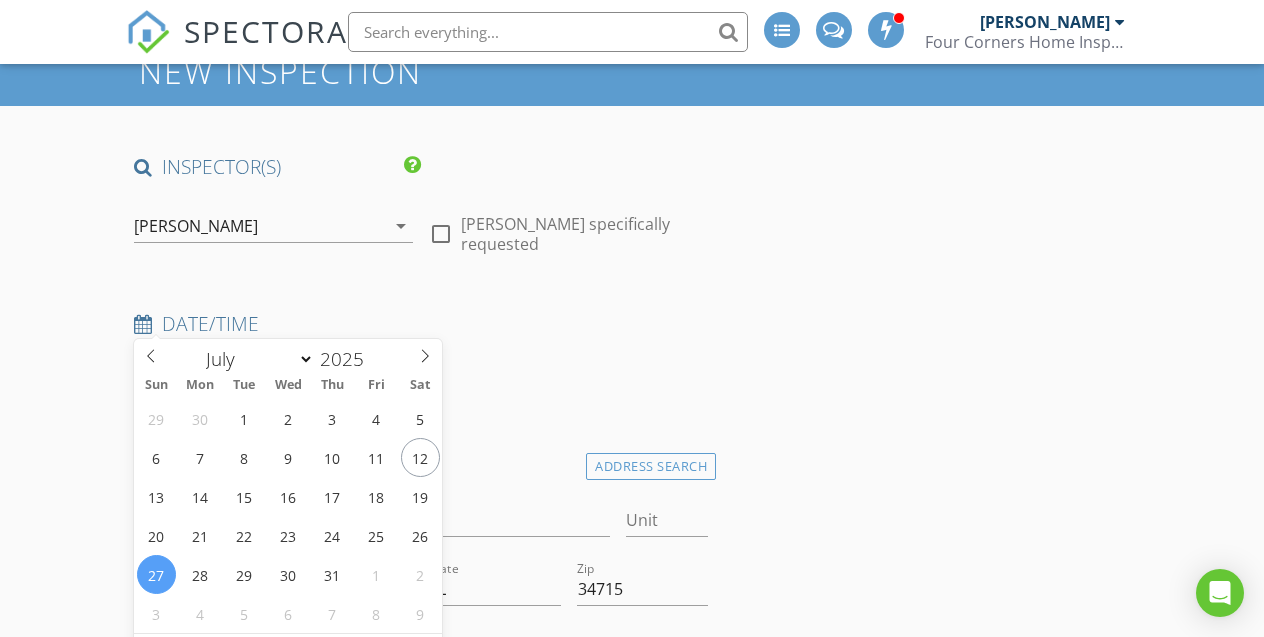 click on "Date/Time
07/27/2025 9:00 AM" at bounding box center [421, 355] 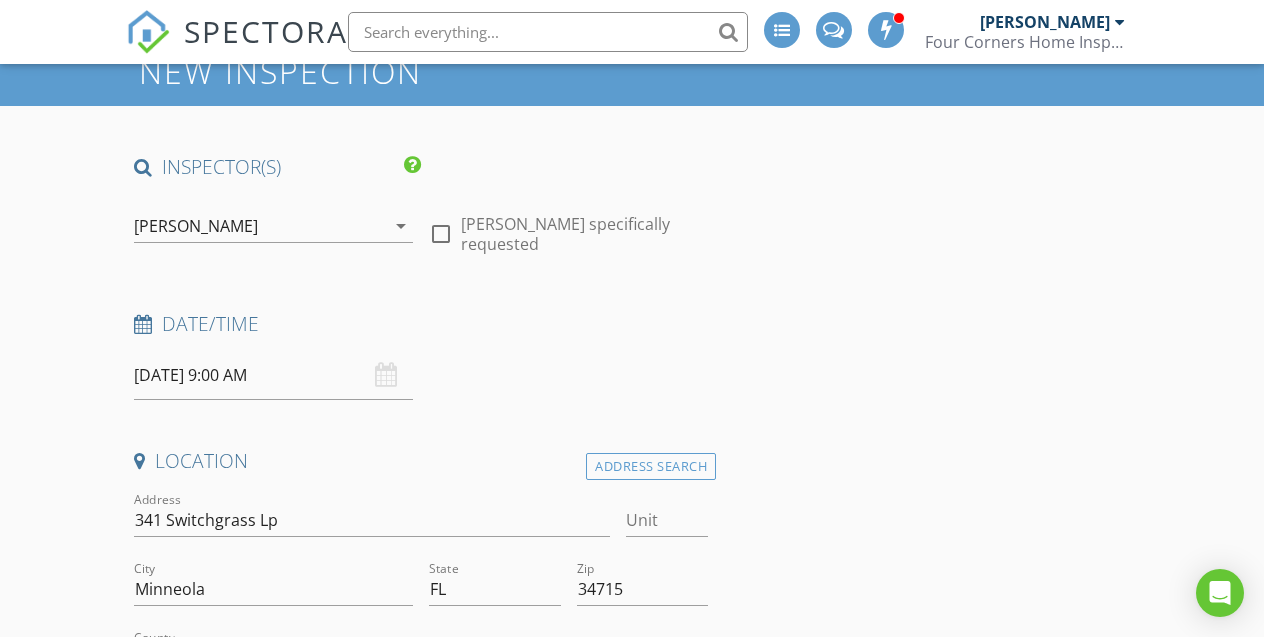 click at bounding box center [441, 234] 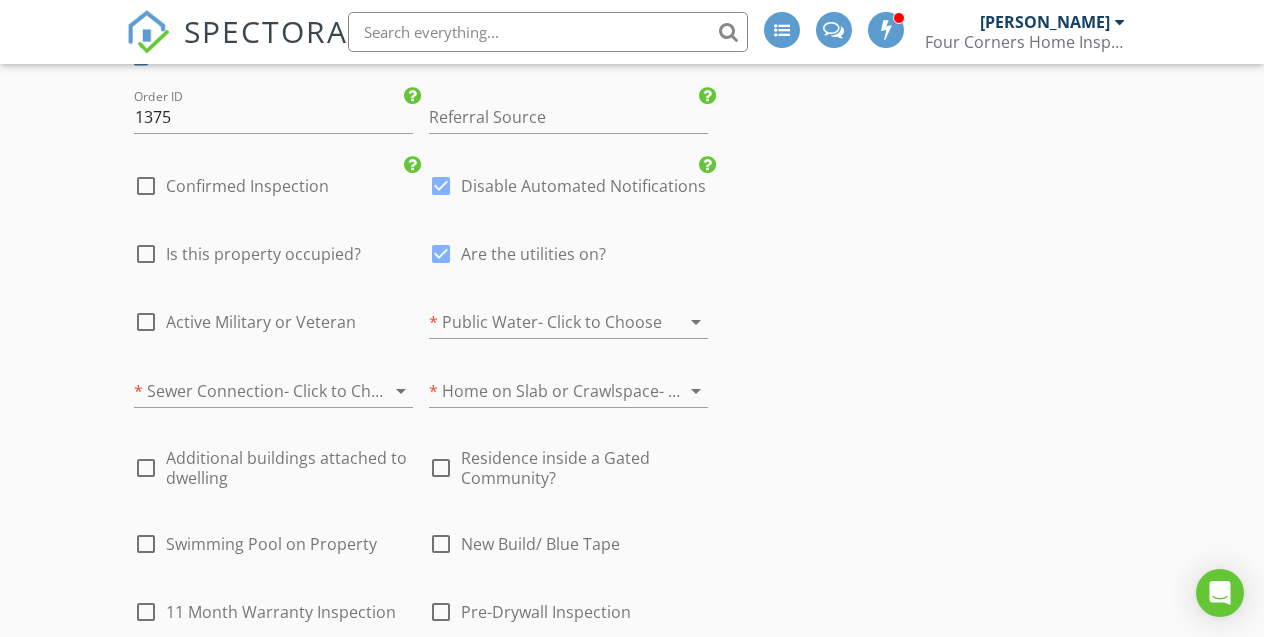 scroll, scrollTop: 3236, scrollLeft: 0, axis: vertical 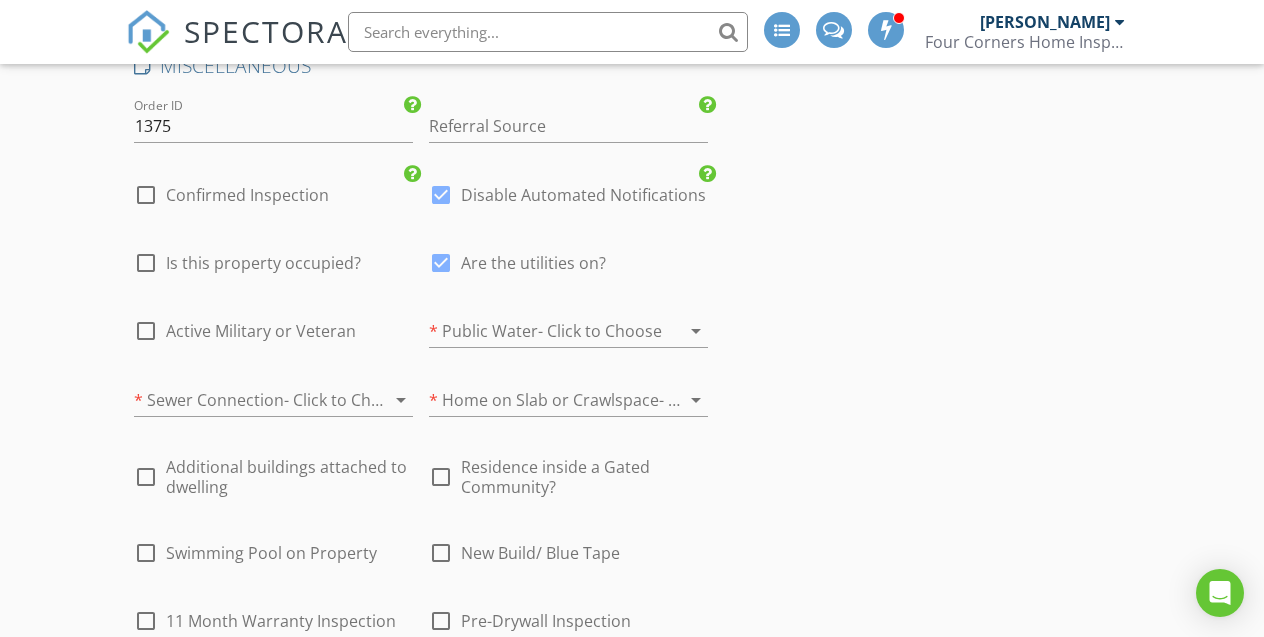 click at bounding box center (540, 400) 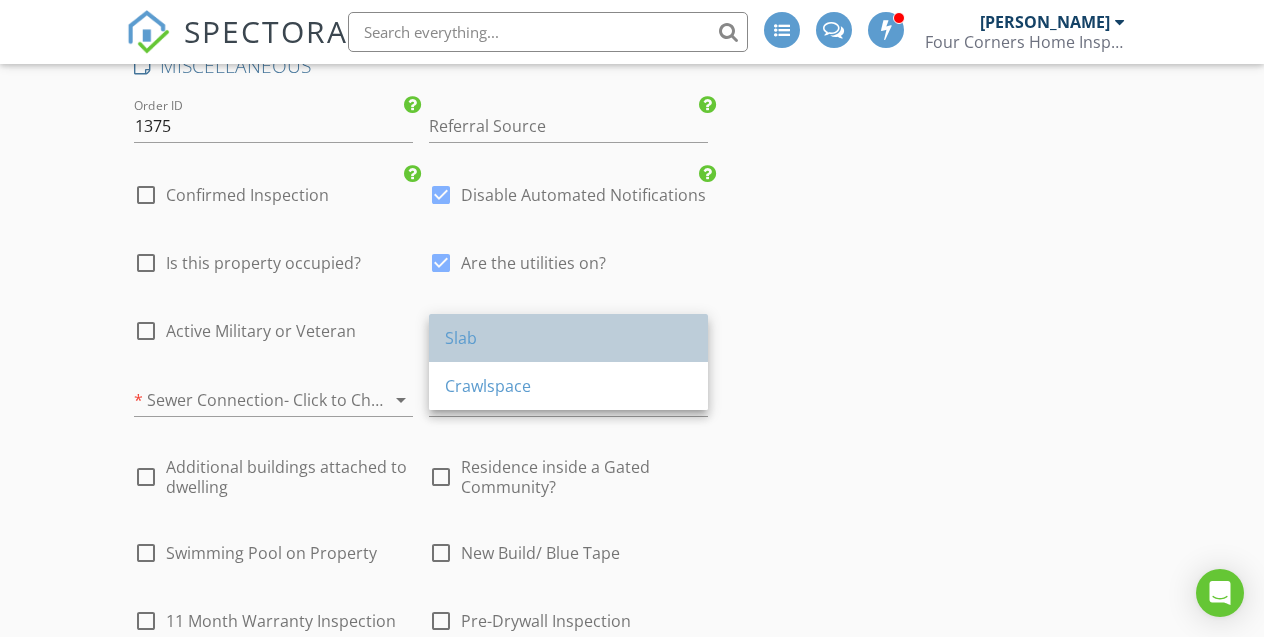 click on "Slab" at bounding box center (568, 338) 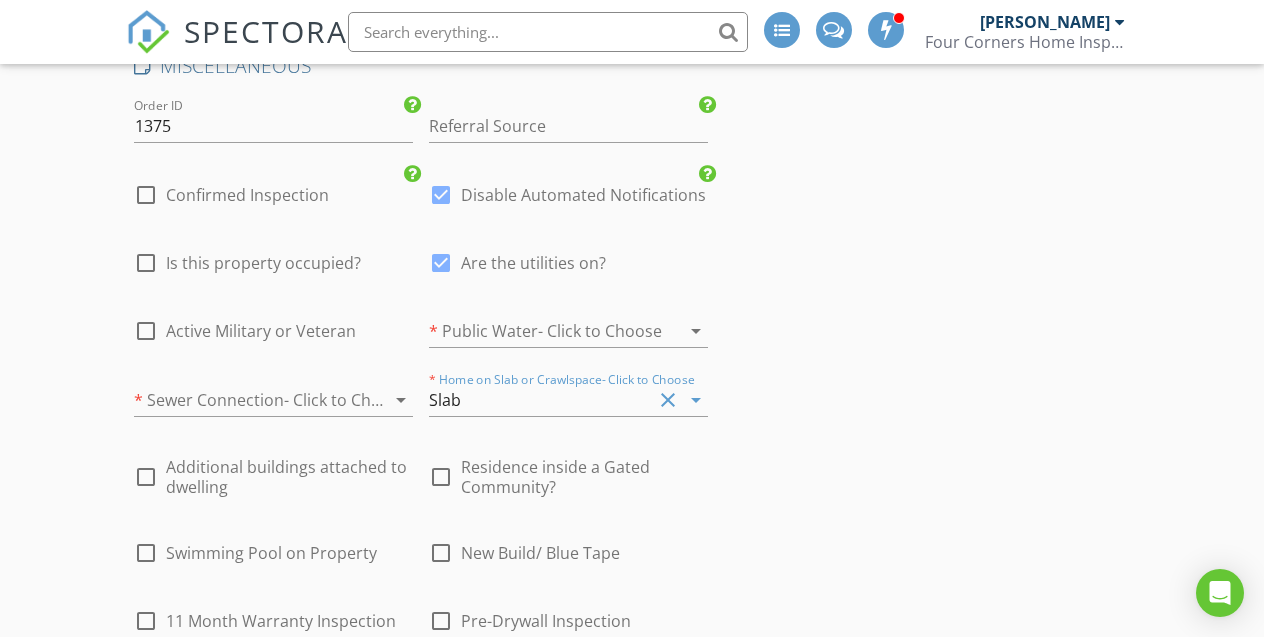 click at bounding box center (540, 331) 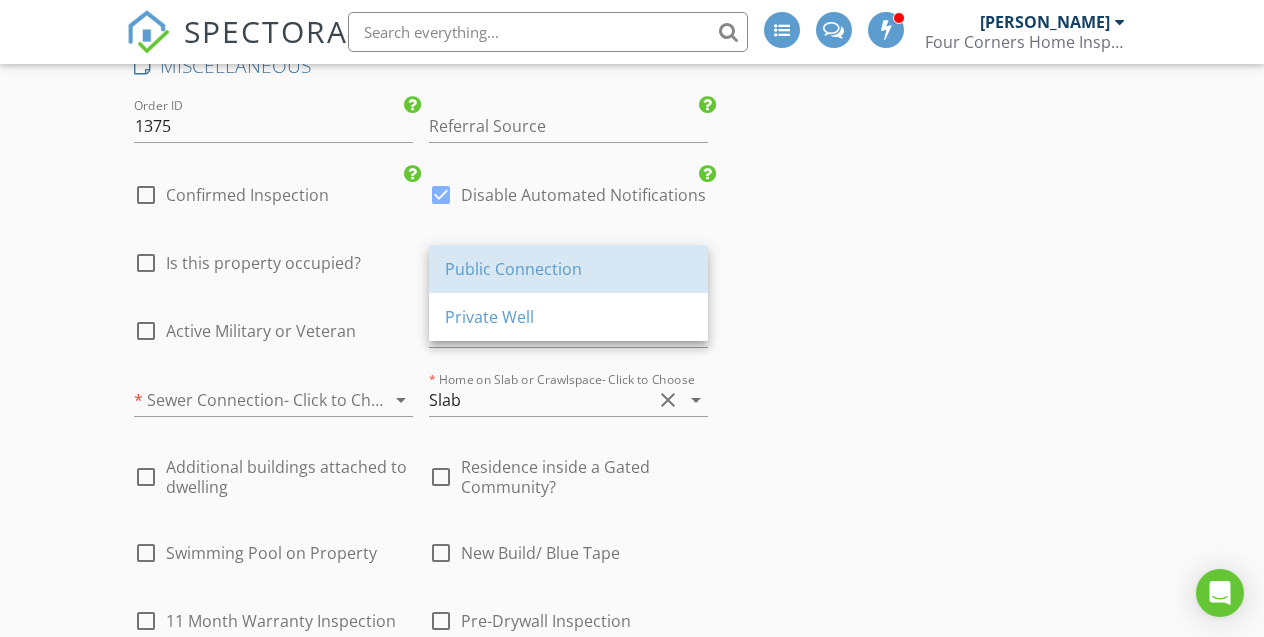 click on "Public Connection" at bounding box center (568, 269) 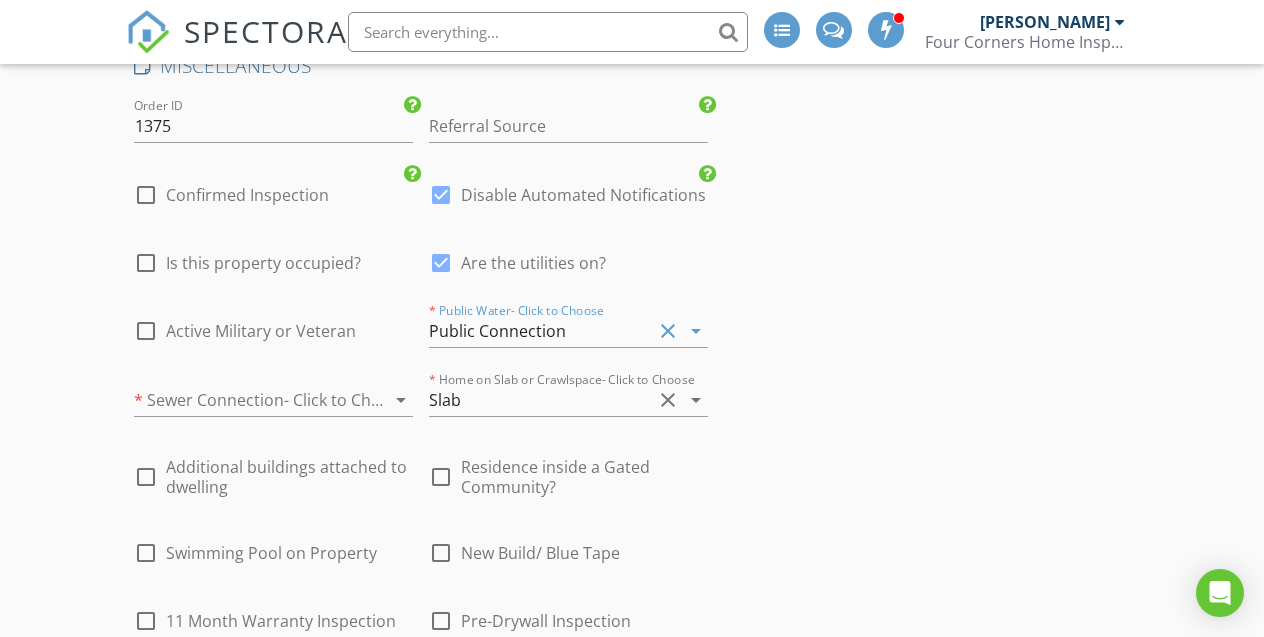click at bounding box center (245, 400) 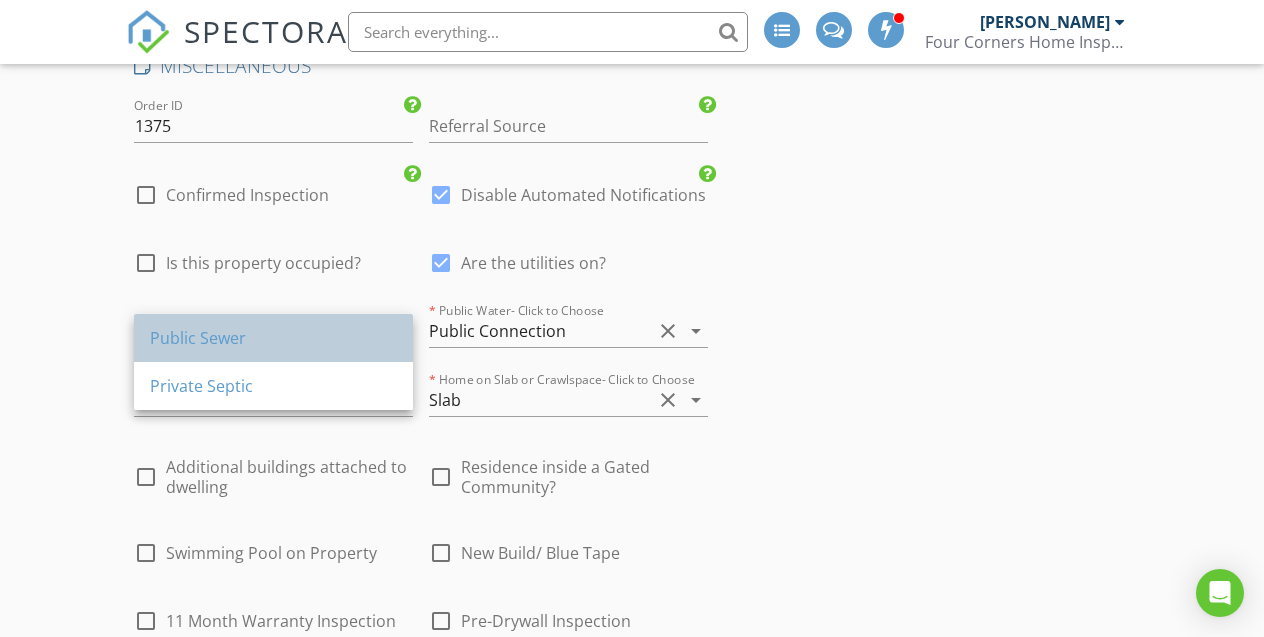 click on "Public Sewer" at bounding box center (273, 338) 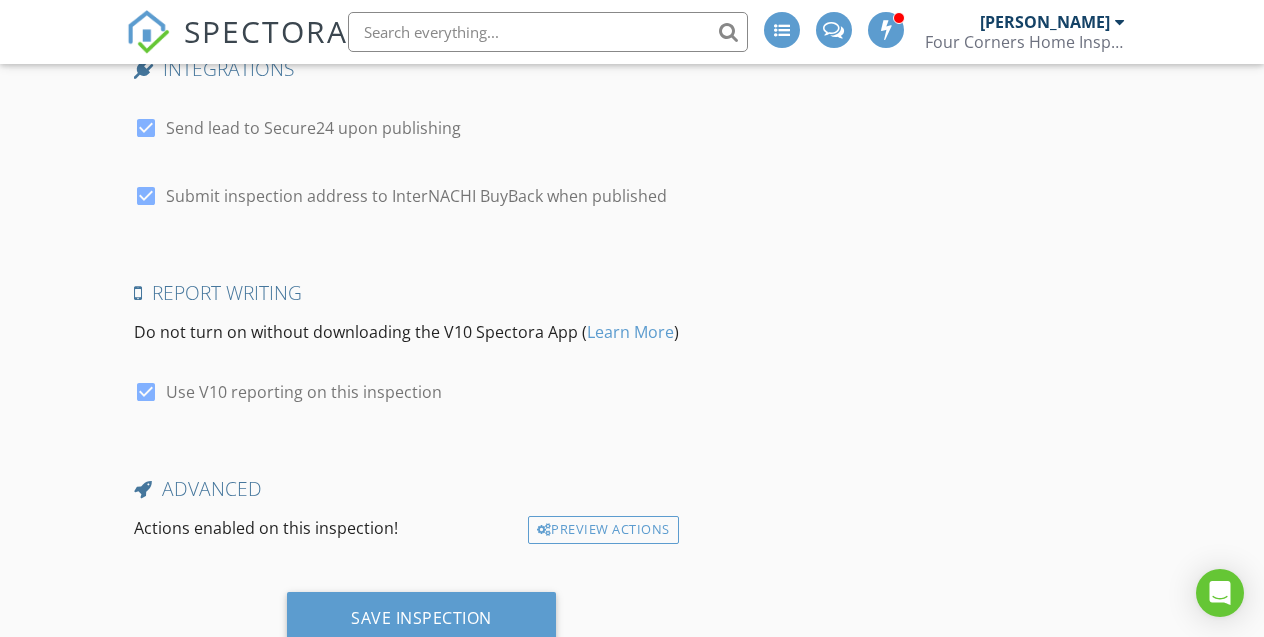 scroll, scrollTop: 4245, scrollLeft: 0, axis: vertical 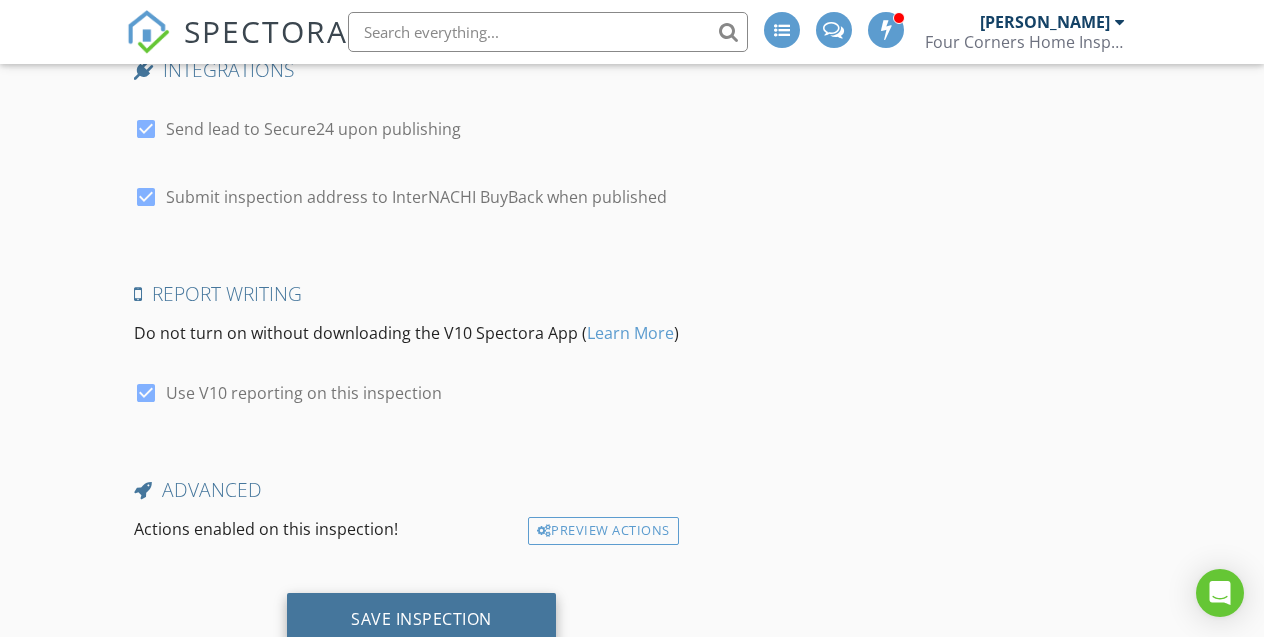 click on "Save Inspection" at bounding box center [421, 619] 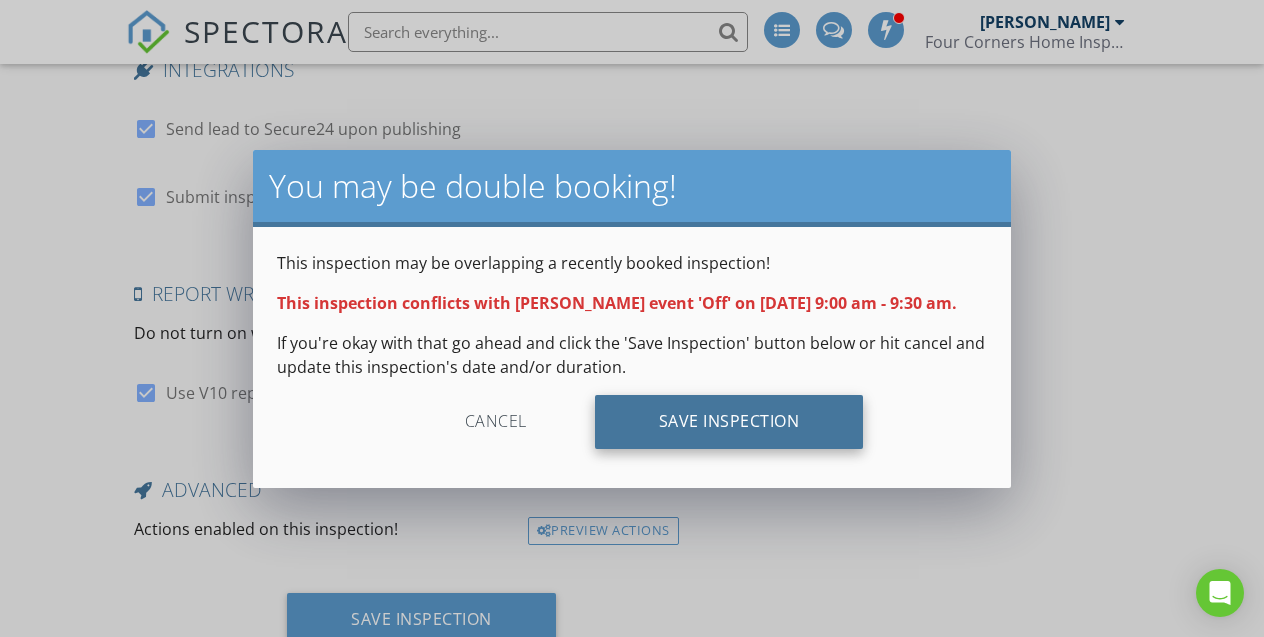 click on "Save Inspection" at bounding box center (729, 422) 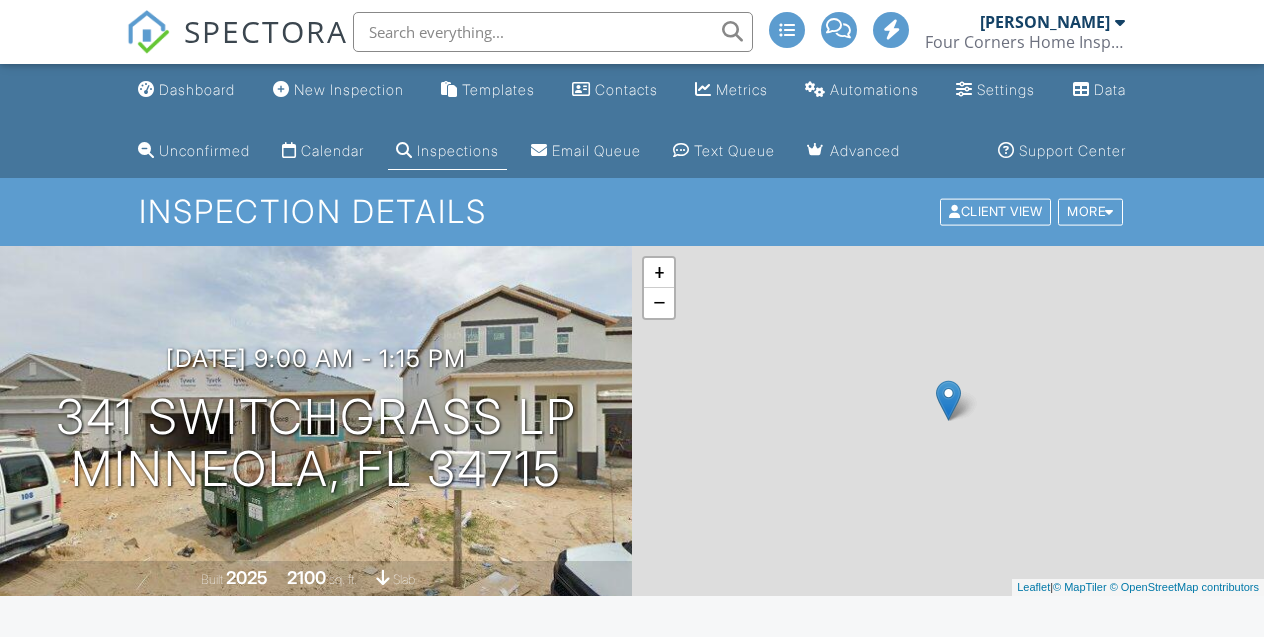 scroll, scrollTop: 0, scrollLeft: 0, axis: both 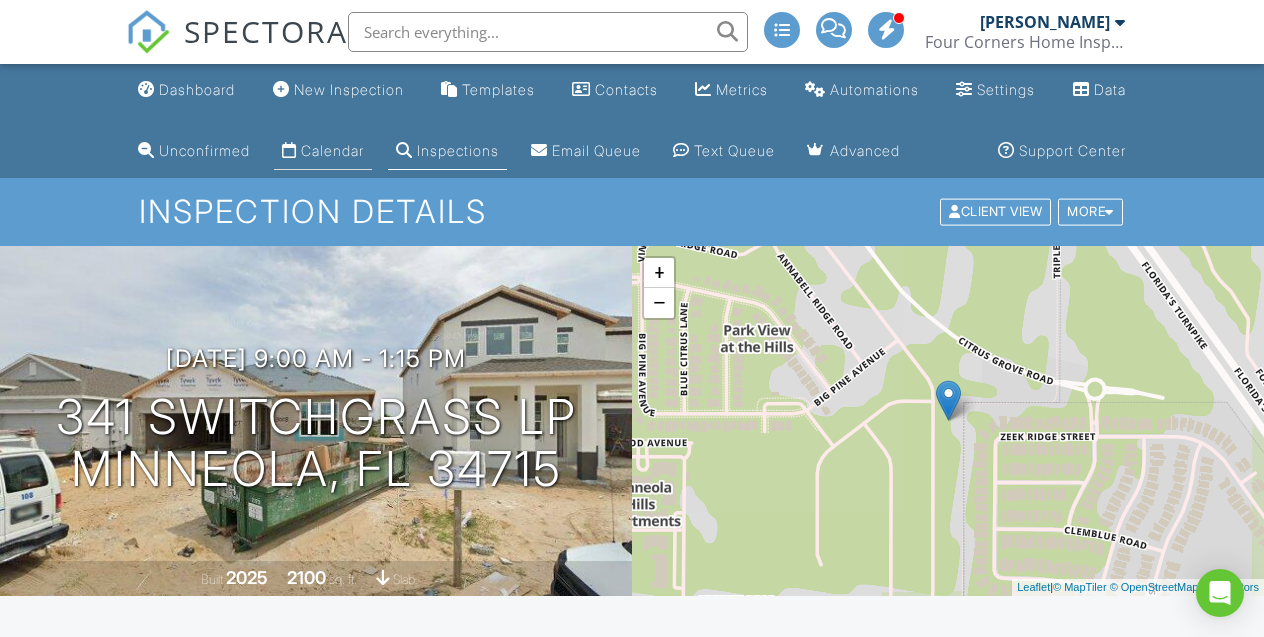 click on "Calendar" at bounding box center (332, 150) 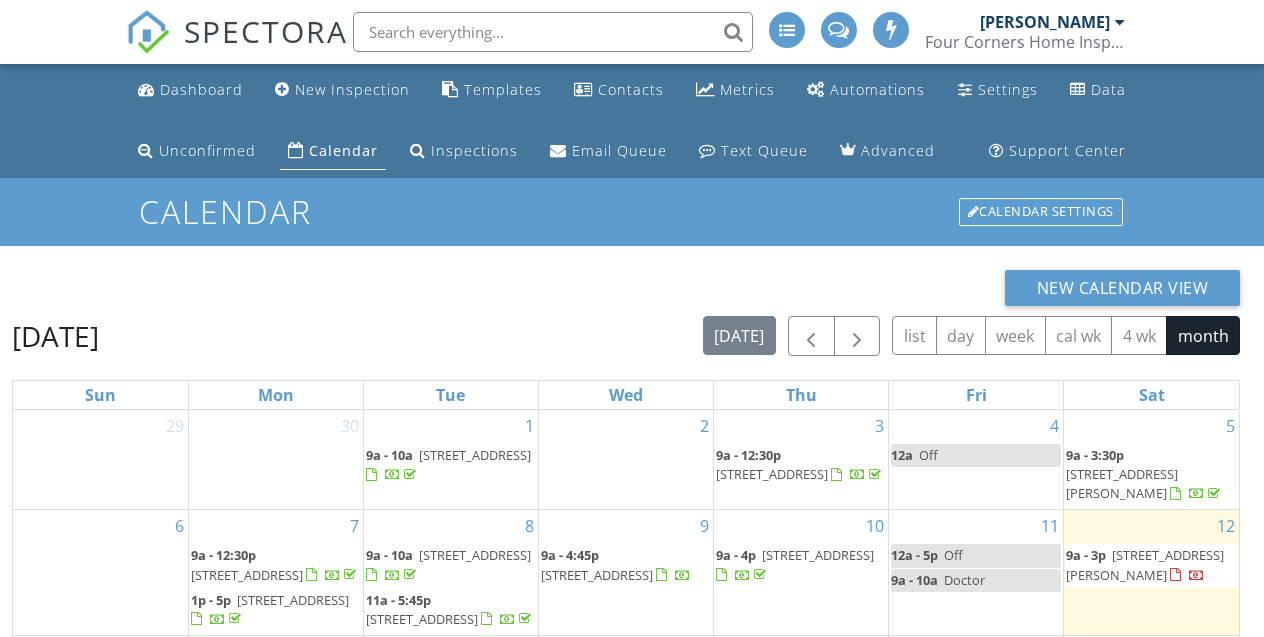 scroll, scrollTop: 0, scrollLeft: 0, axis: both 